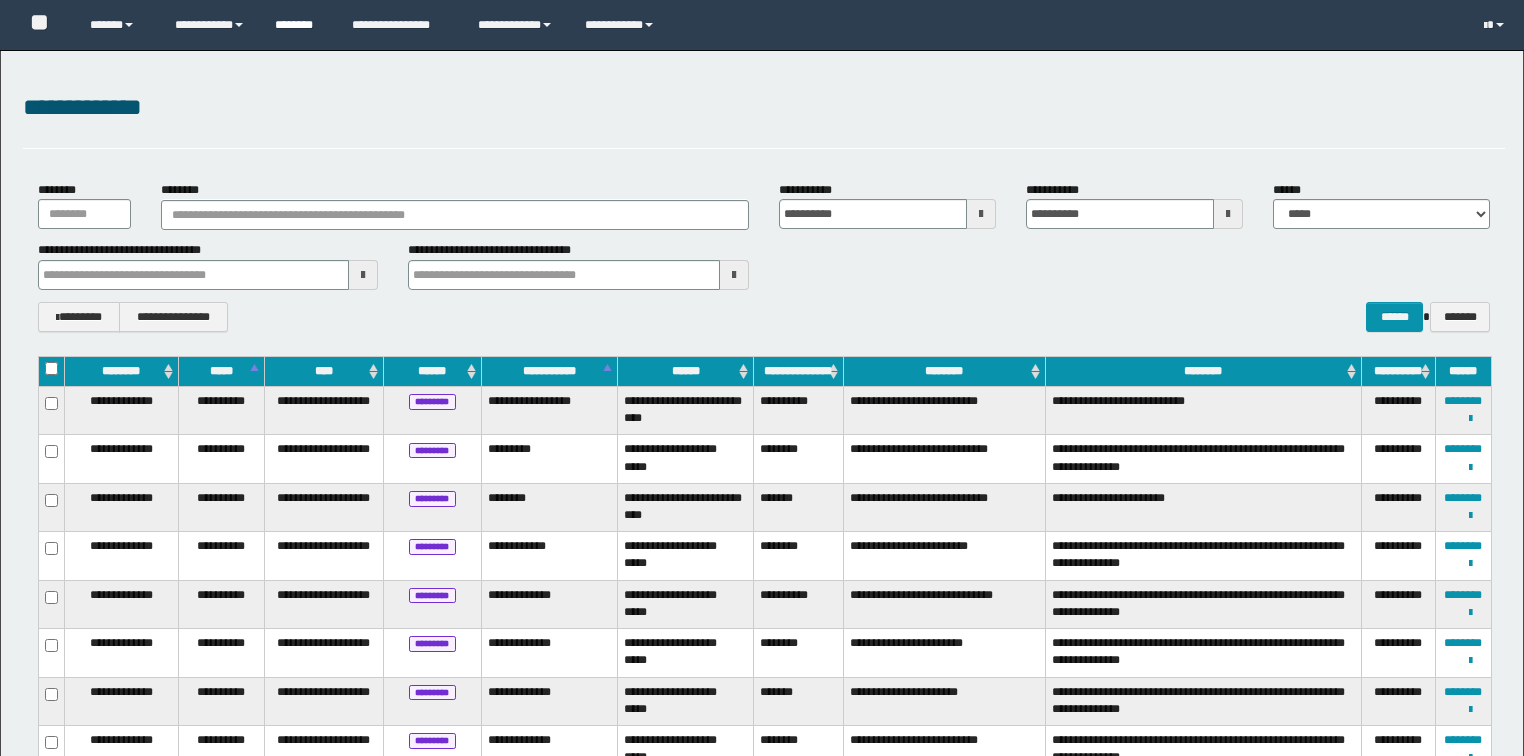 scroll, scrollTop: 0, scrollLeft: 0, axis: both 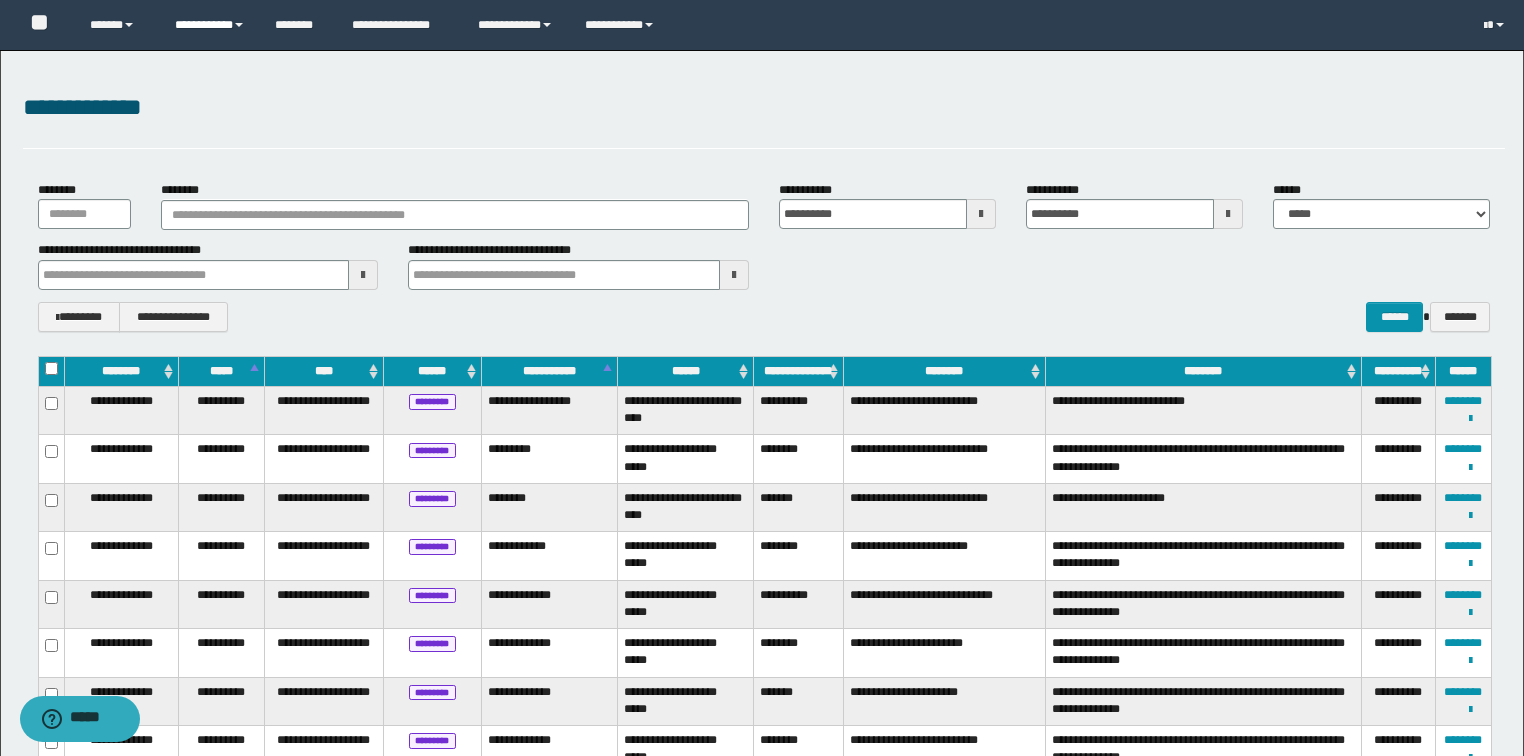 click on "**********" at bounding box center [210, 25] 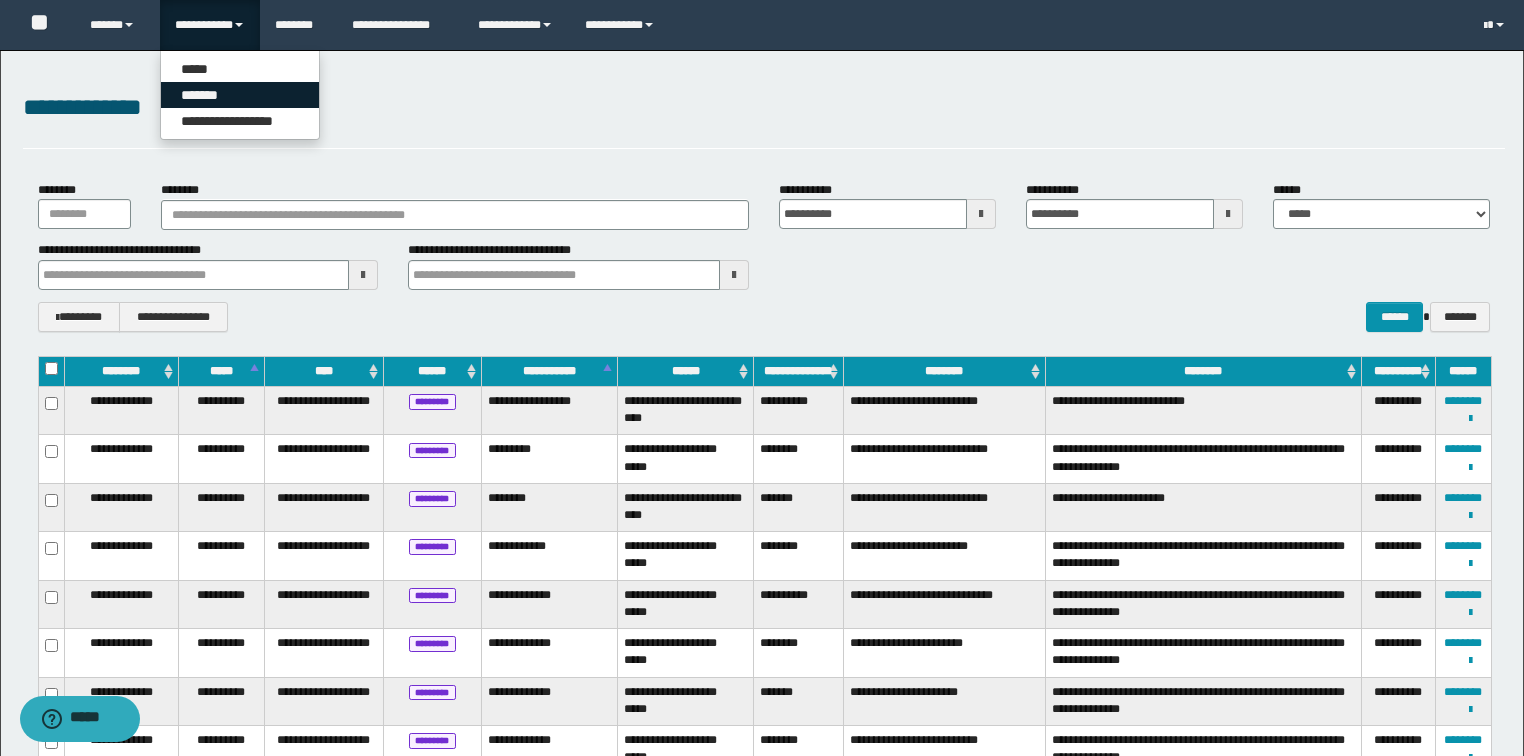 click on "*******" at bounding box center [240, 95] 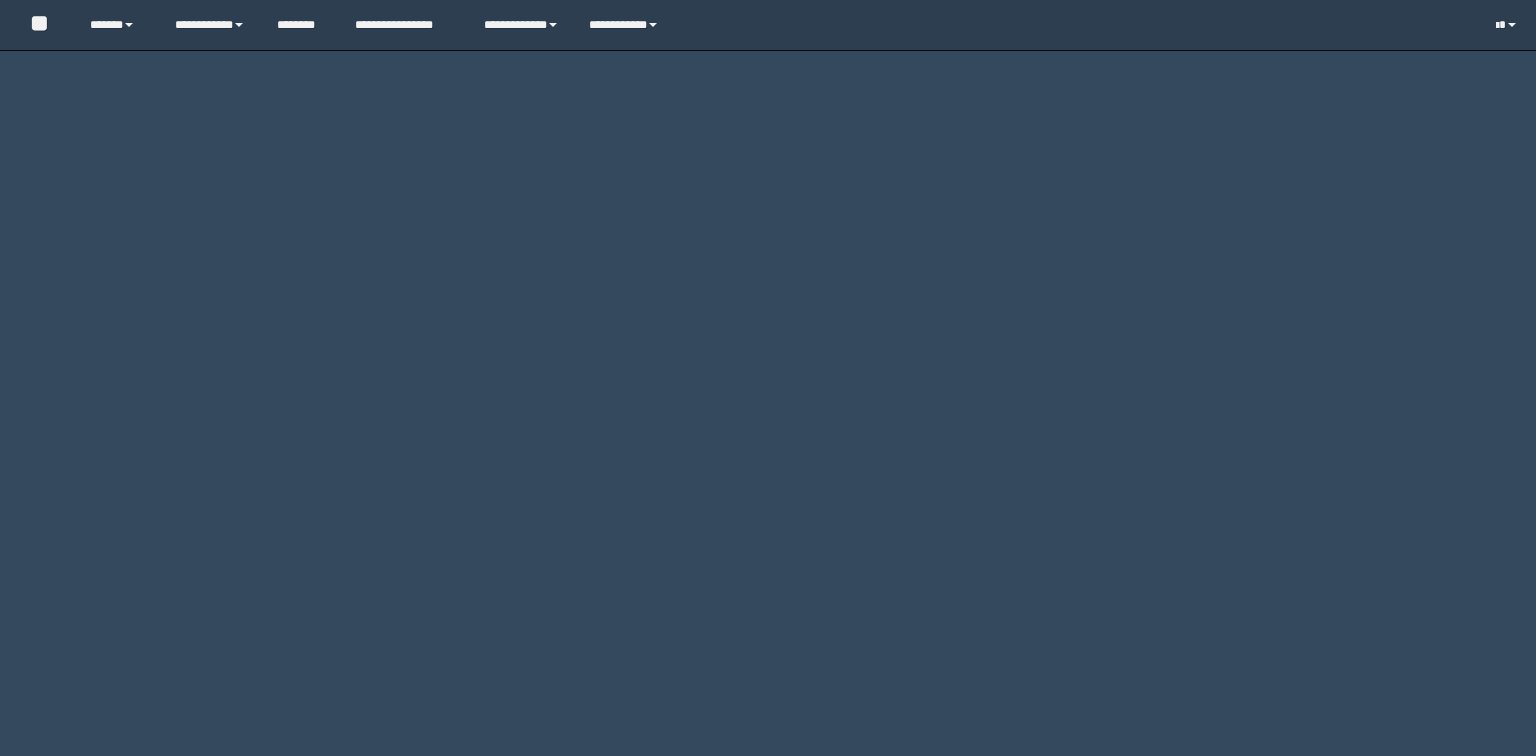 scroll, scrollTop: 0, scrollLeft: 0, axis: both 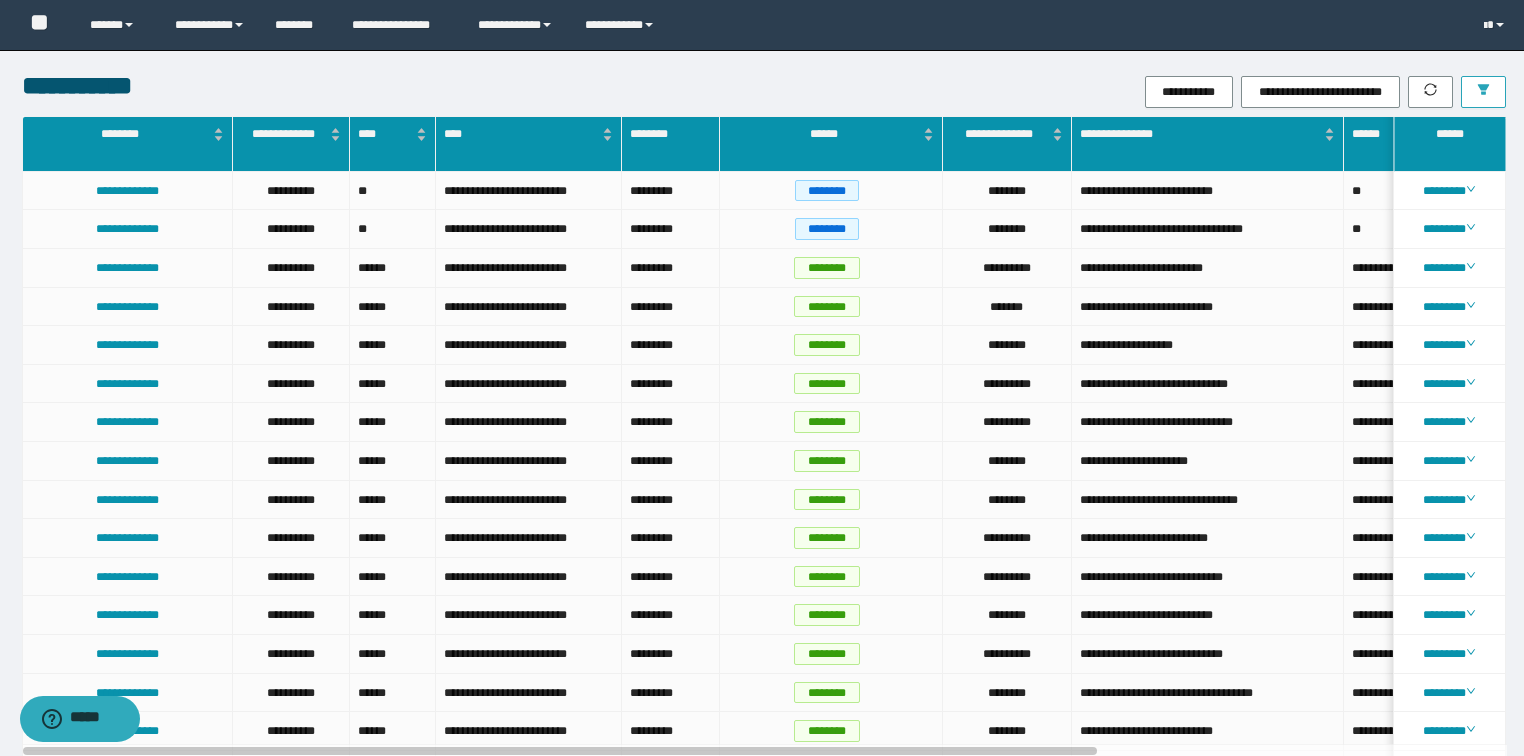 click at bounding box center [1483, 92] 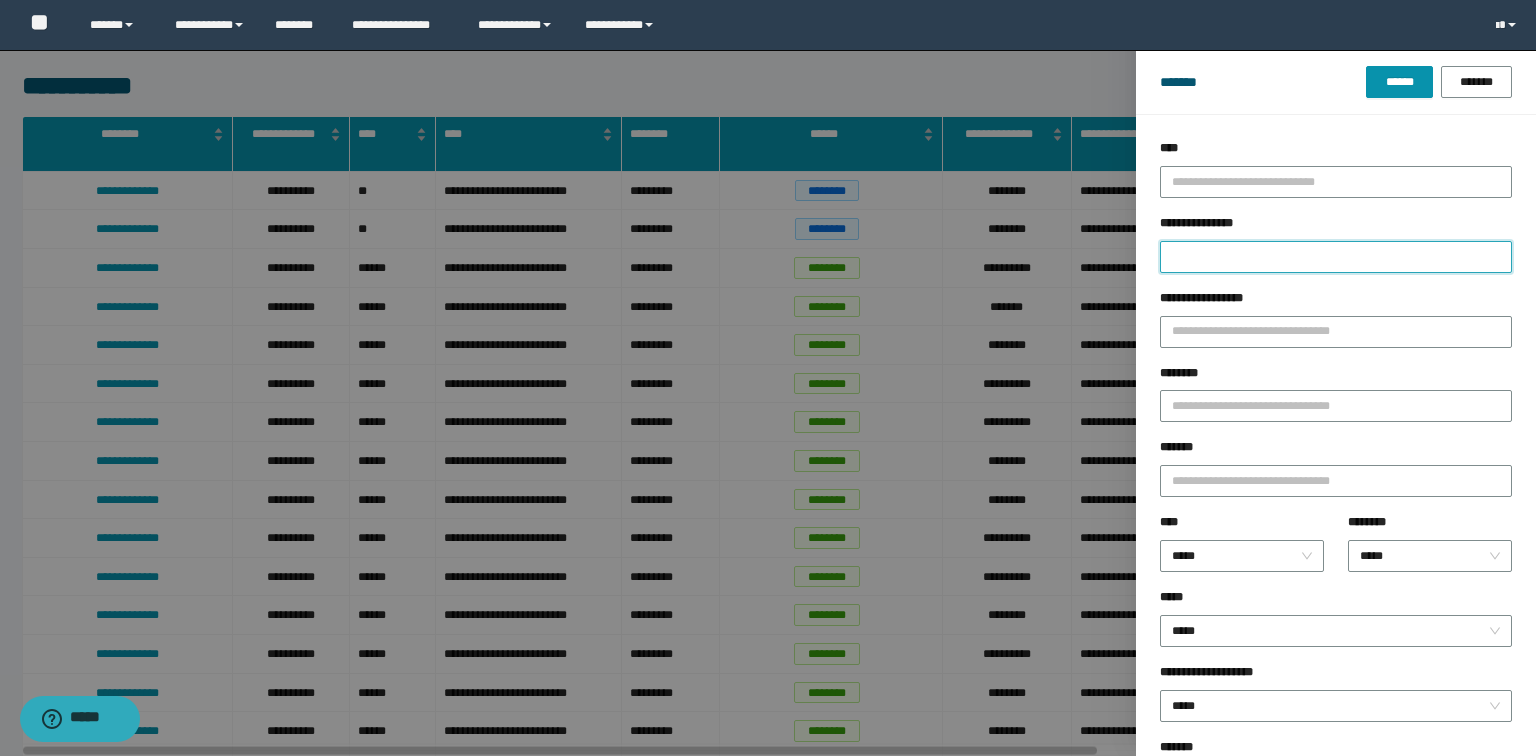 drag, startPoint x: 1355, startPoint y: 253, endPoint x: 1342, endPoint y: 208, distance: 46.840153 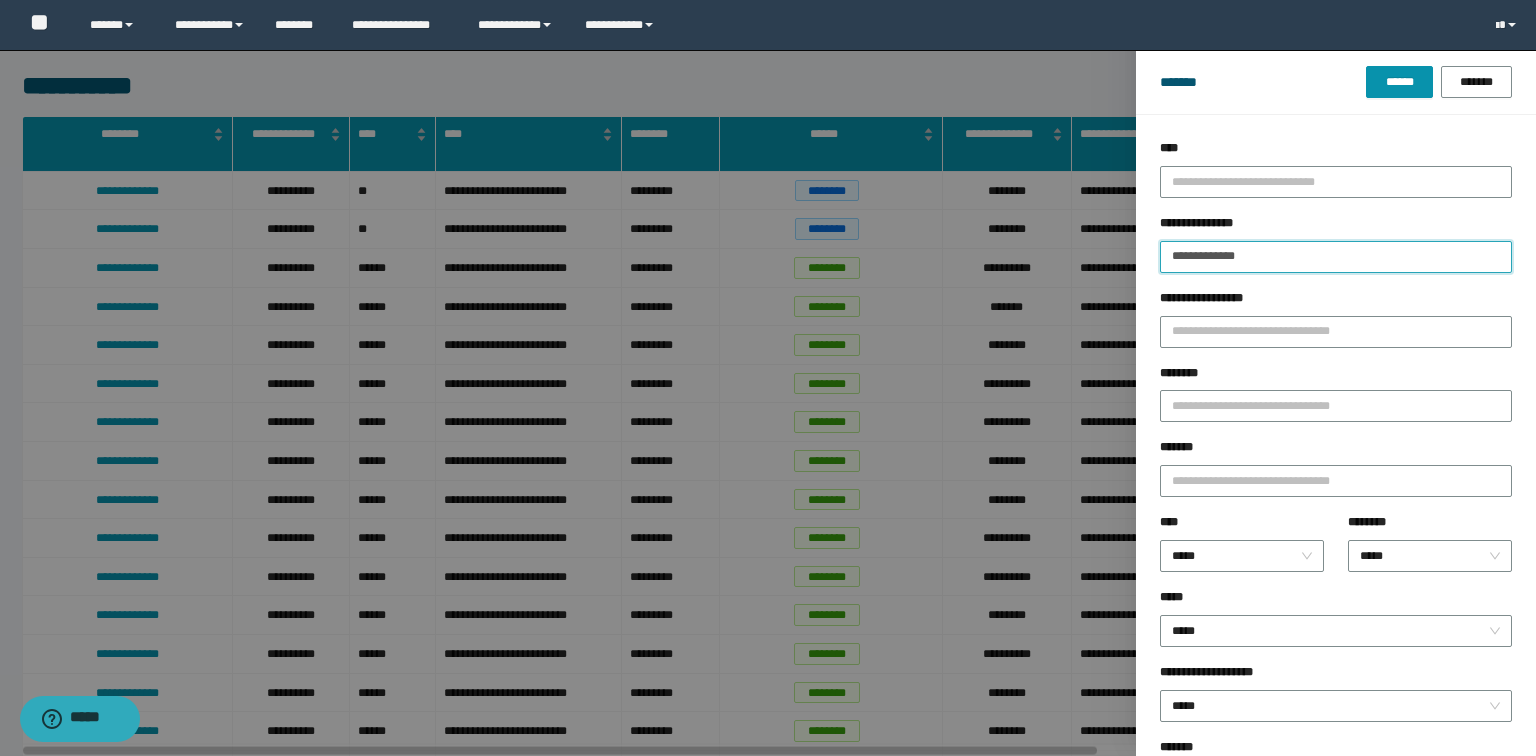 click on "******" at bounding box center (1399, 82) 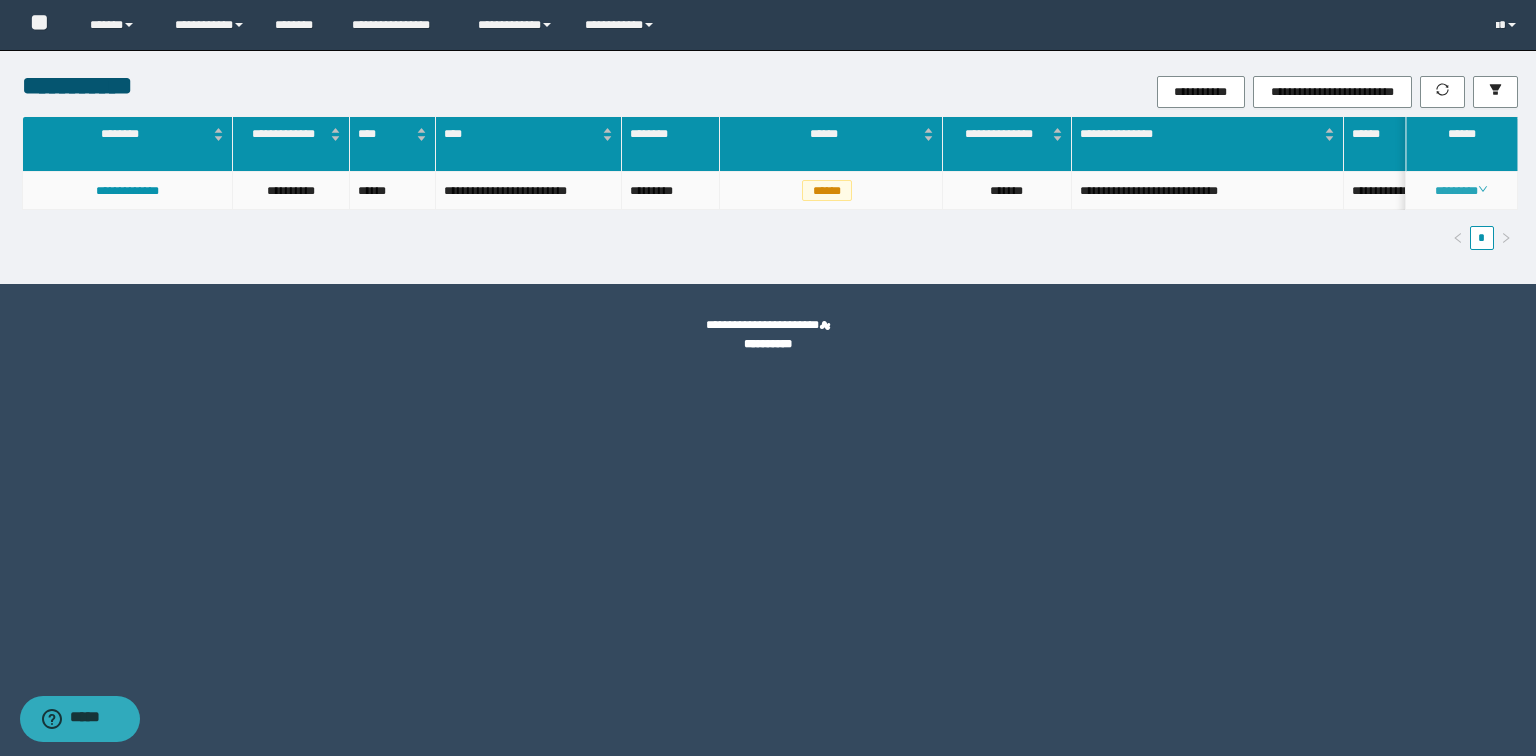 click on "********" at bounding box center [1461, 191] 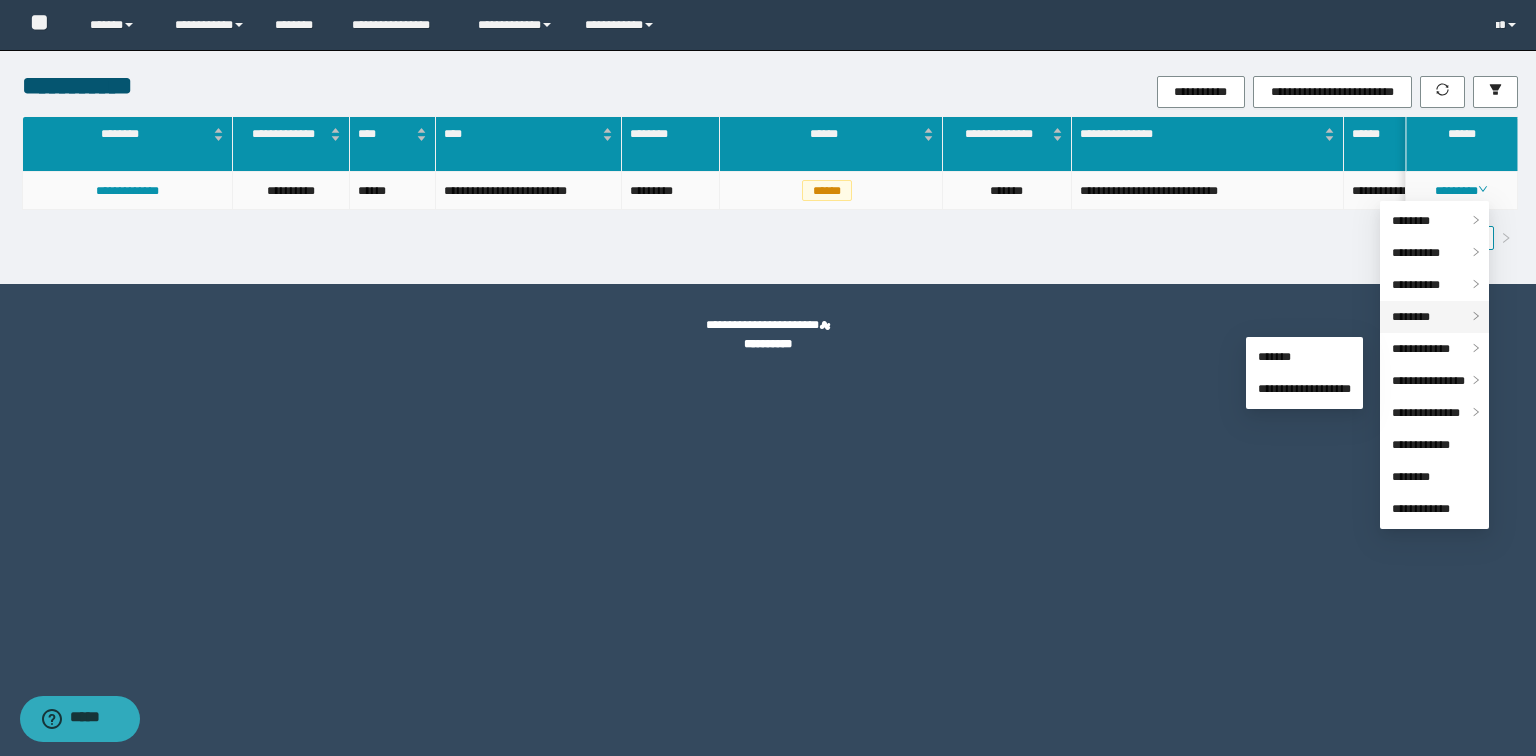click on "********" at bounding box center (1434, 317) 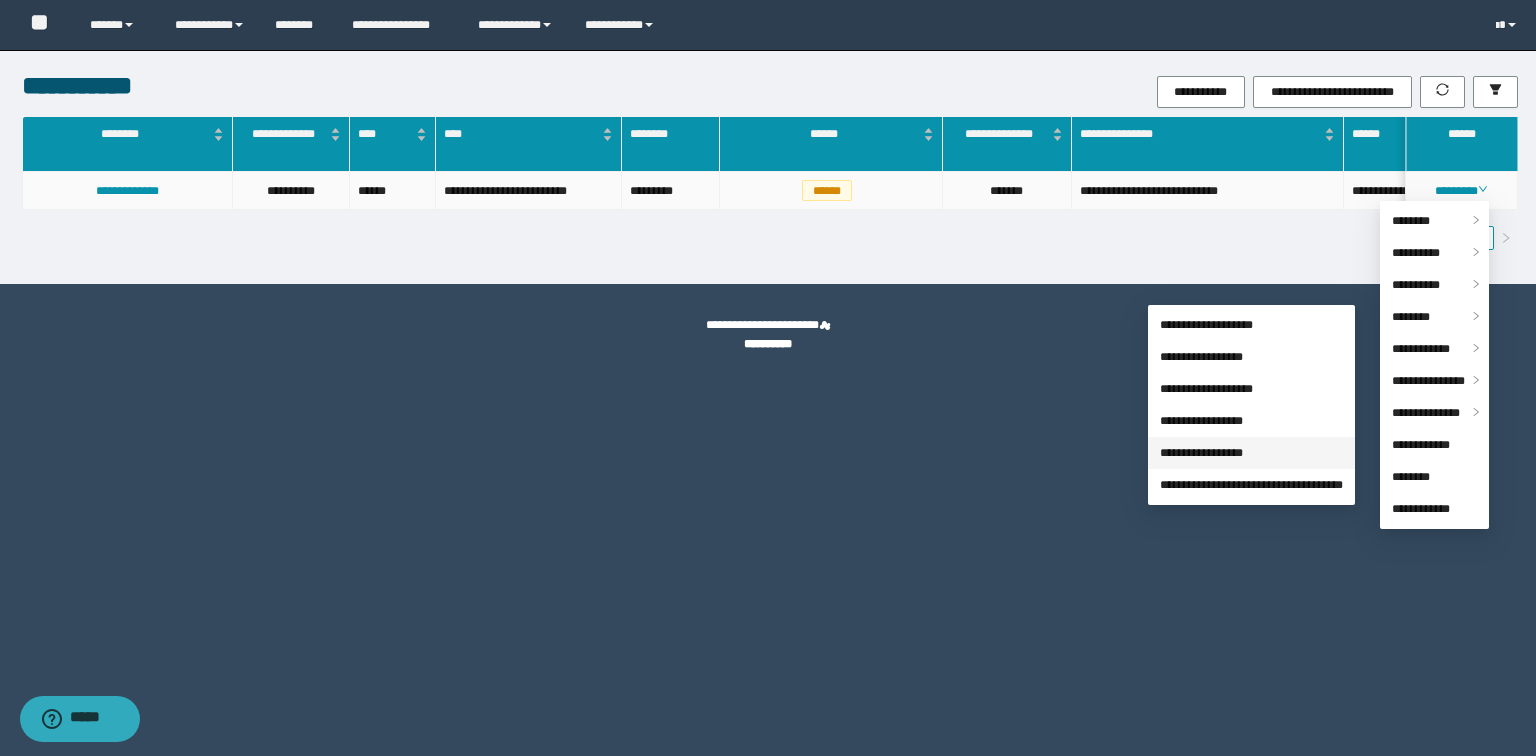 click on "**********" at bounding box center (1201, 453) 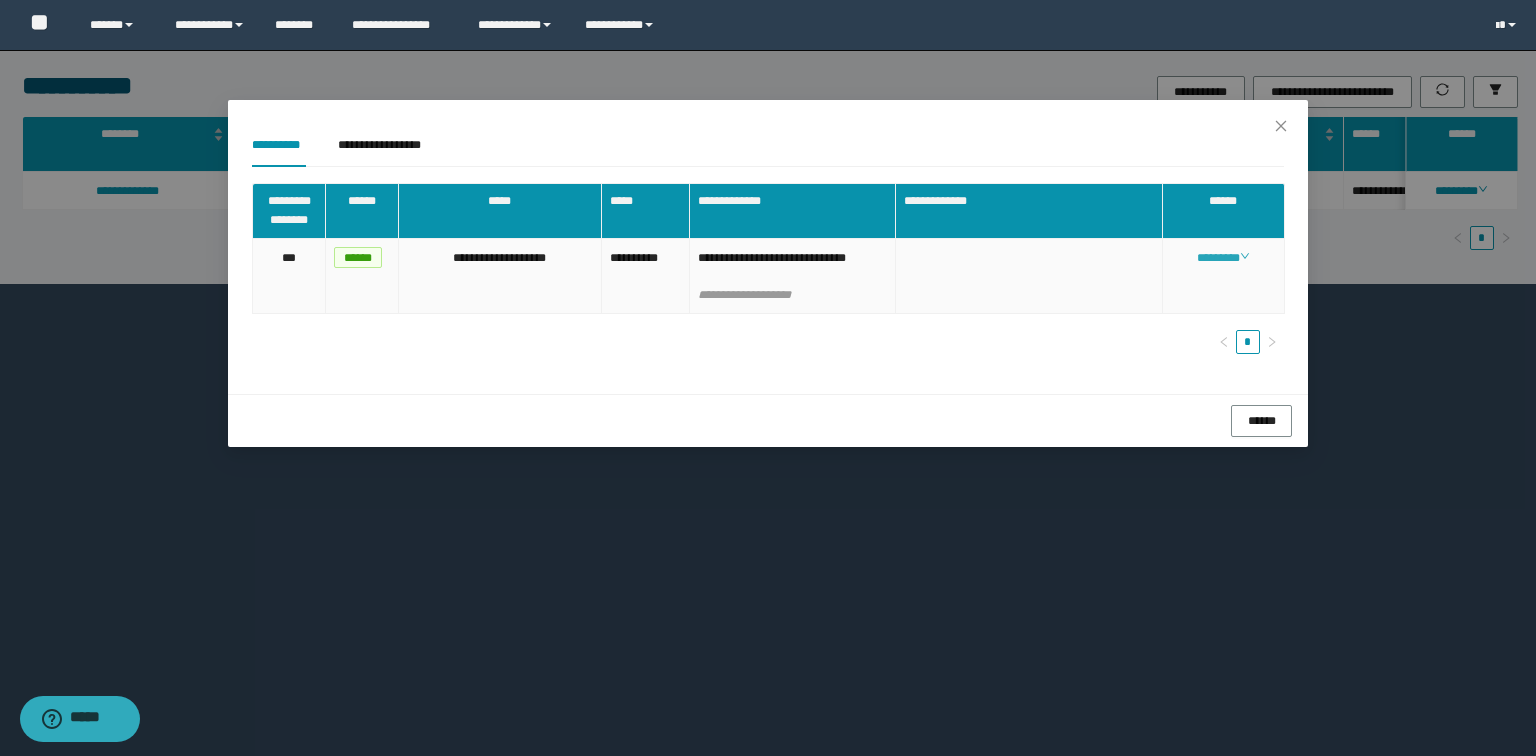 click on "********" at bounding box center [1223, 258] 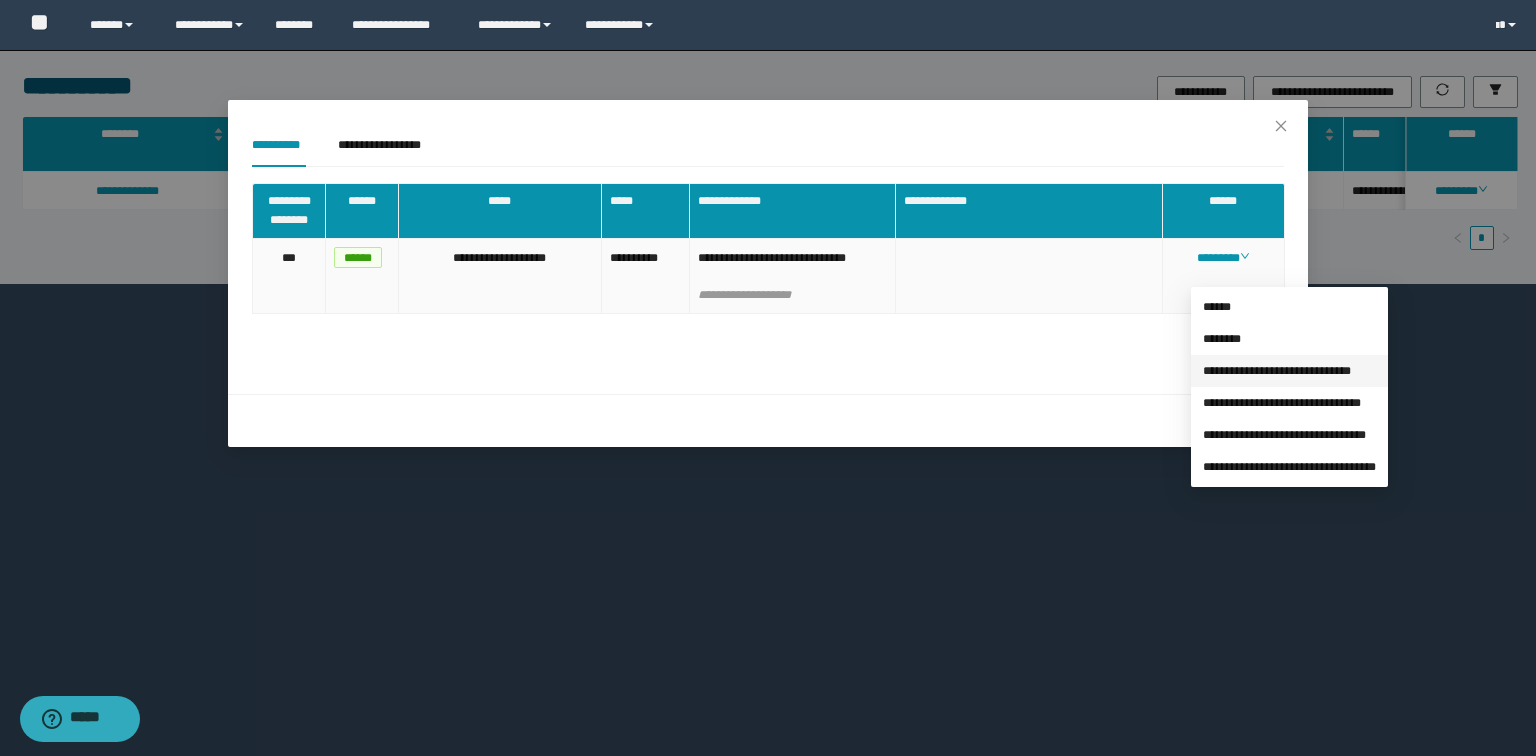 click on "**********" at bounding box center [1277, 371] 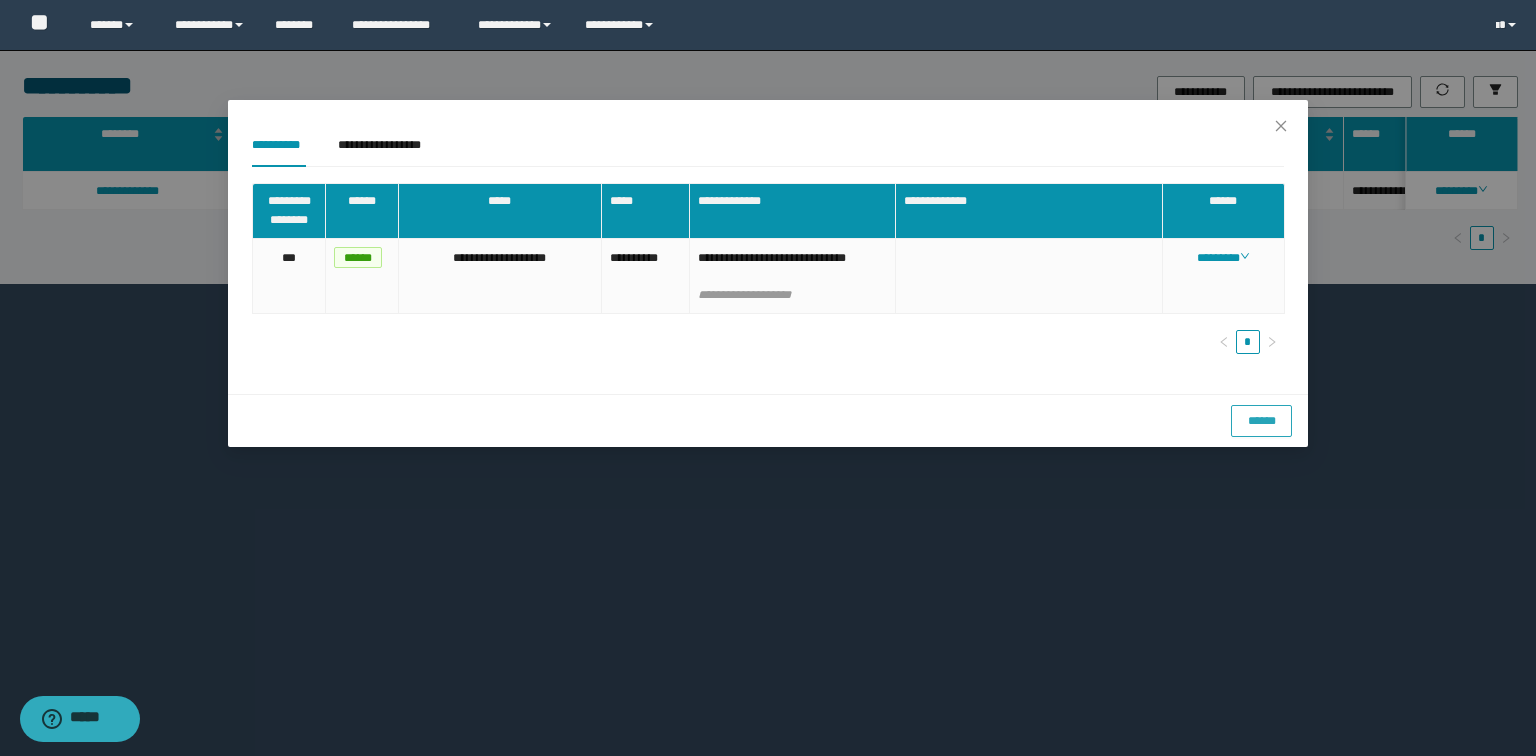 click on "******" at bounding box center (1261, 420) 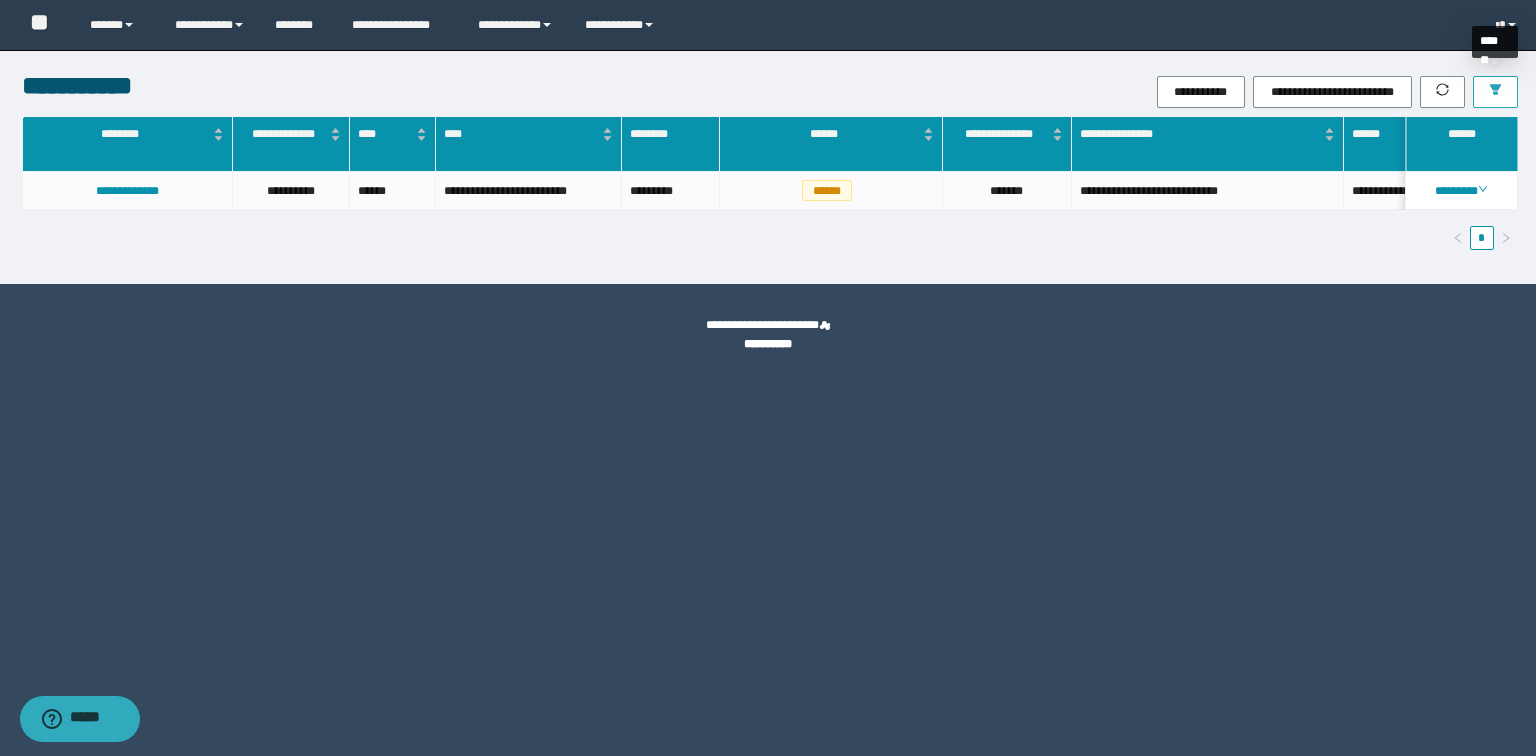 click at bounding box center (1495, 92) 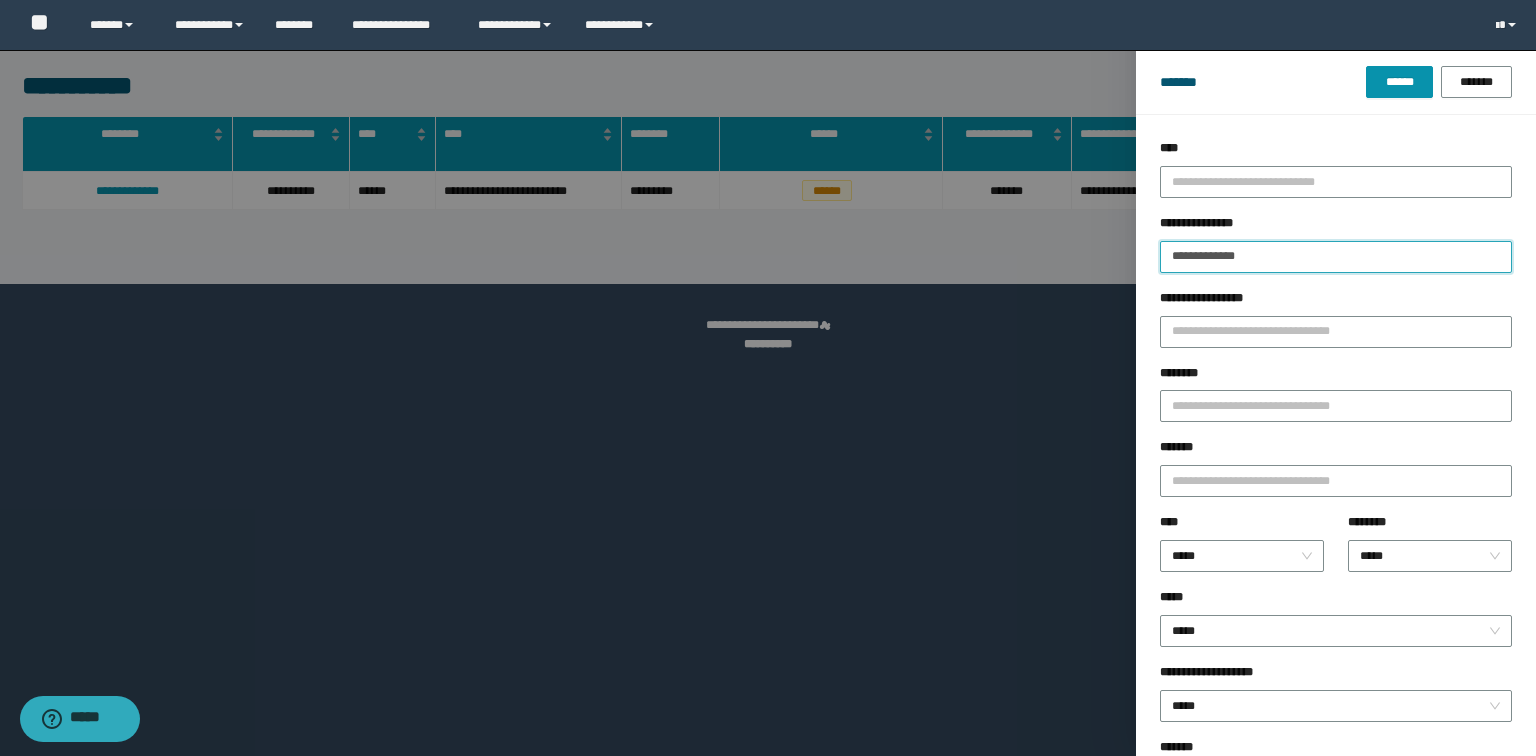 drag, startPoint x: 1362, startPoint y: 253, endPoint x: 330, endPoint y: 336, distance: 1035.3323 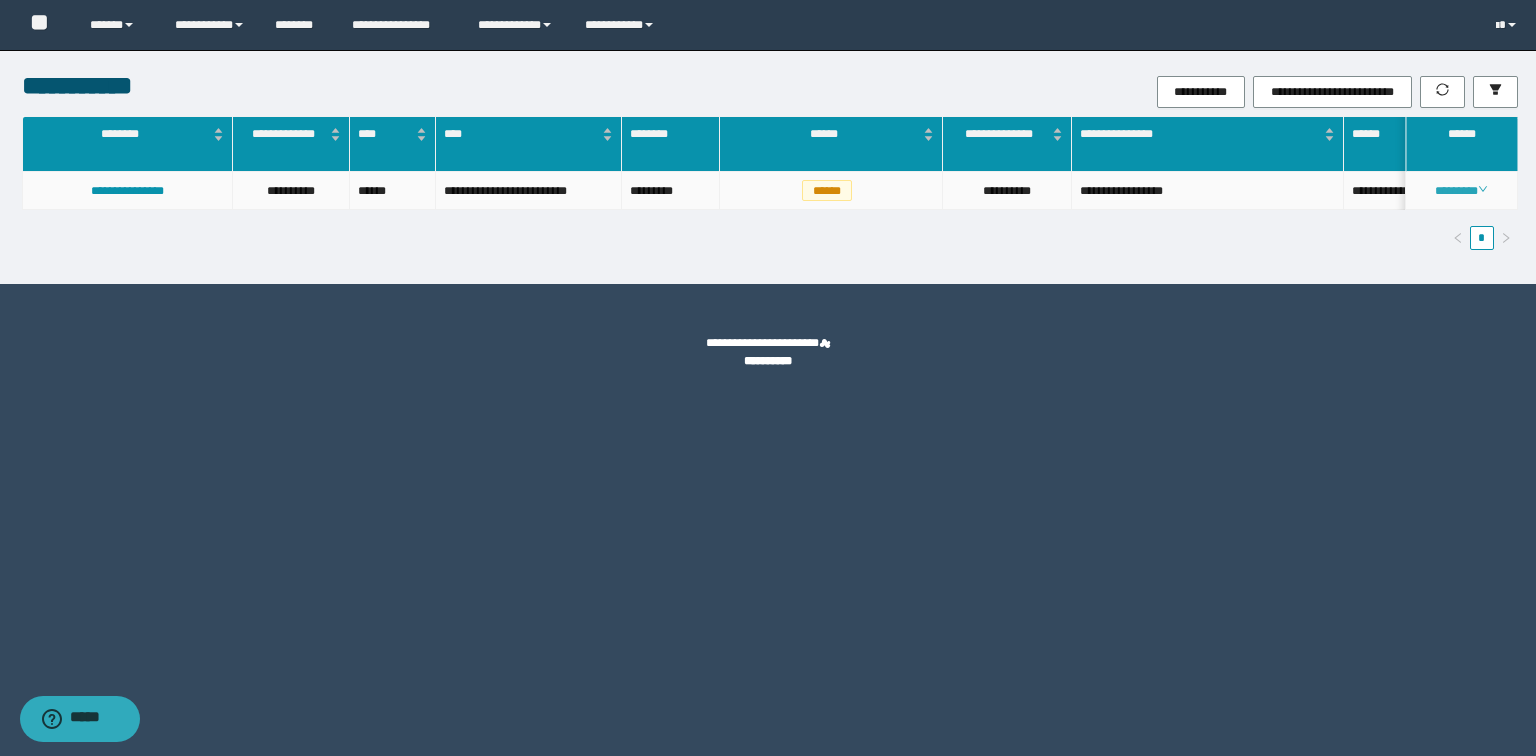 click on "********" at bounding box center [1461, 191] 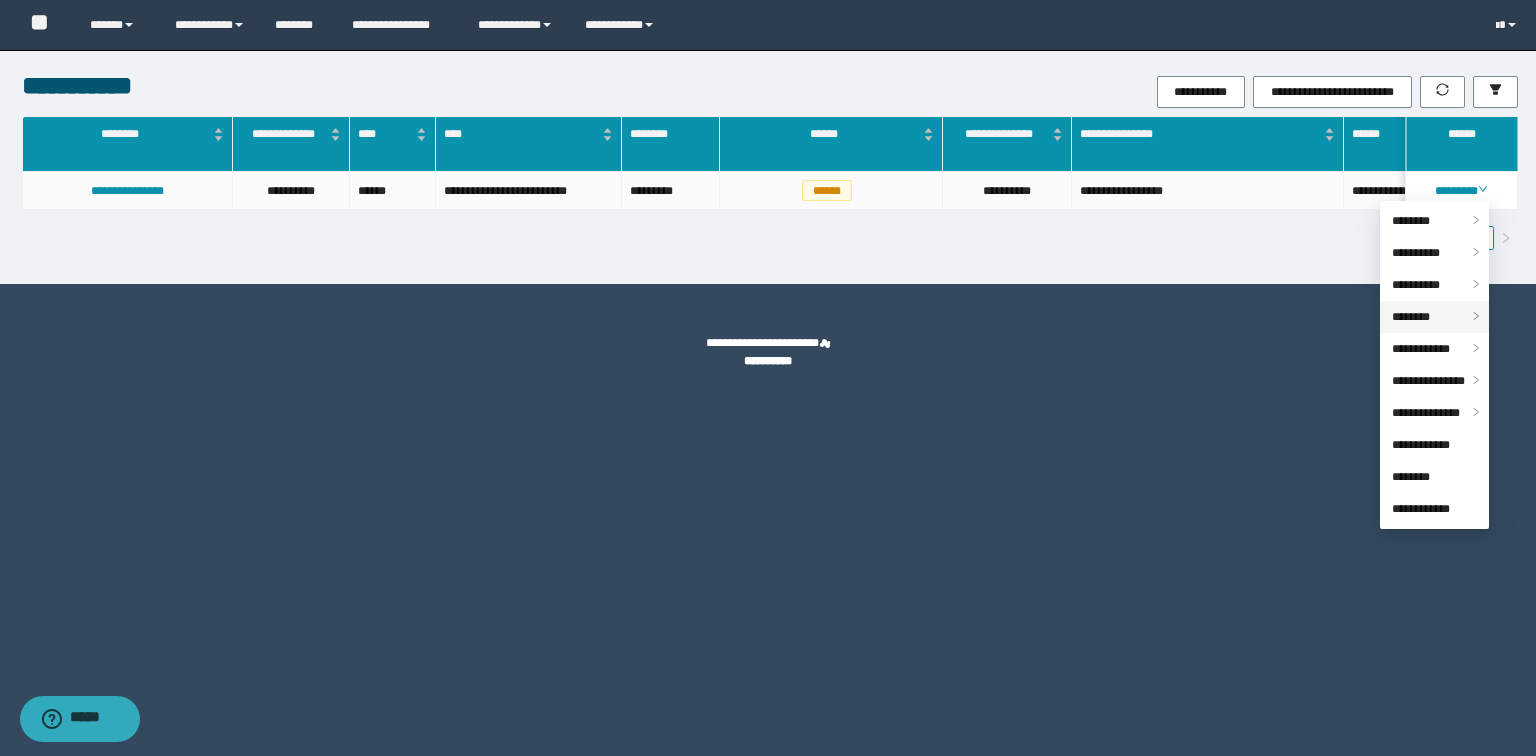 click on "********" at bounding box center (1411, 317) 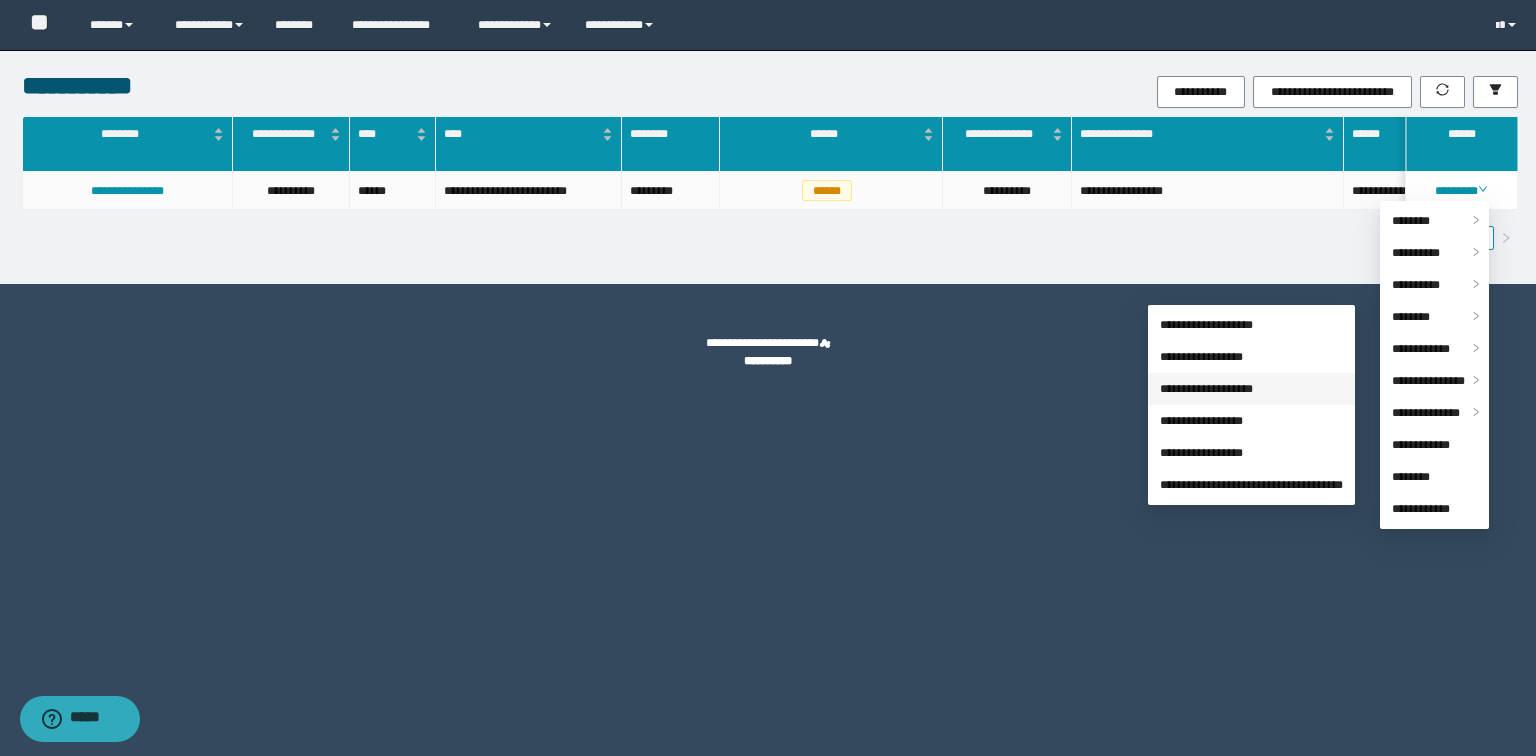 click on "**********" at bounding box center [1206, 389] 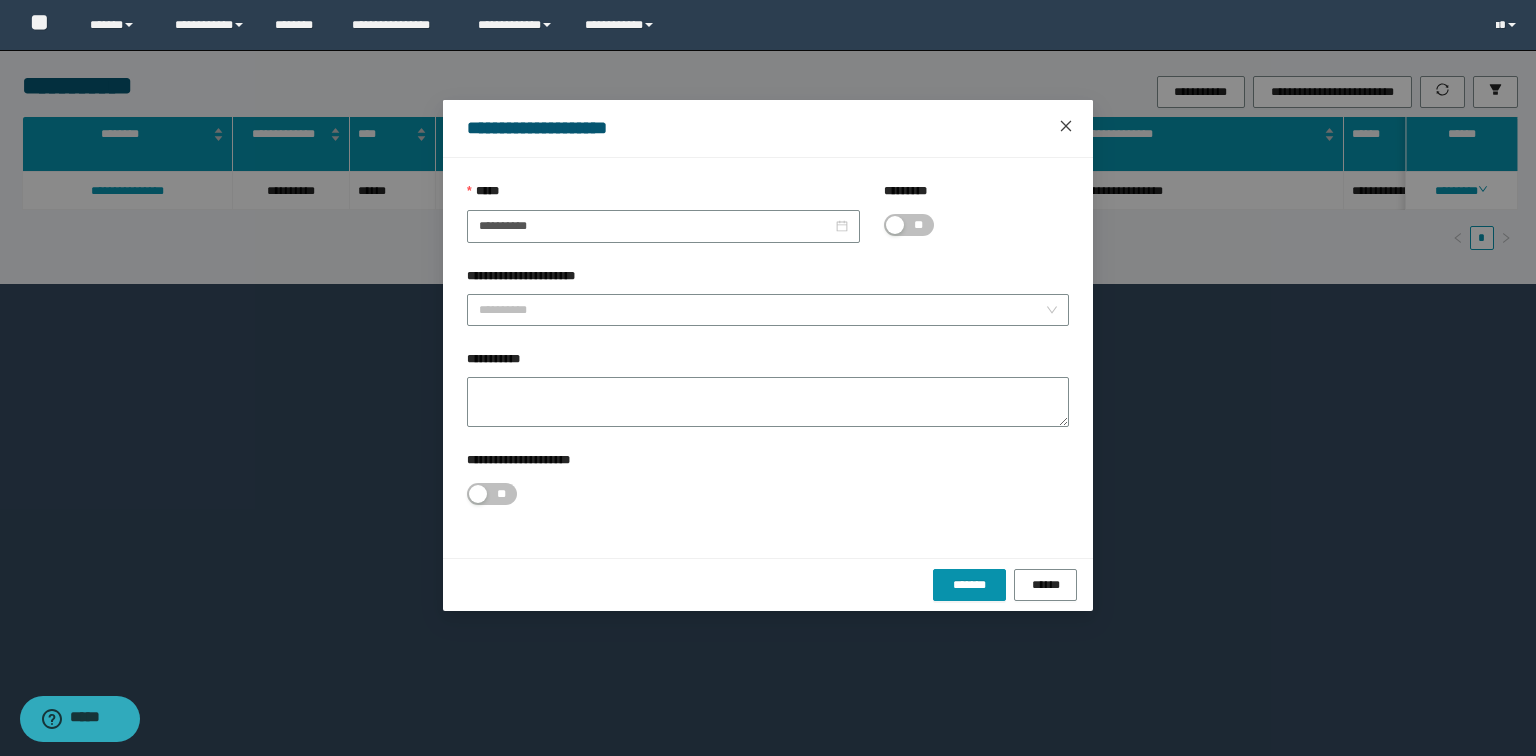 drag, startPoint x: 1076, startPoint y: 124, endPoint x: 1144, endPoint y: 125, distance: 68.007355 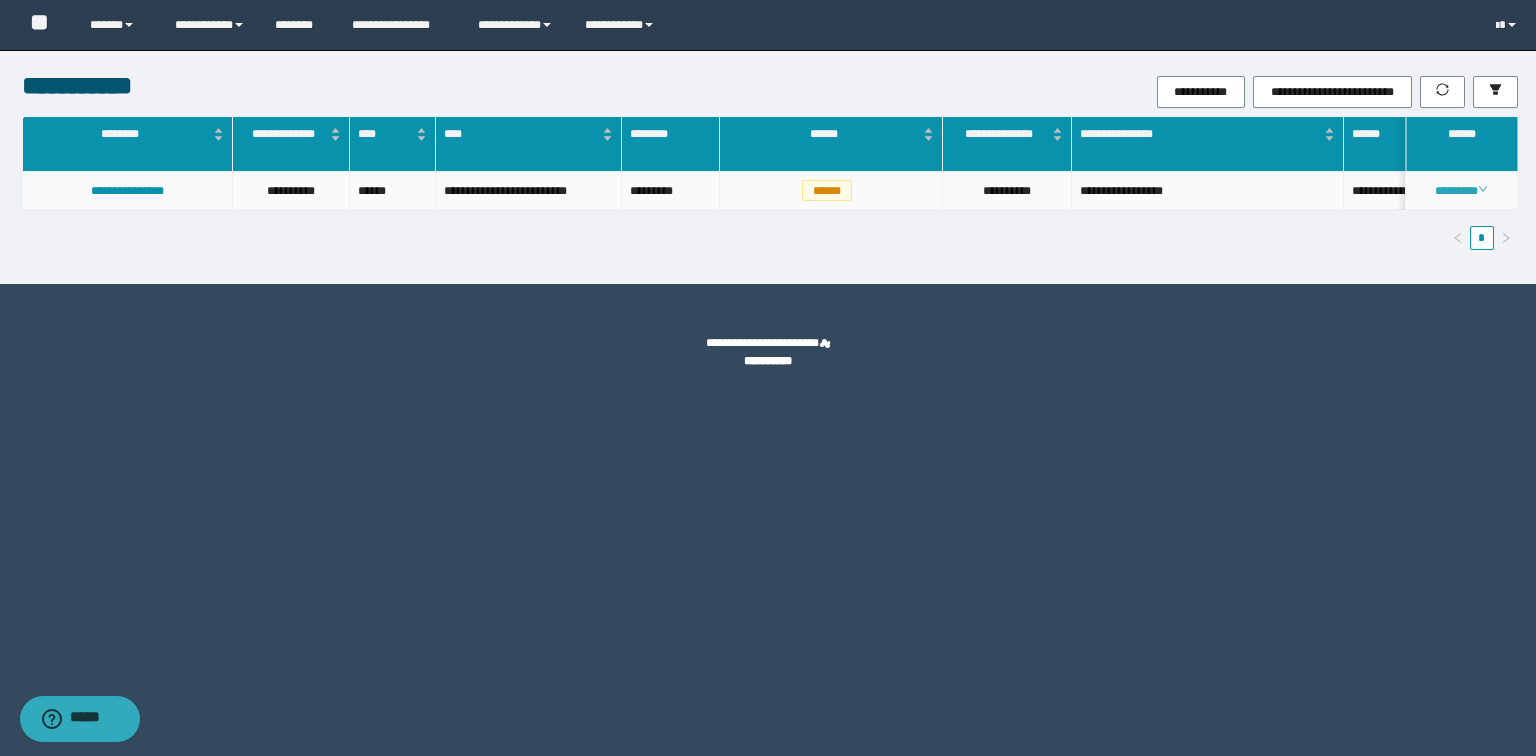 click on "********" at bounding box center (1461, 191) 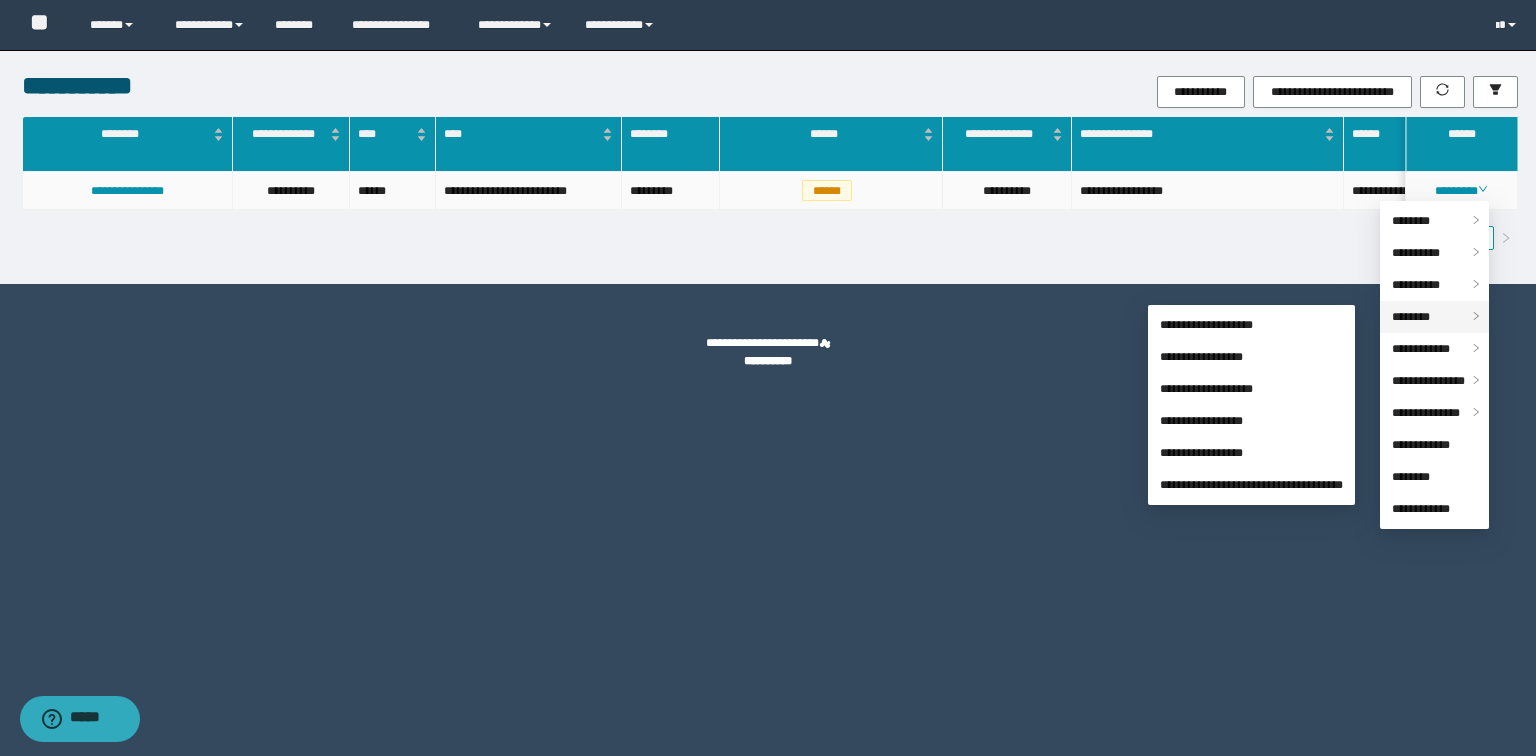 click on "********" at bounding box center [1434, 317] 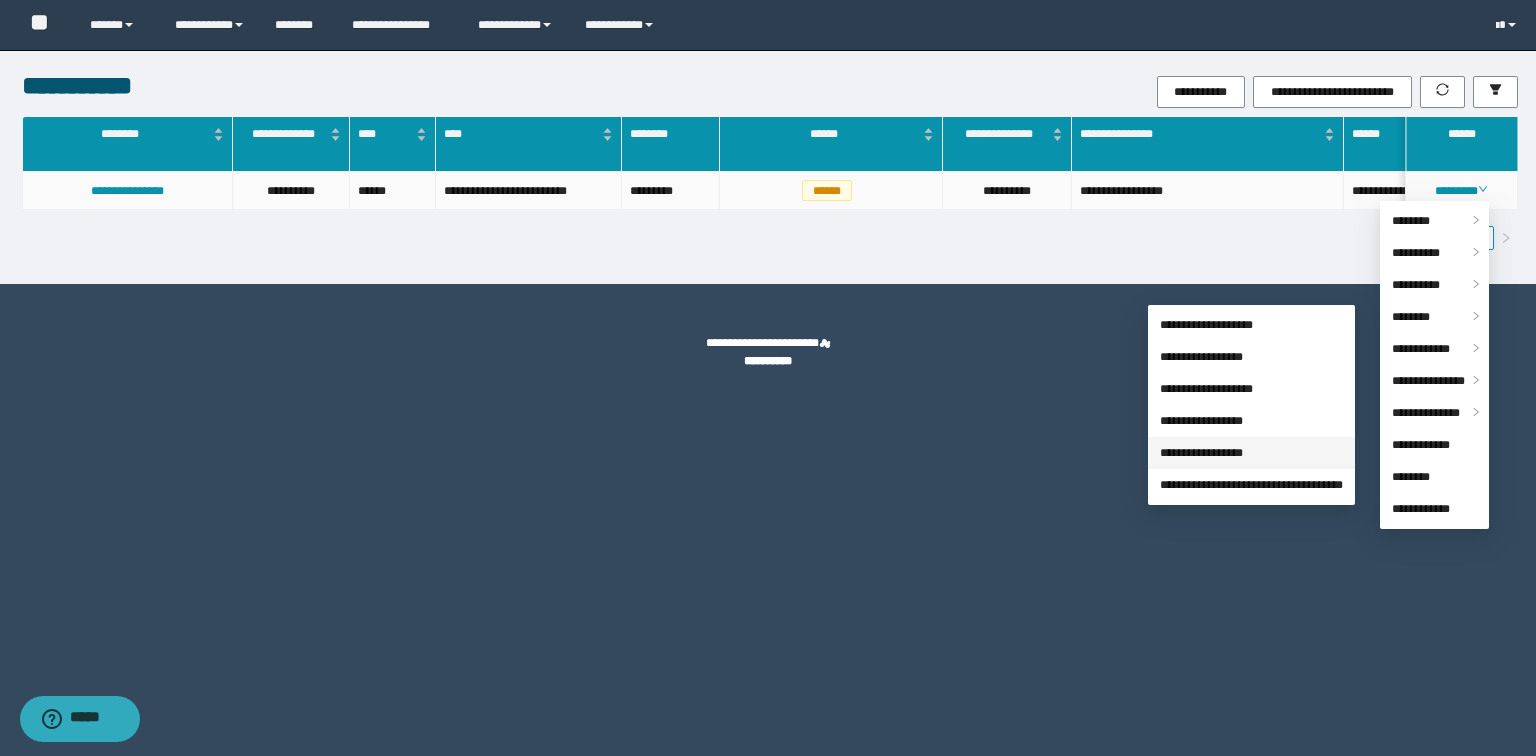 click on "**********" at bounding box center [1201, 453] 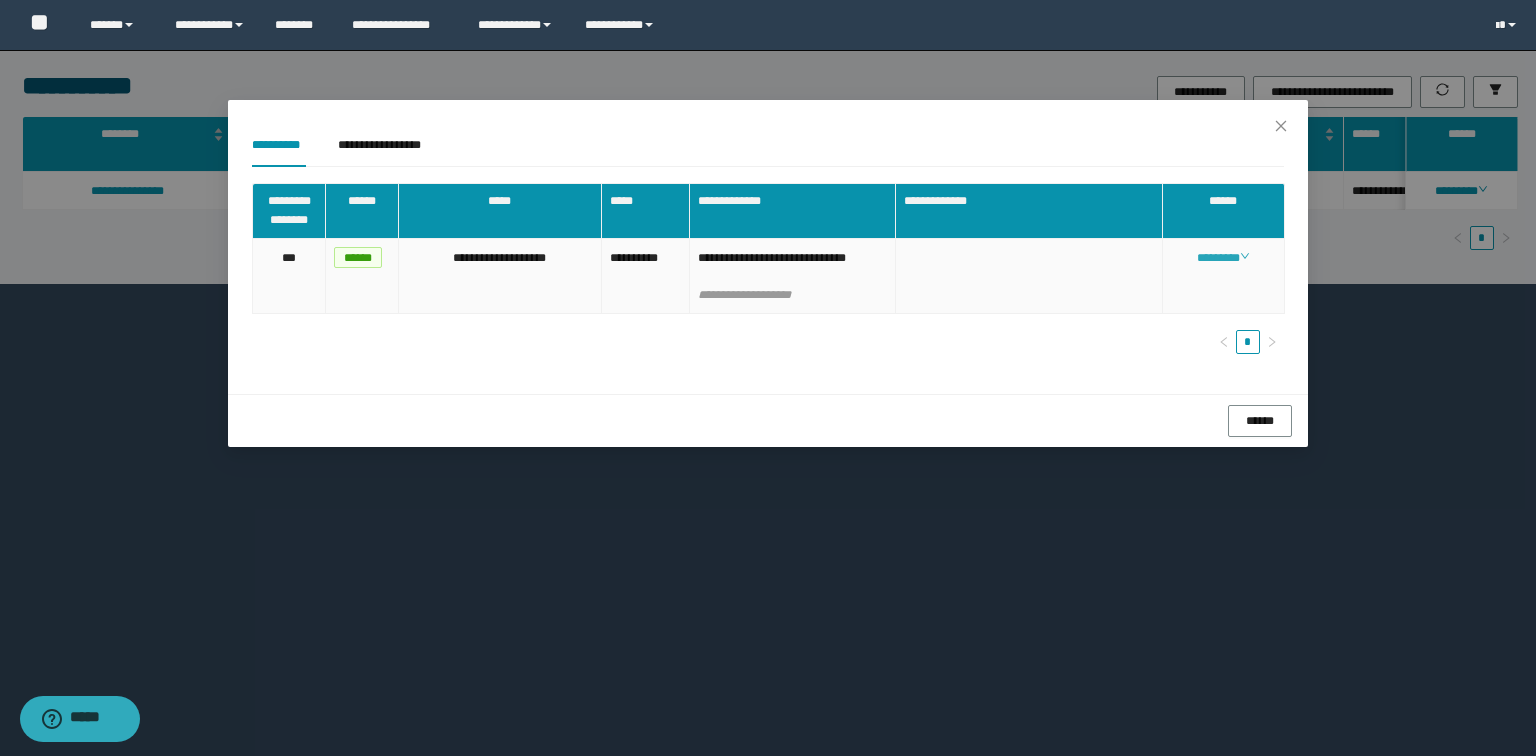 click on "********" at bounding box center [1223, 258] 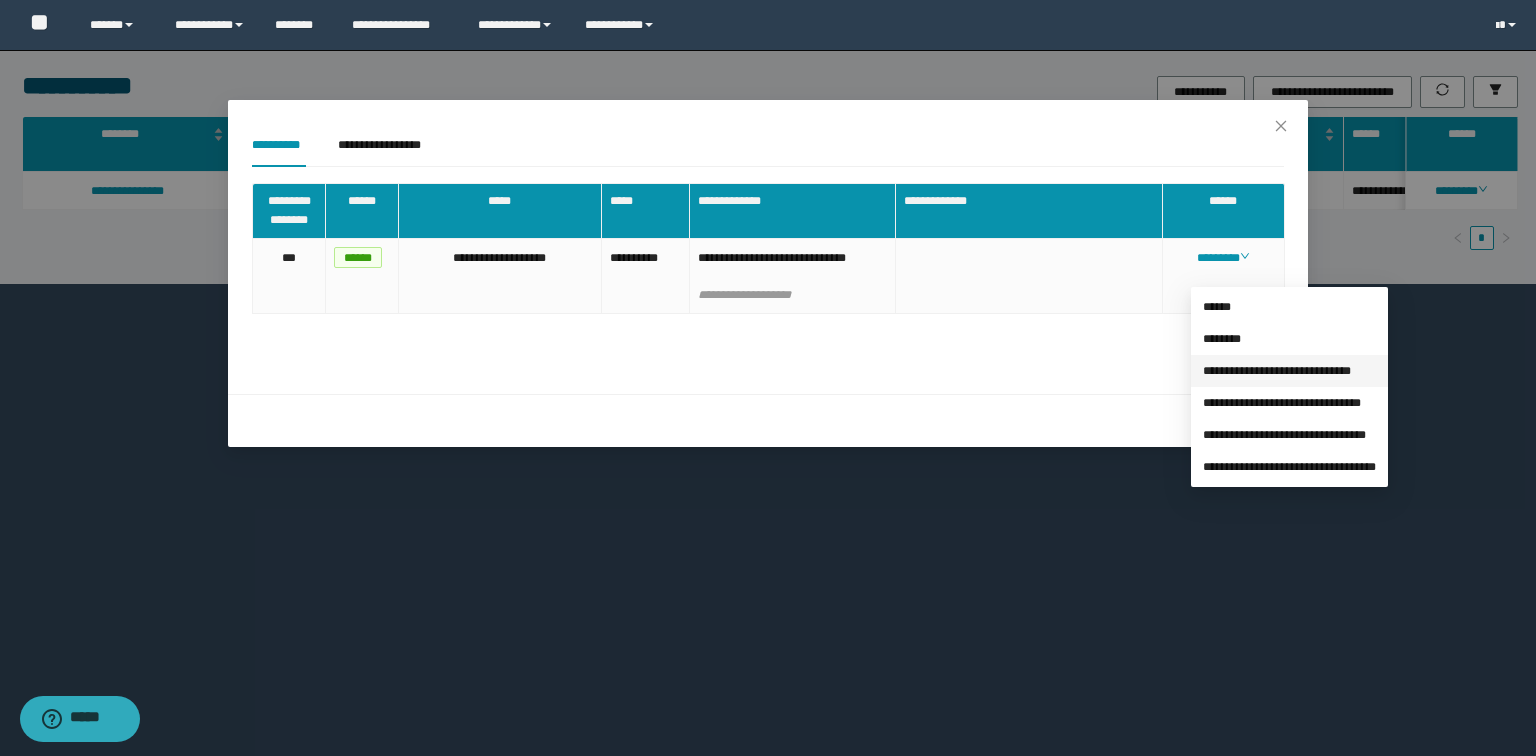 click on "**********" at bounding box center [1277, 371] 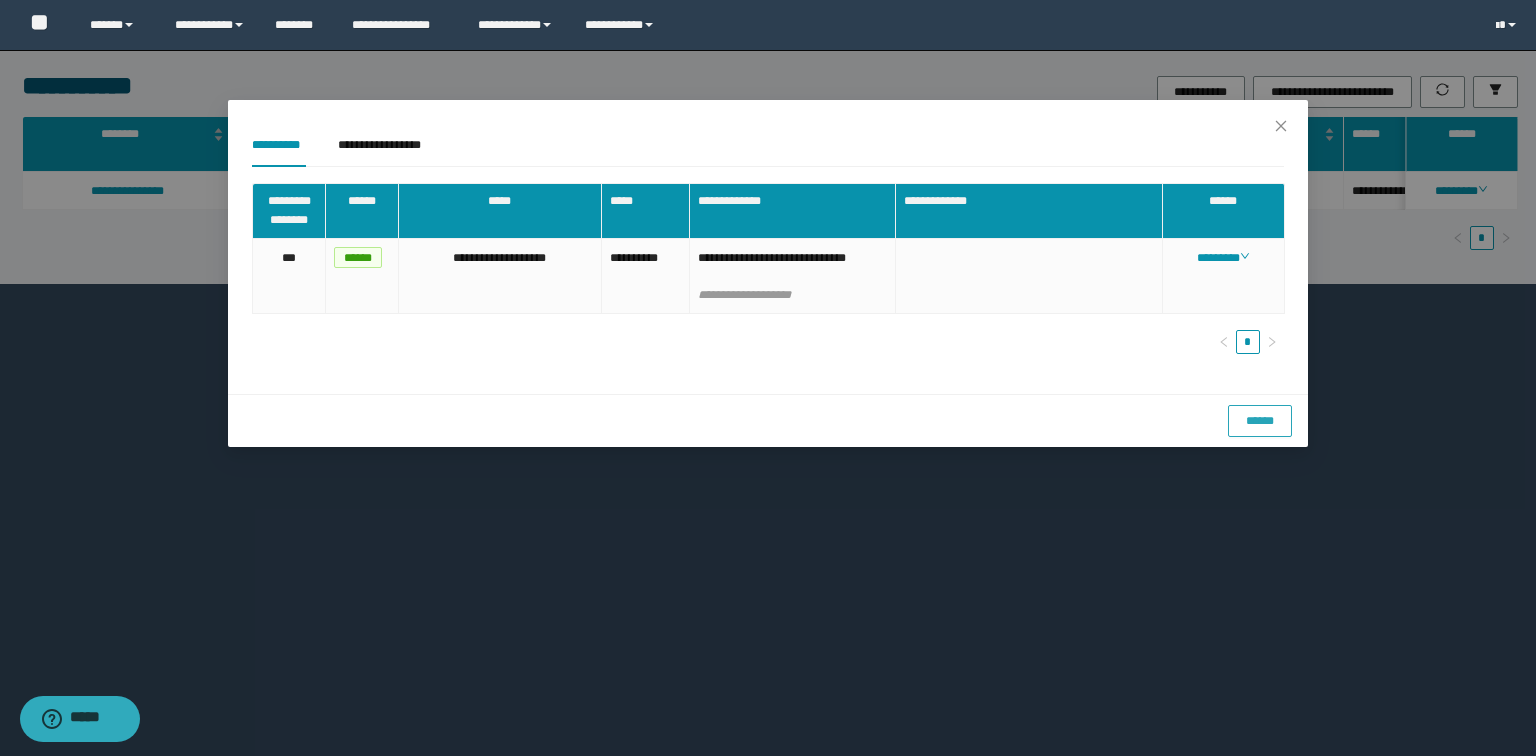 click on "******" at bounding box center (1260, 421) 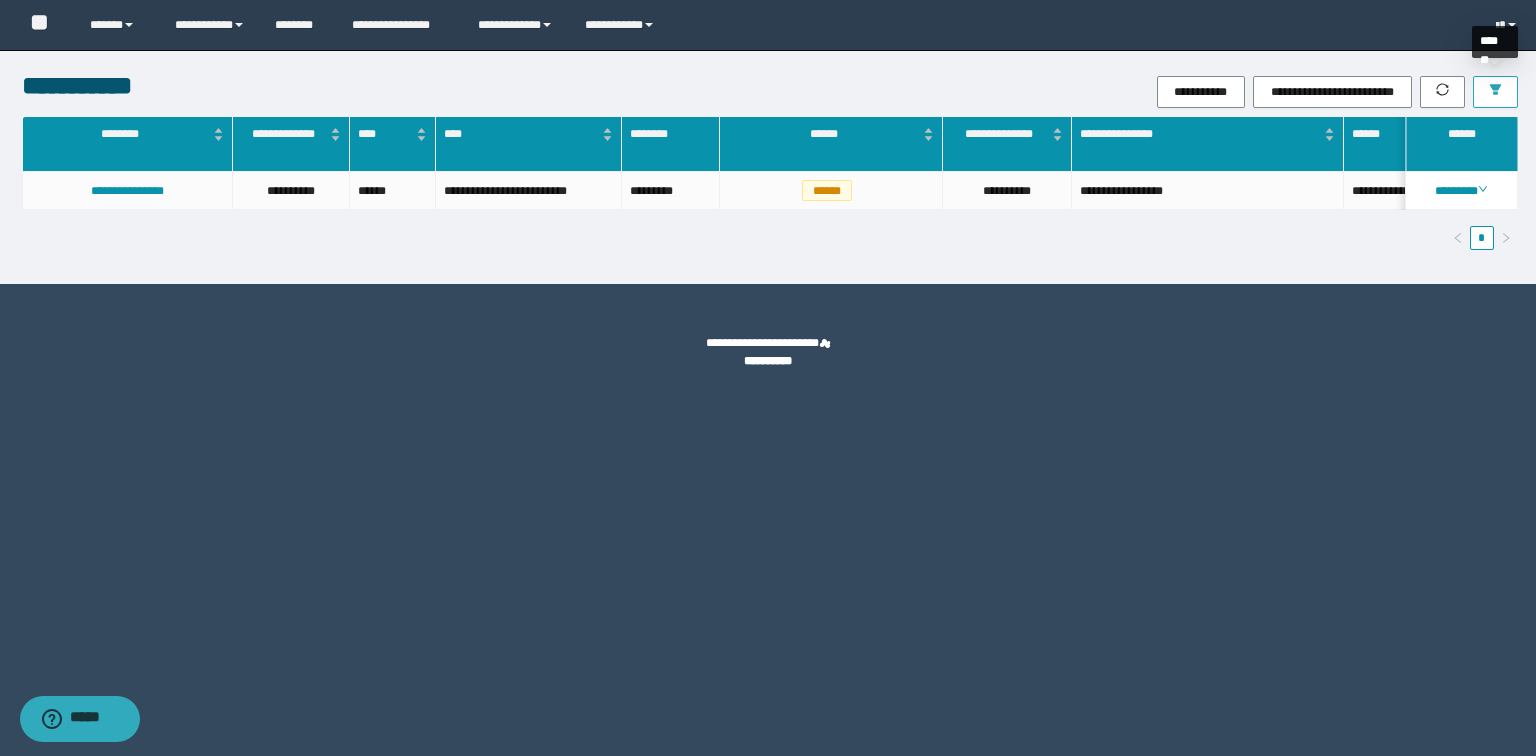 click at bounding box center (1495, 92) 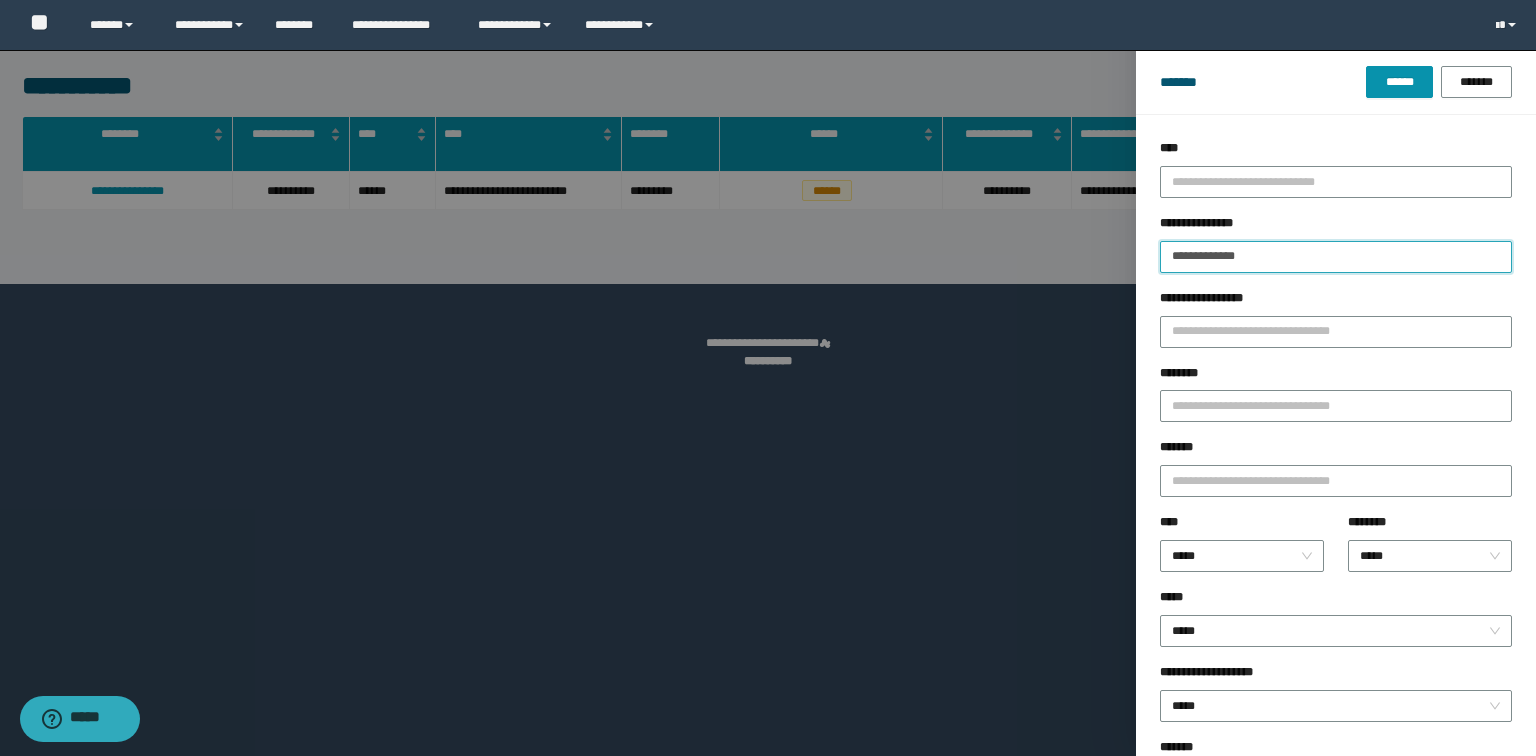 drag, startPoint x: 1388, startPoint y: 253, endPoint x: 664, endPoint y: 278, distance: 724.4315 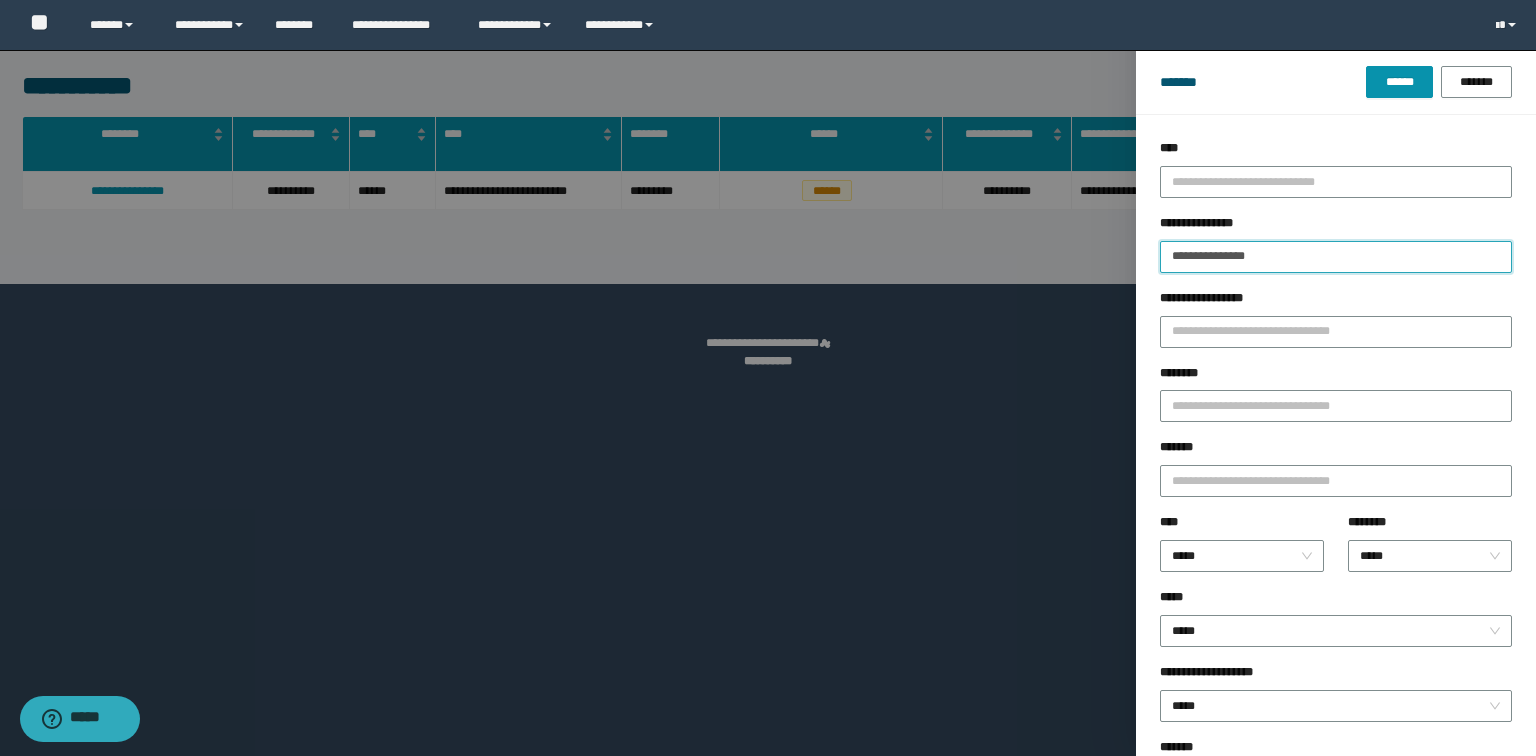click on "******" at bounding box center (1399, 82) 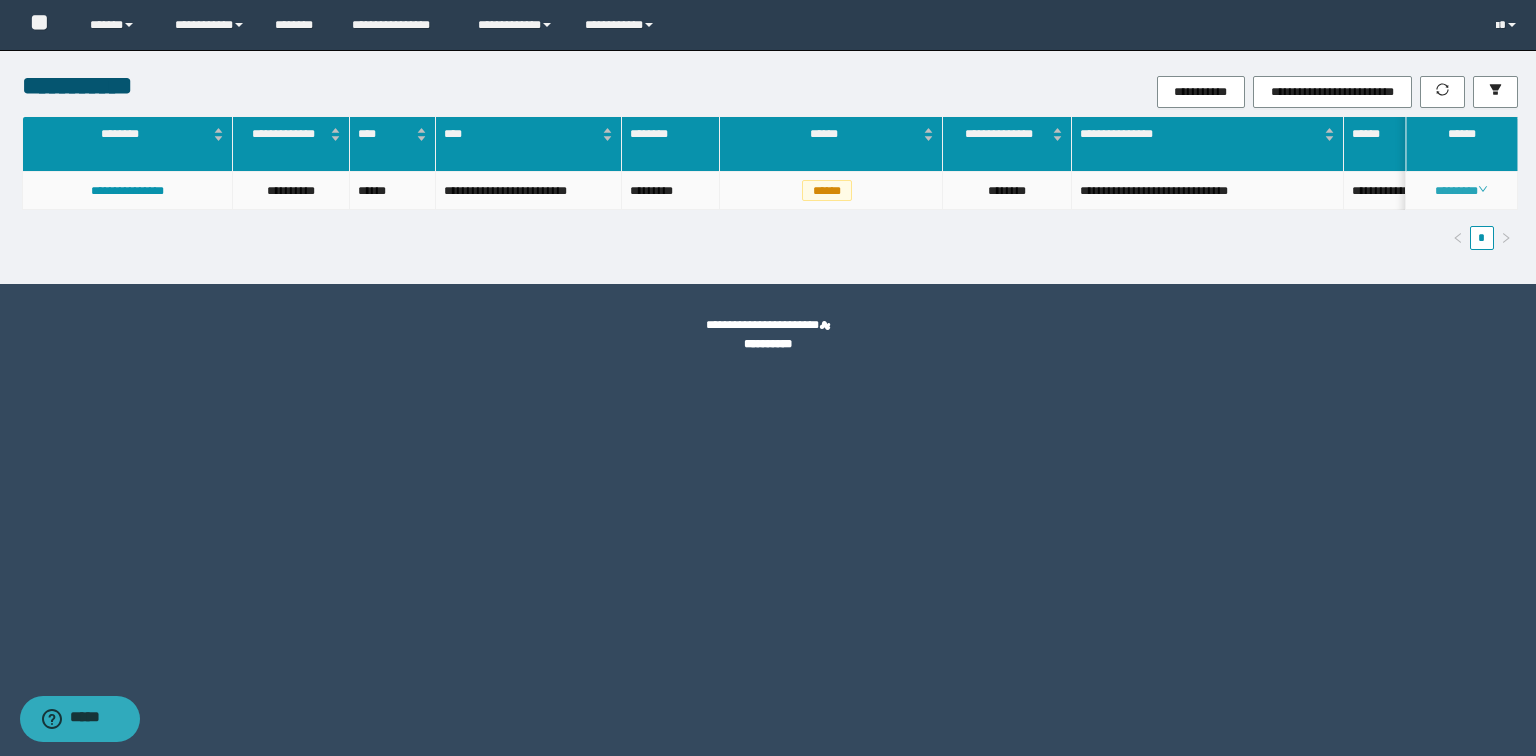 click on "********" at bounding box center (1461, 191) 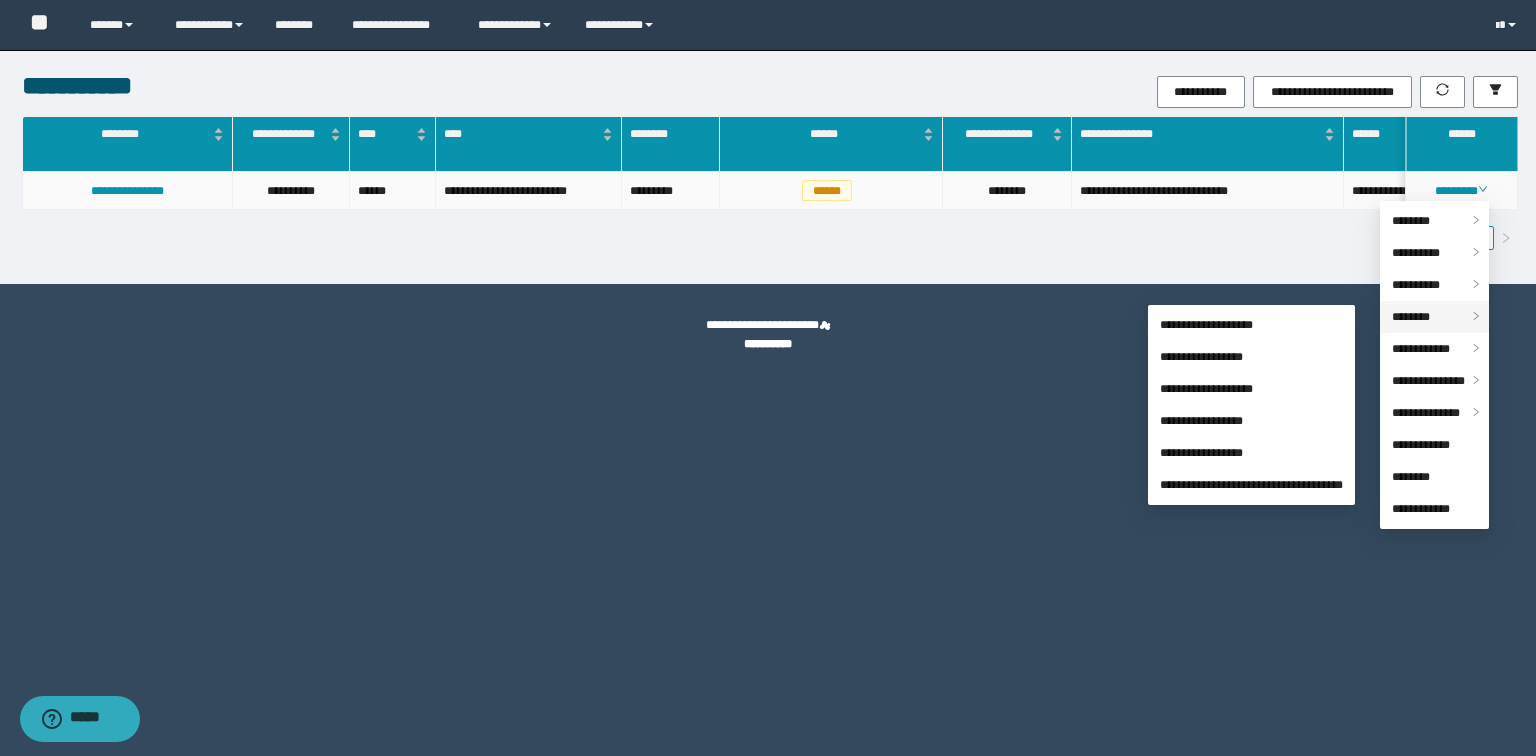 click on "********" at bounding box center (1411, 317) 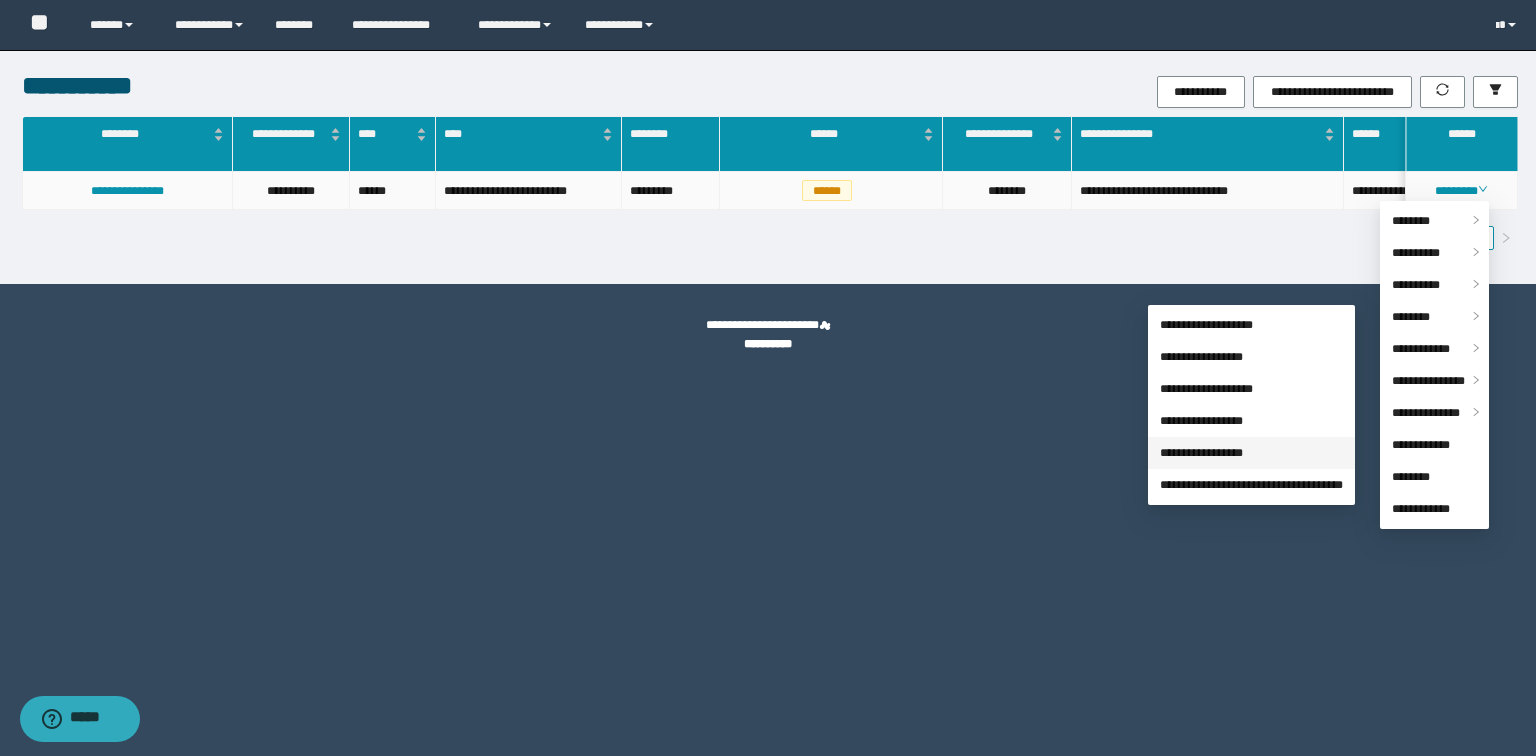 click on "**********" at bounding box center (1201, 453) 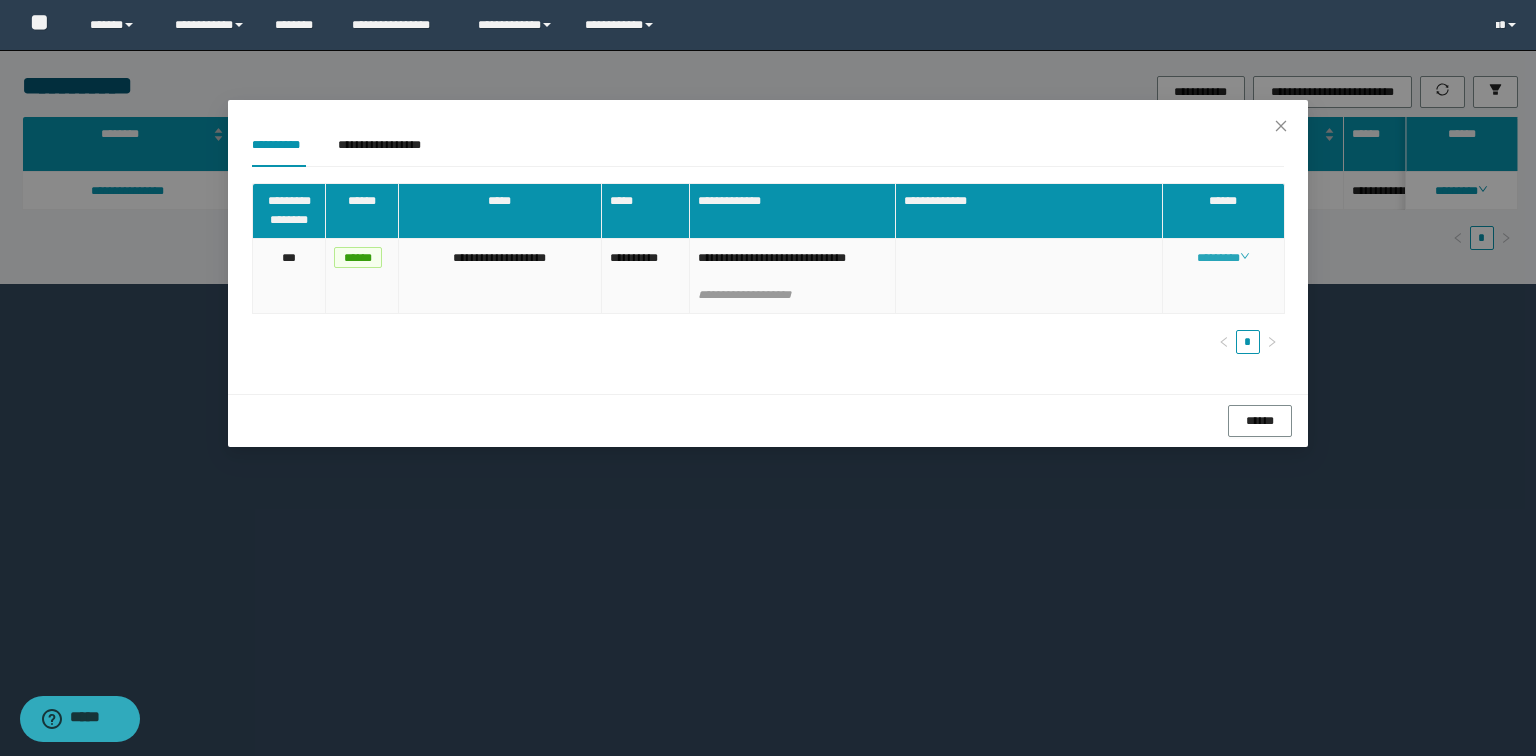 click on "********" at bounding box center (1223, 258) 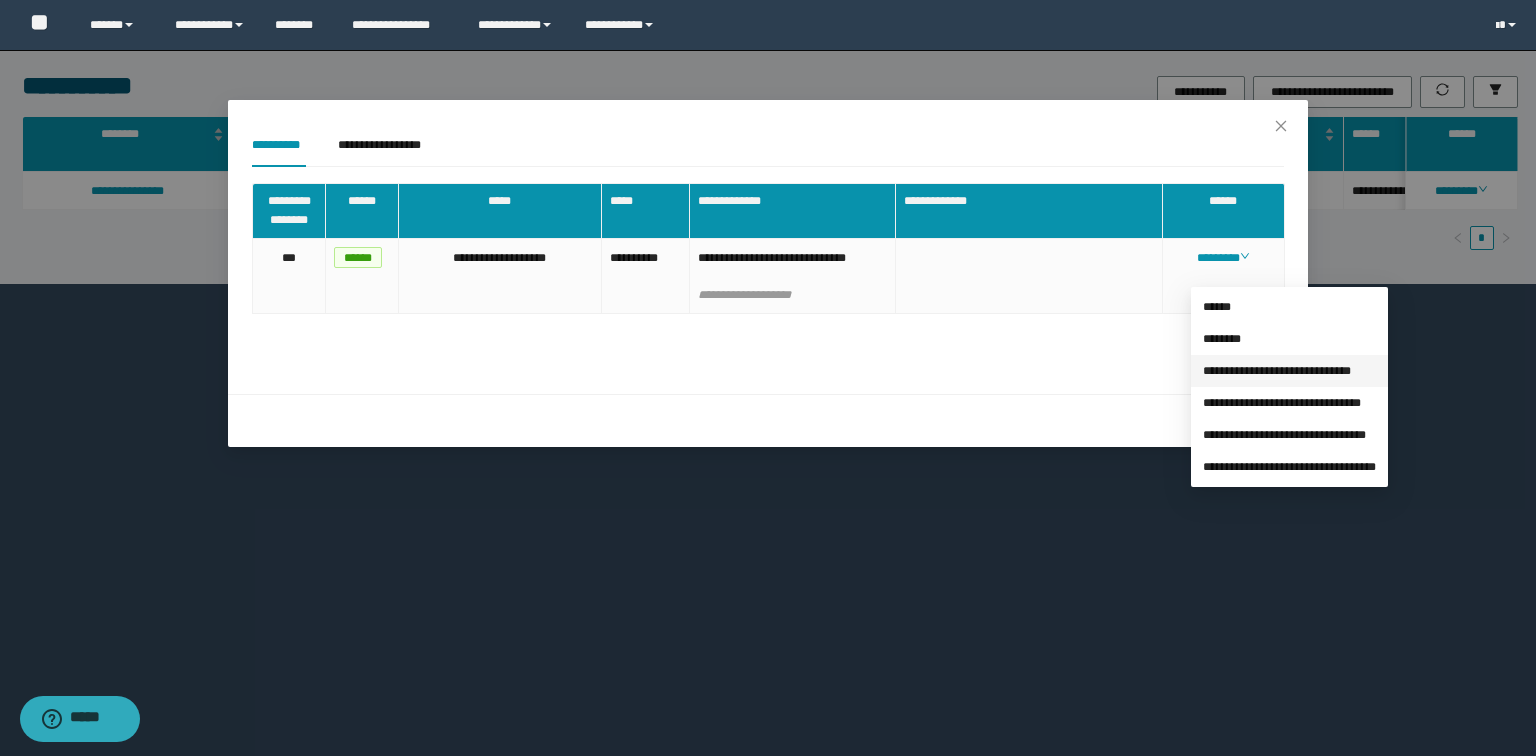 click on "**********" at bounding box center [1277, 371] 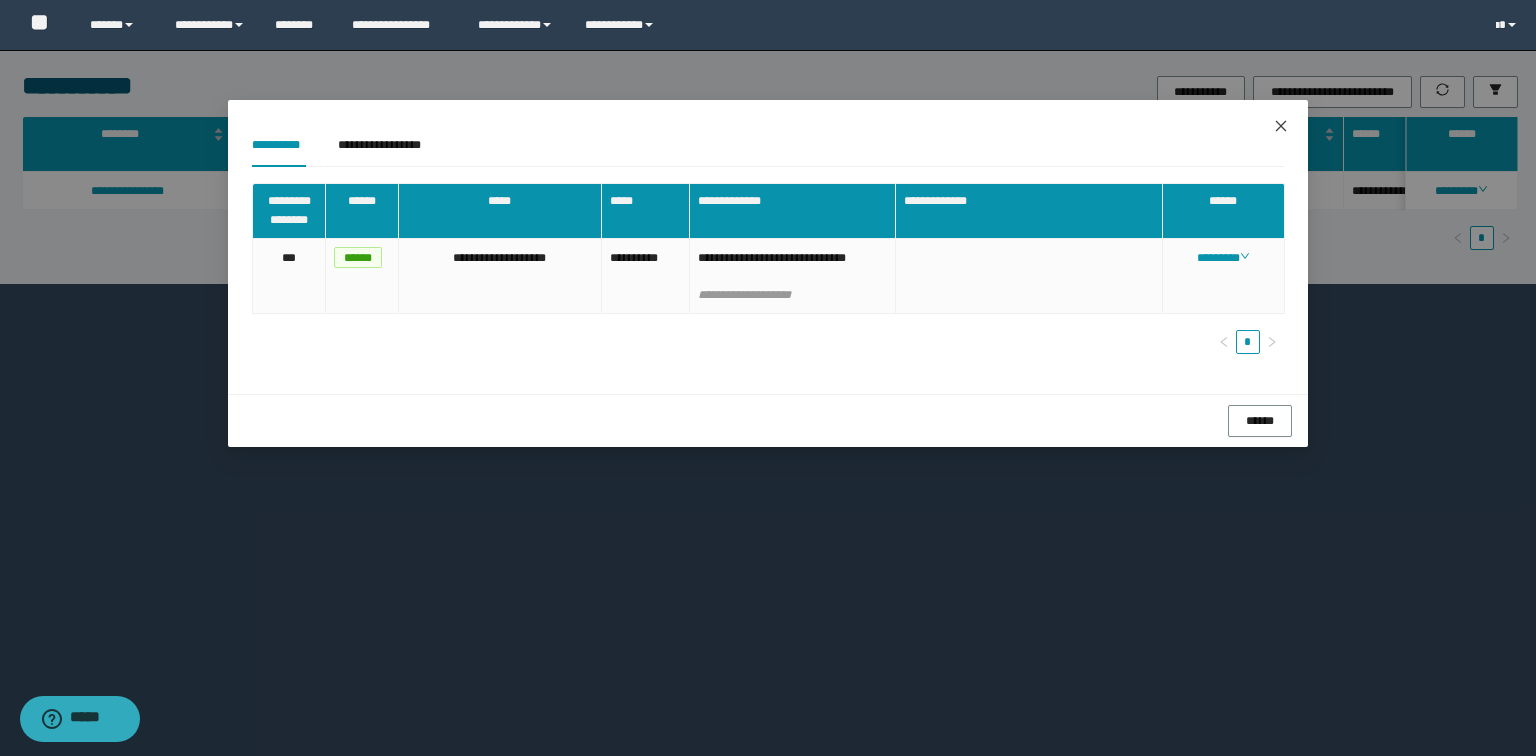 click 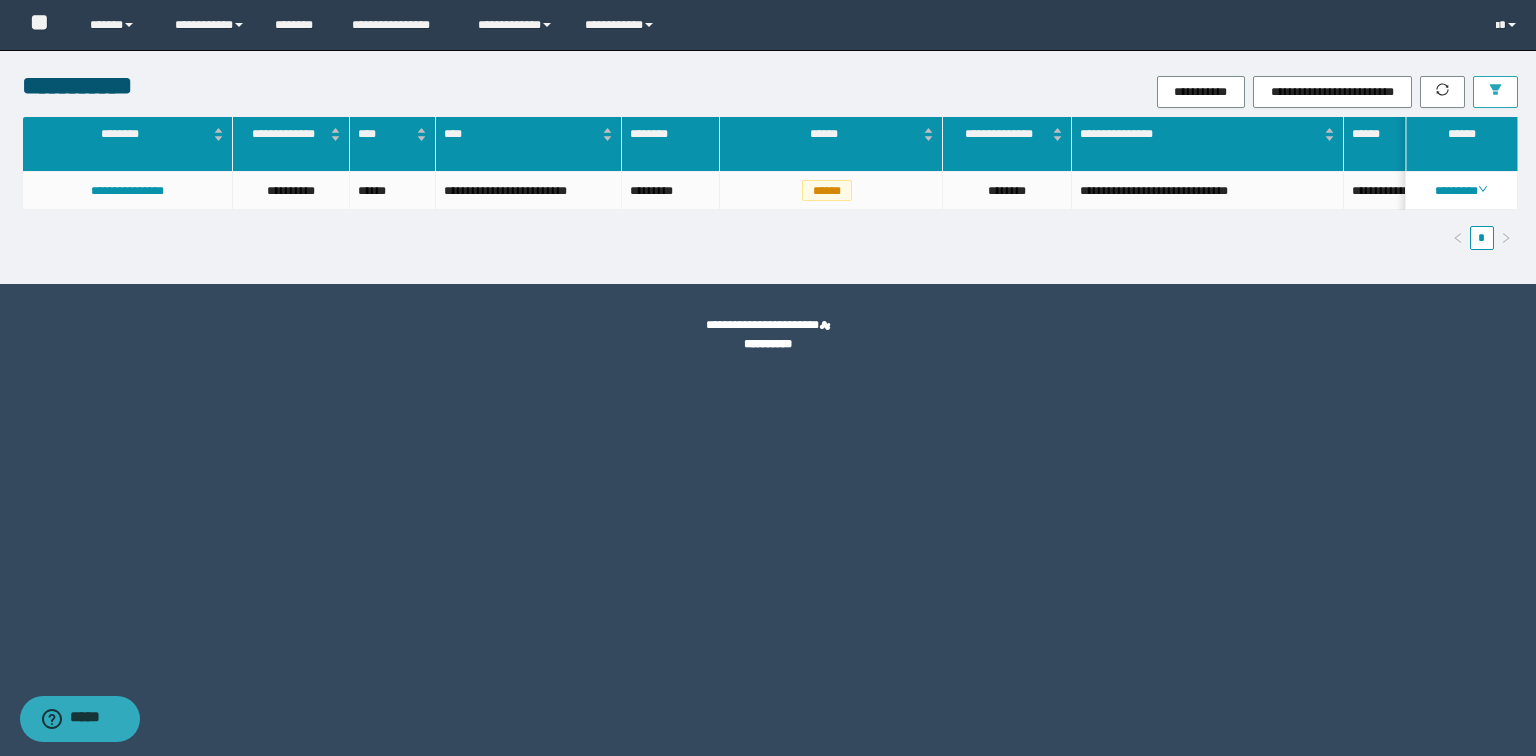 click at bounding box center [1495, 92] 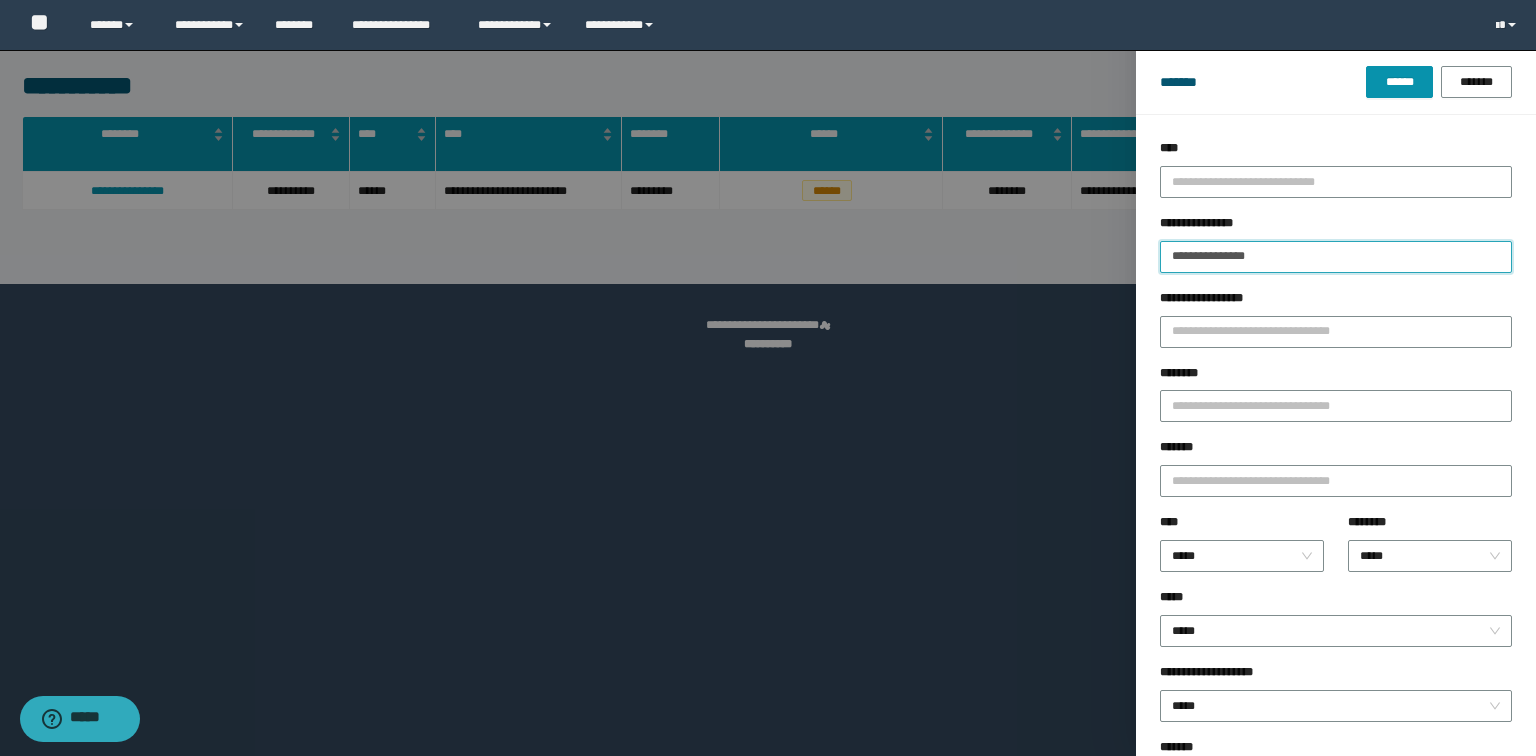 drag, startPoint x: 1390, startPoint y: 260, endPoint x: 335, endPoint y: 260, distance: 1055 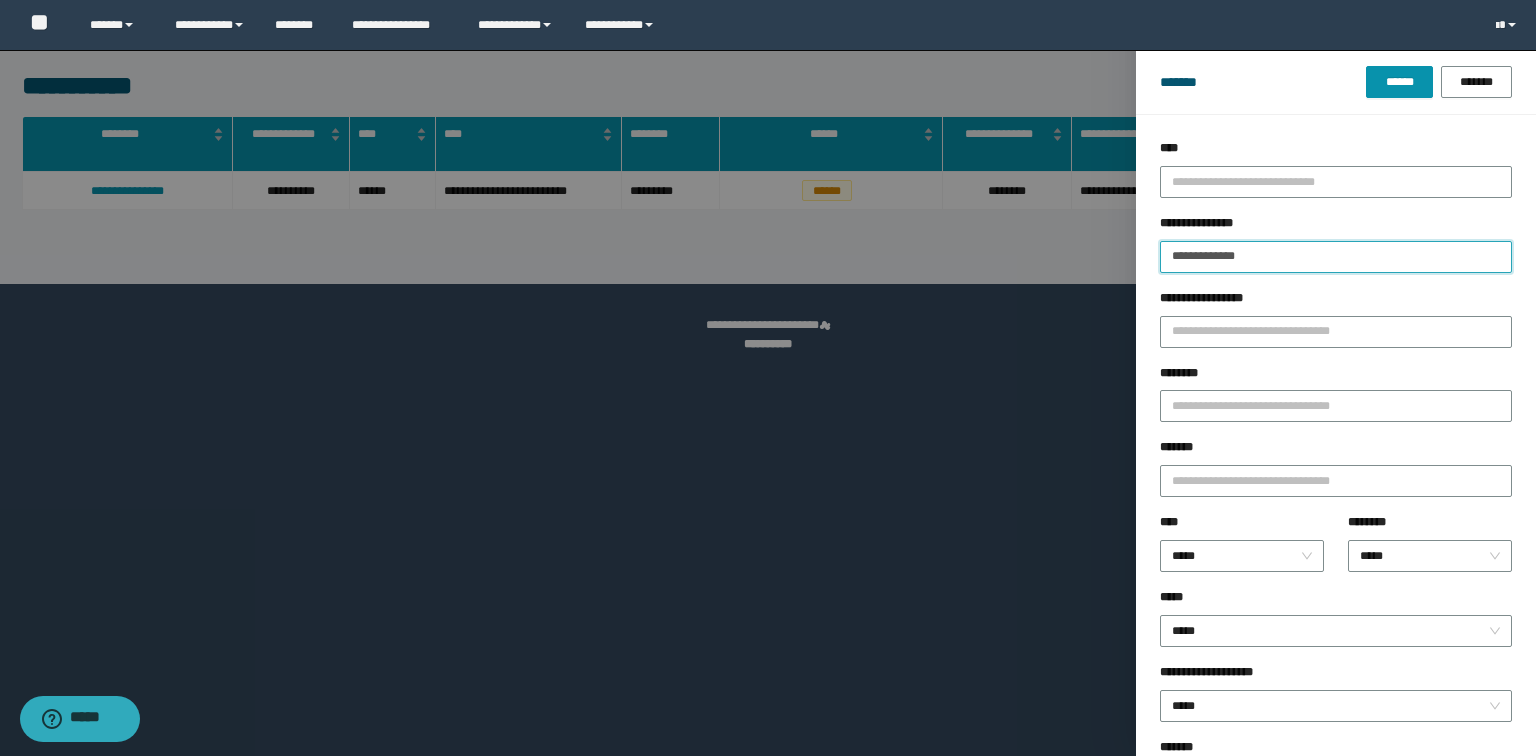 click on "******" at bounding box center [1399, 82] 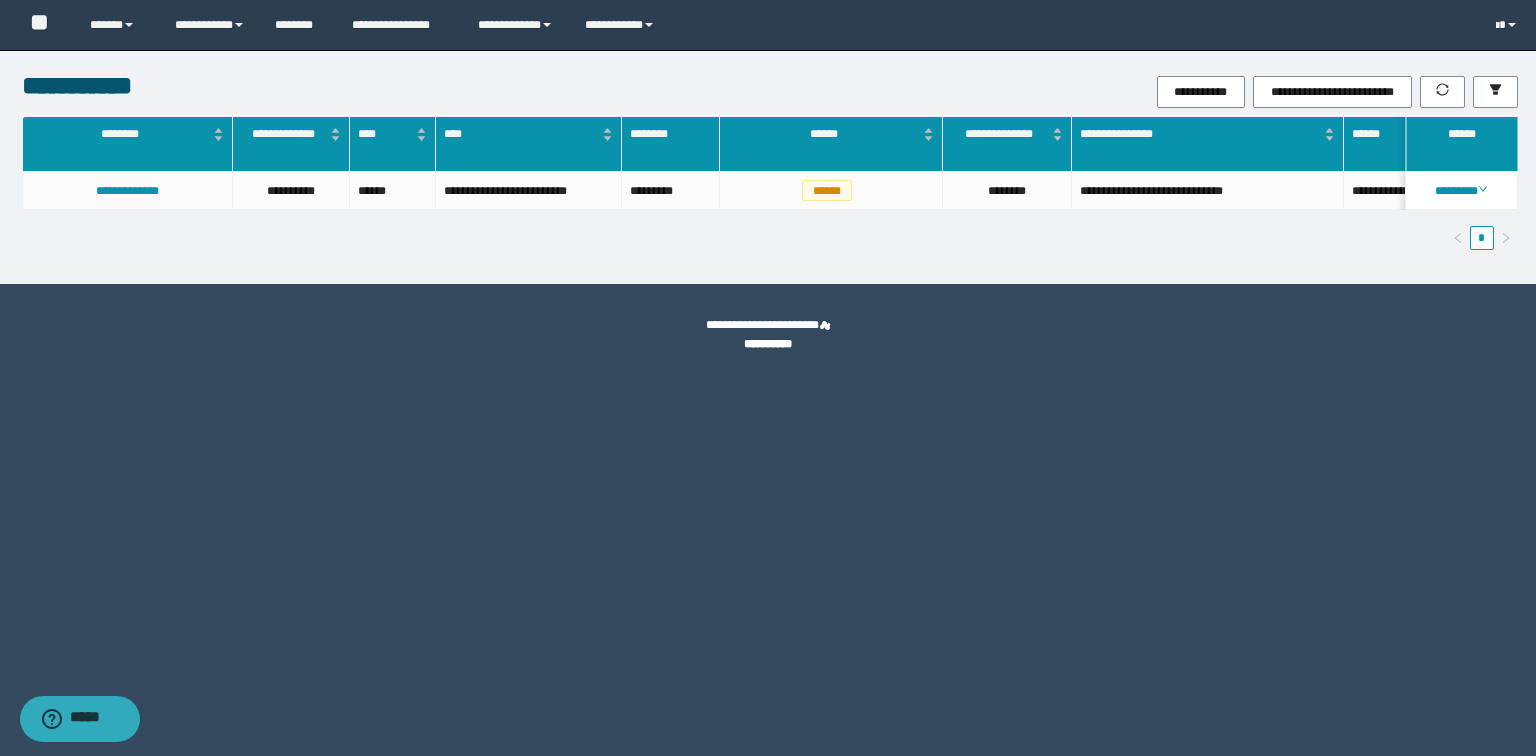 click on "********" at bounding box center (1461, 191) 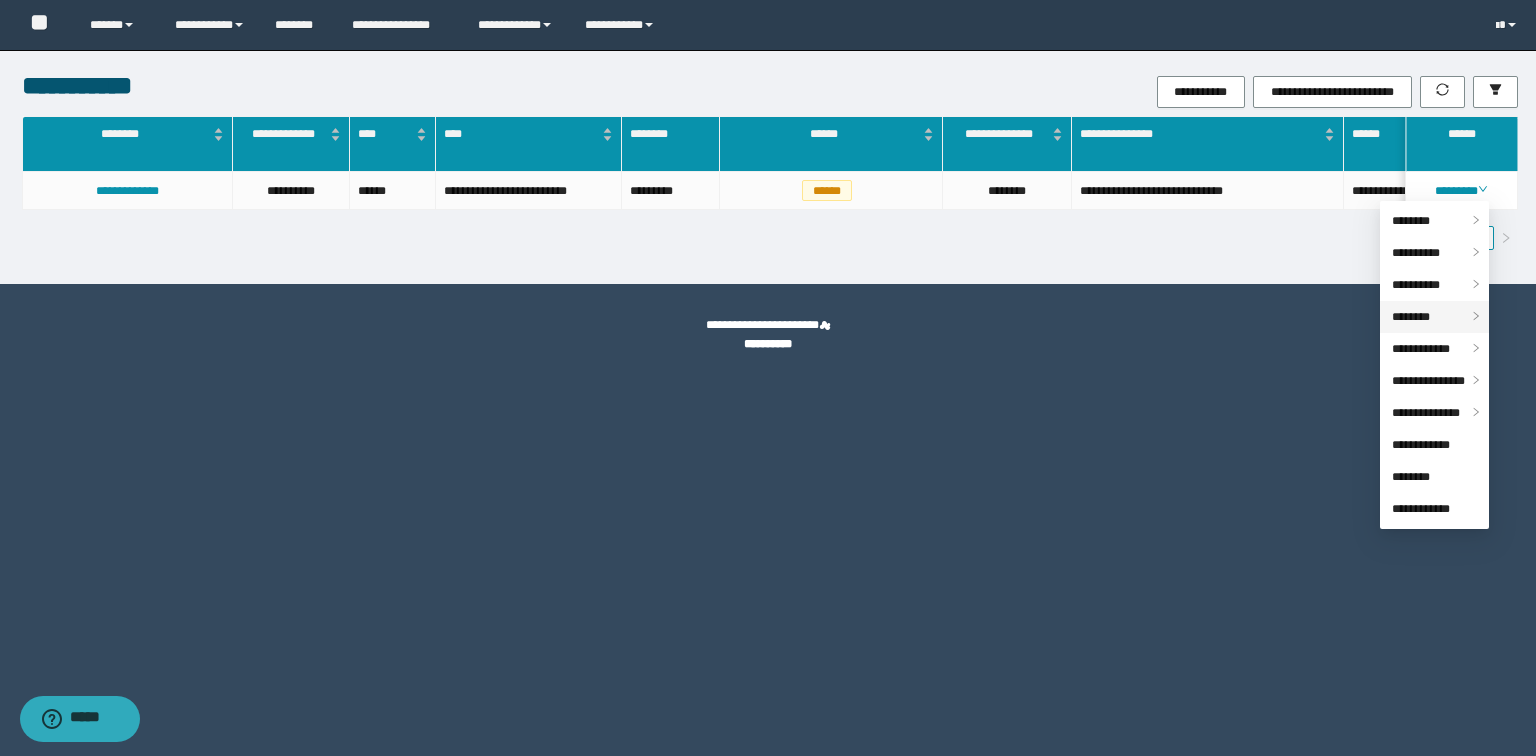 click on "********" at bounding box center [1411, 317] 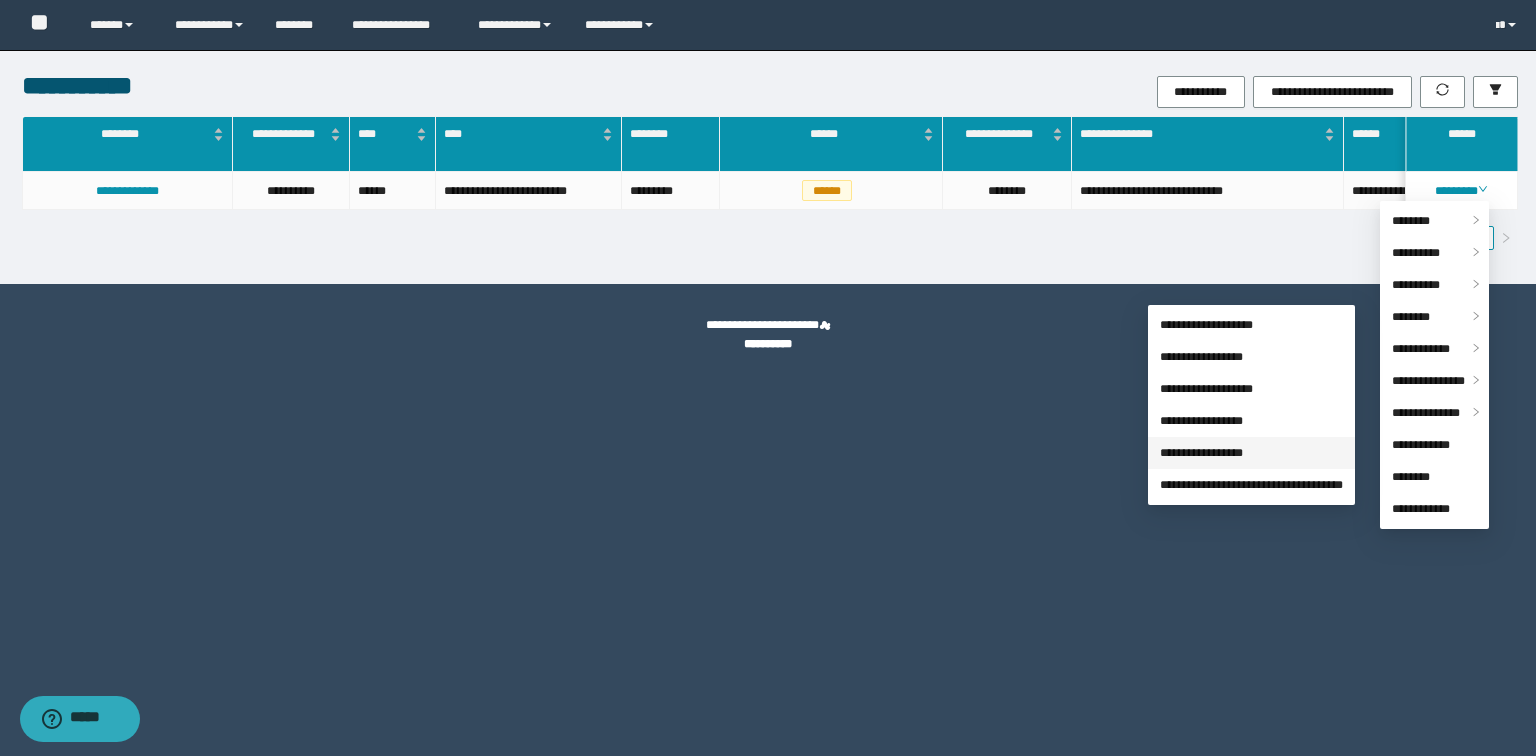 click on "**********" at bounding box center (1201, 453) 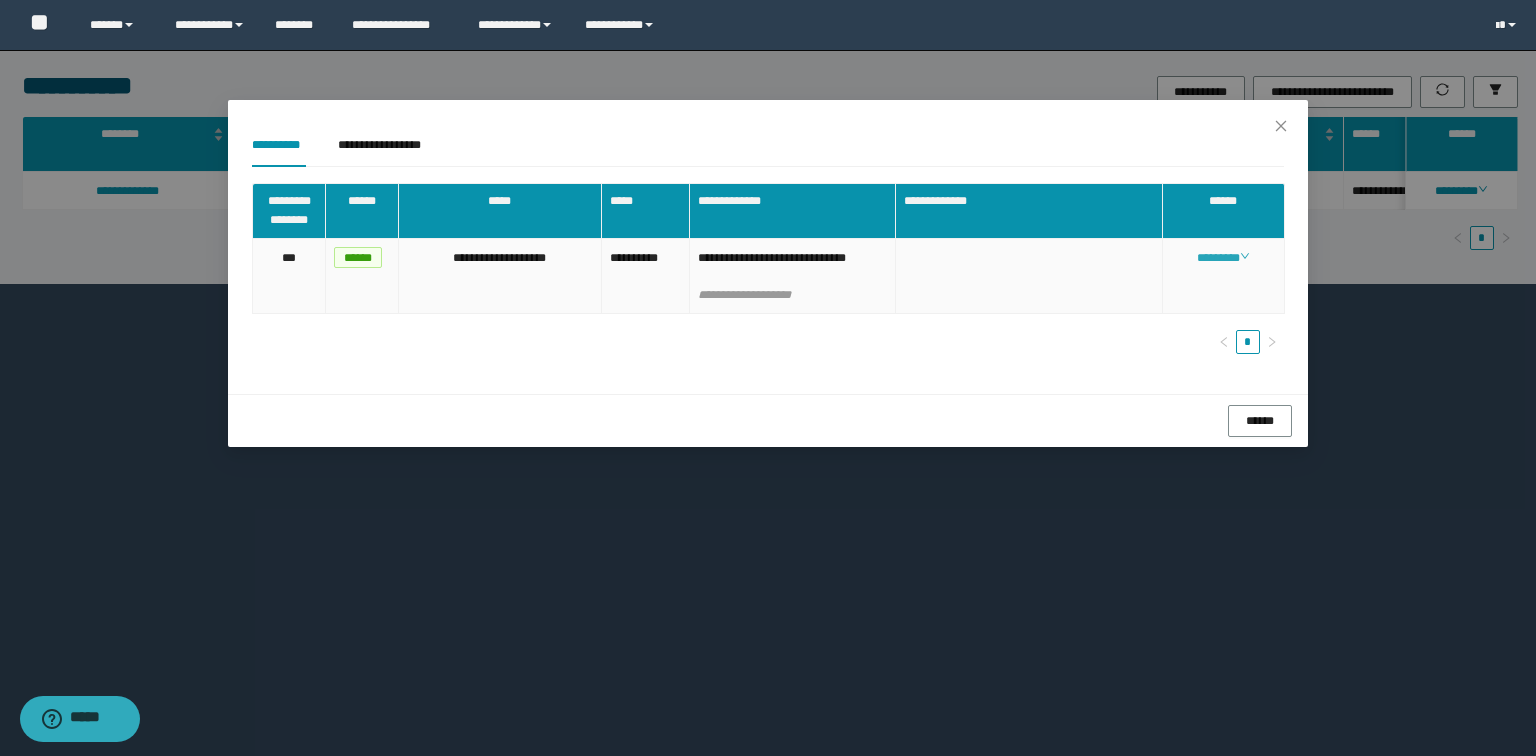 click on "********" at bounding box center [1223, 258] 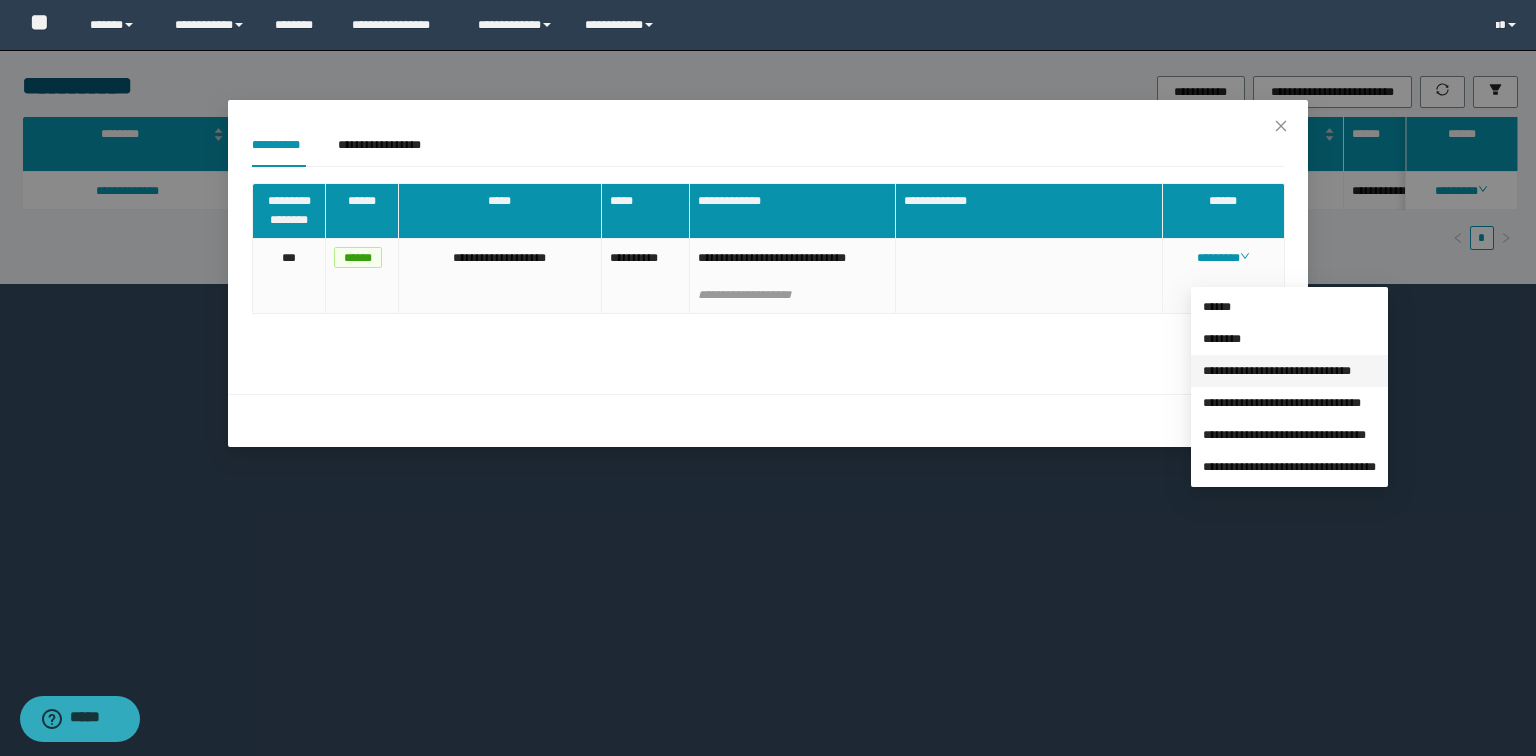 click on "**********" at bounding box center [1277, 371] 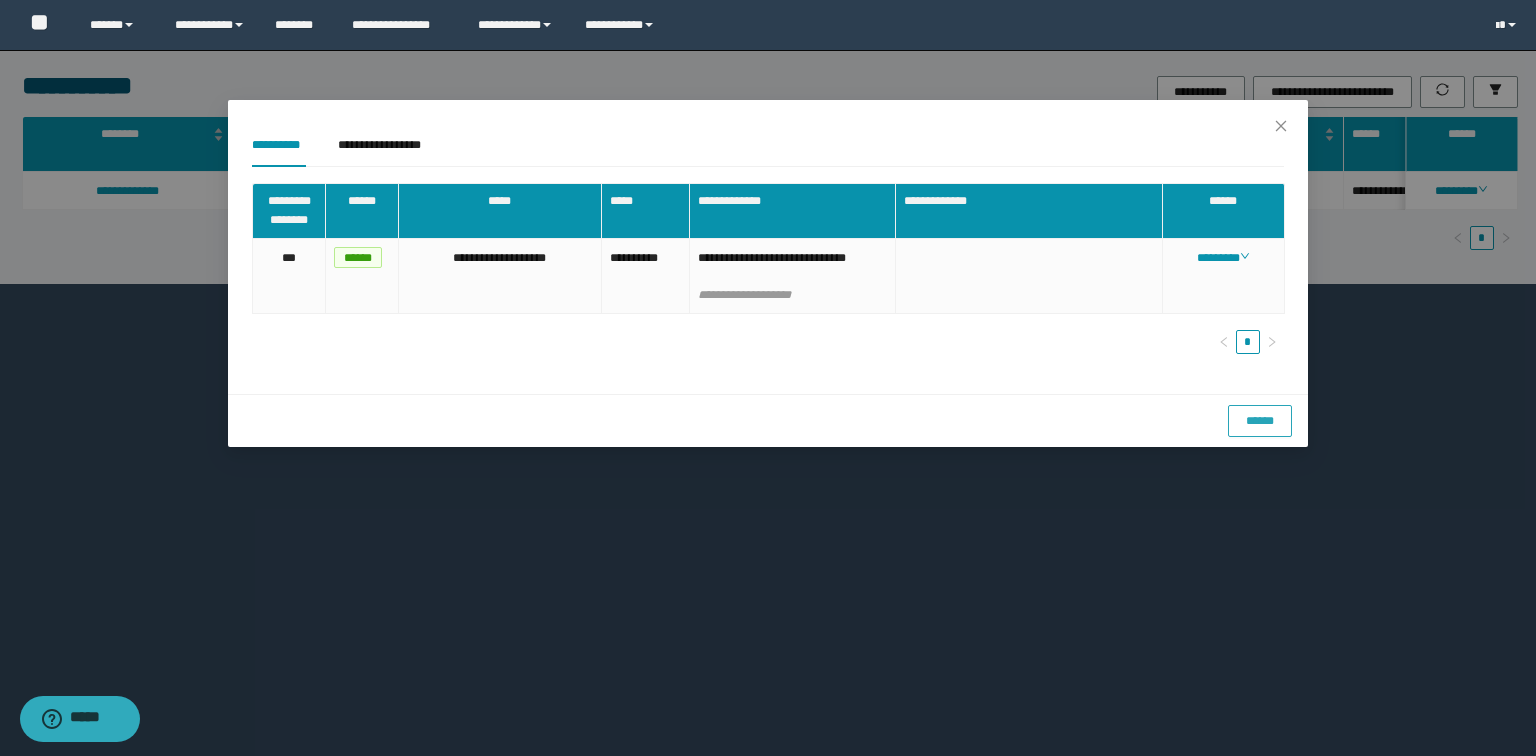 click on "******" at bounding box center [1260, 421] 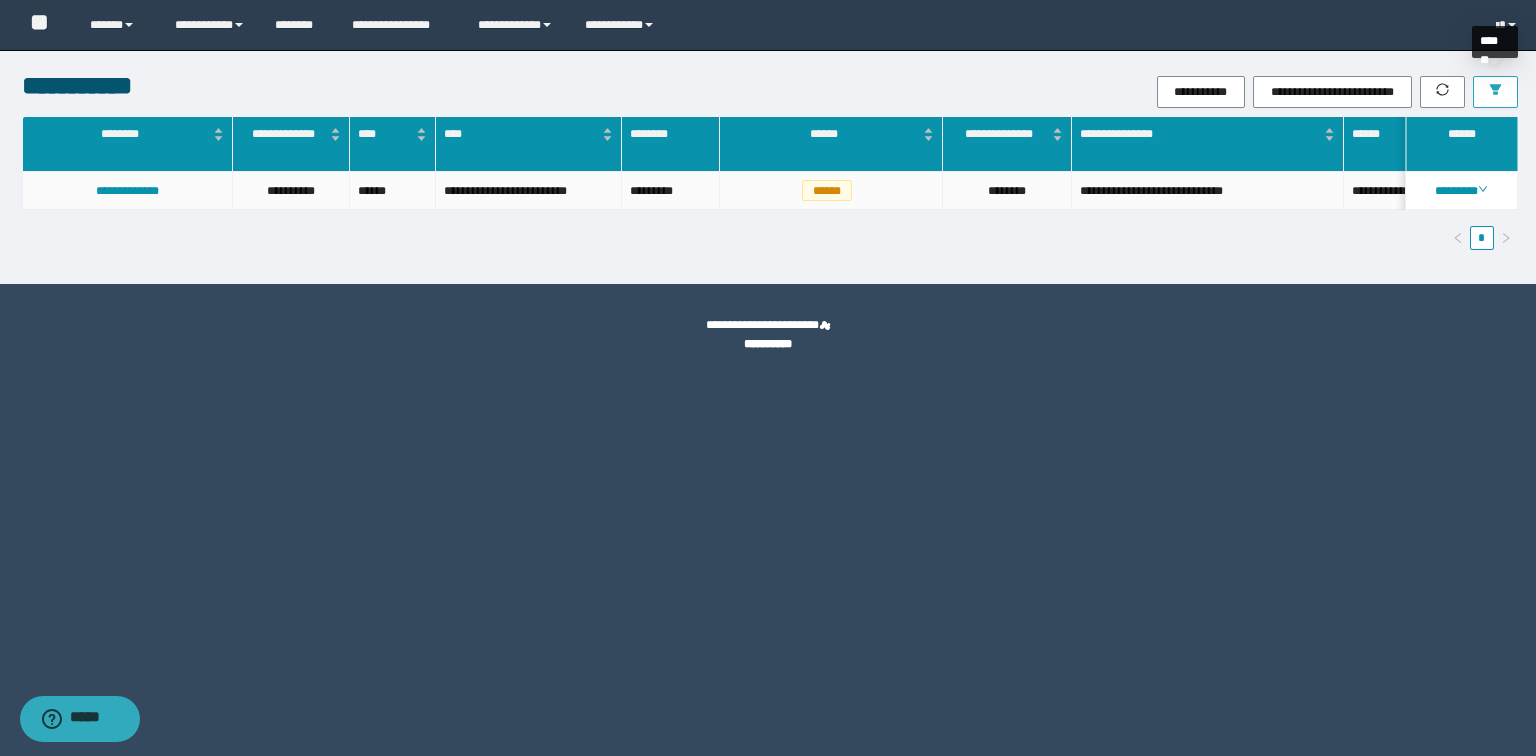 click at bounding box center (1495, 92) 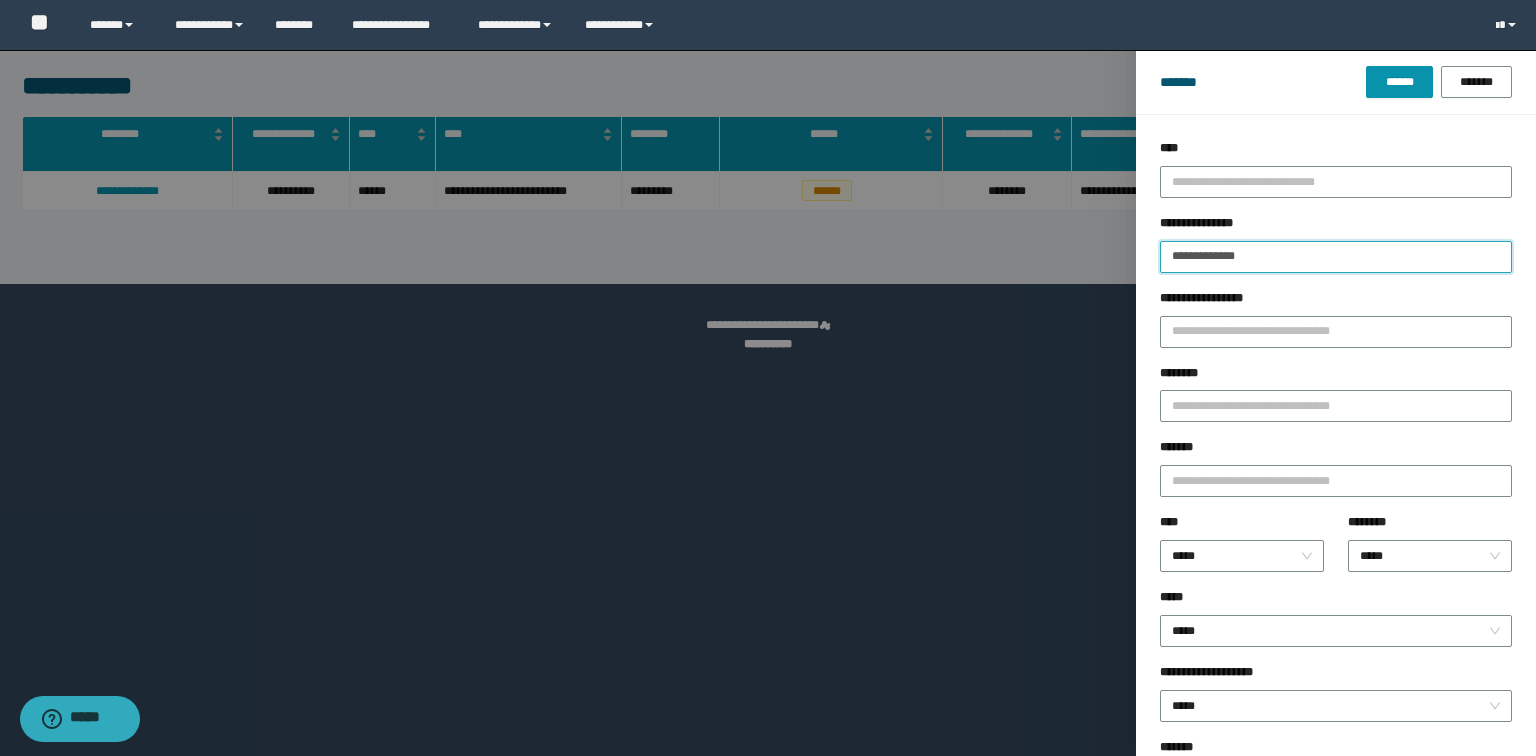 drag, startPoint x: 1394, startPoint y: 254, endPoint x: 264, endPoint y: 243, distance: 1130.0536 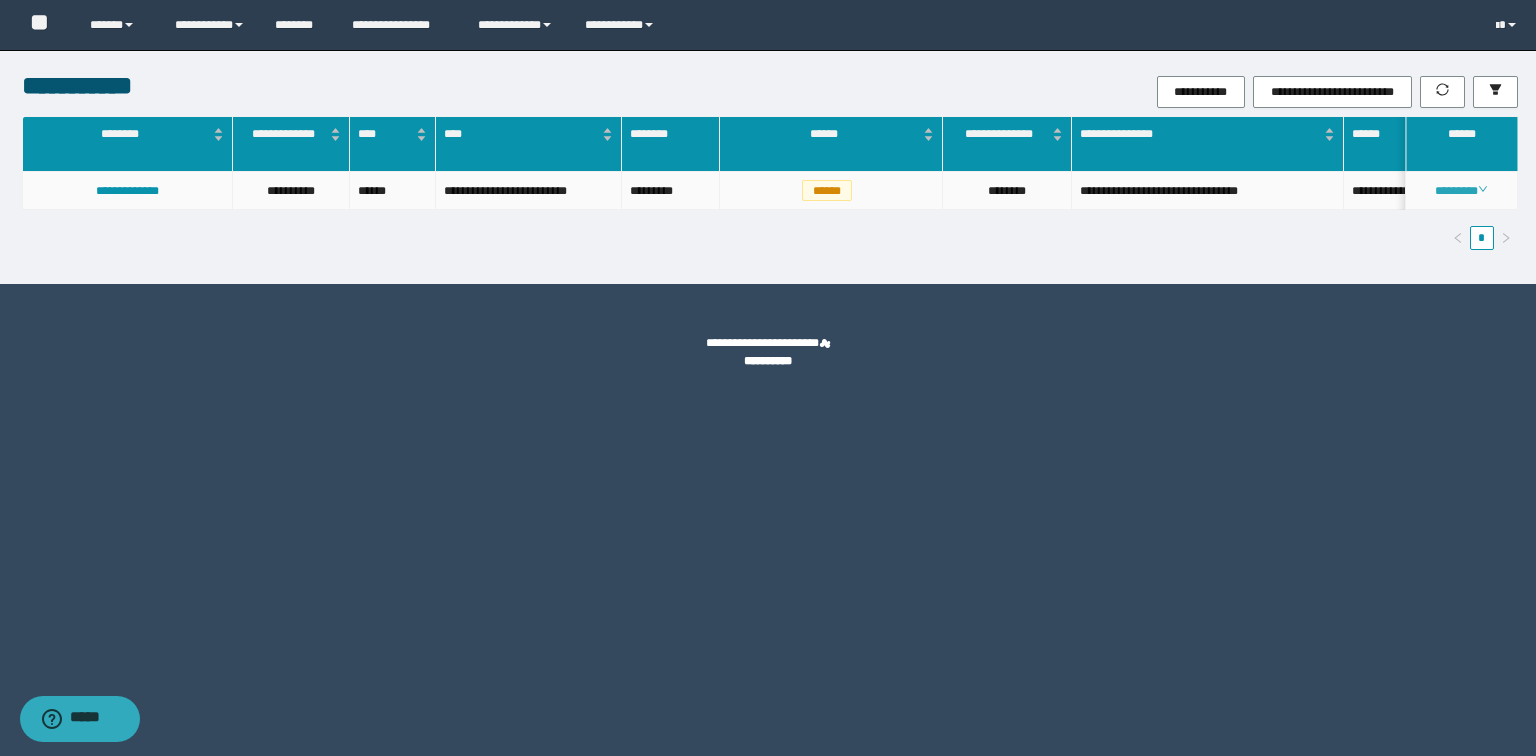 click on "********" at bounding box center (1461, 191) 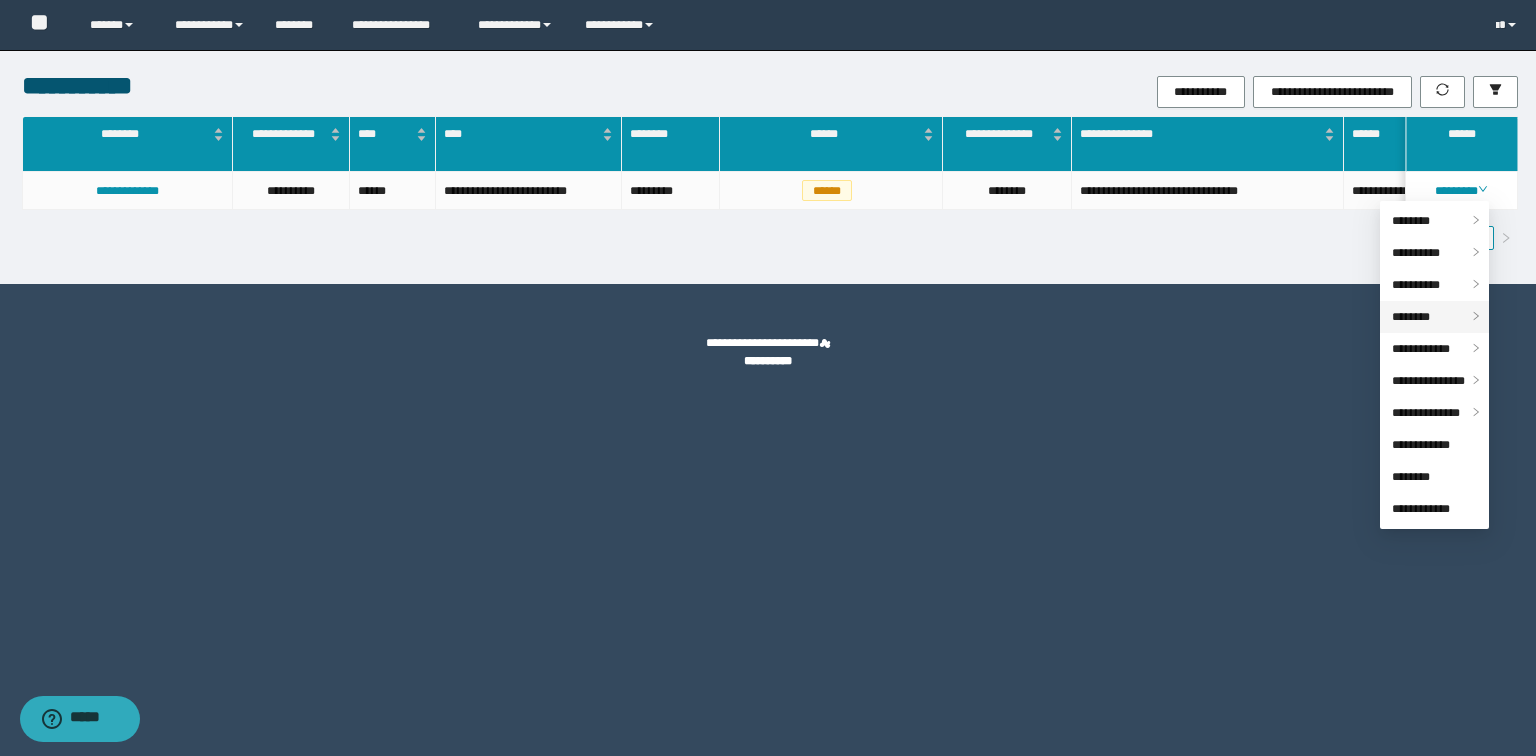 click on "********" at bounding box center [1434, 317] 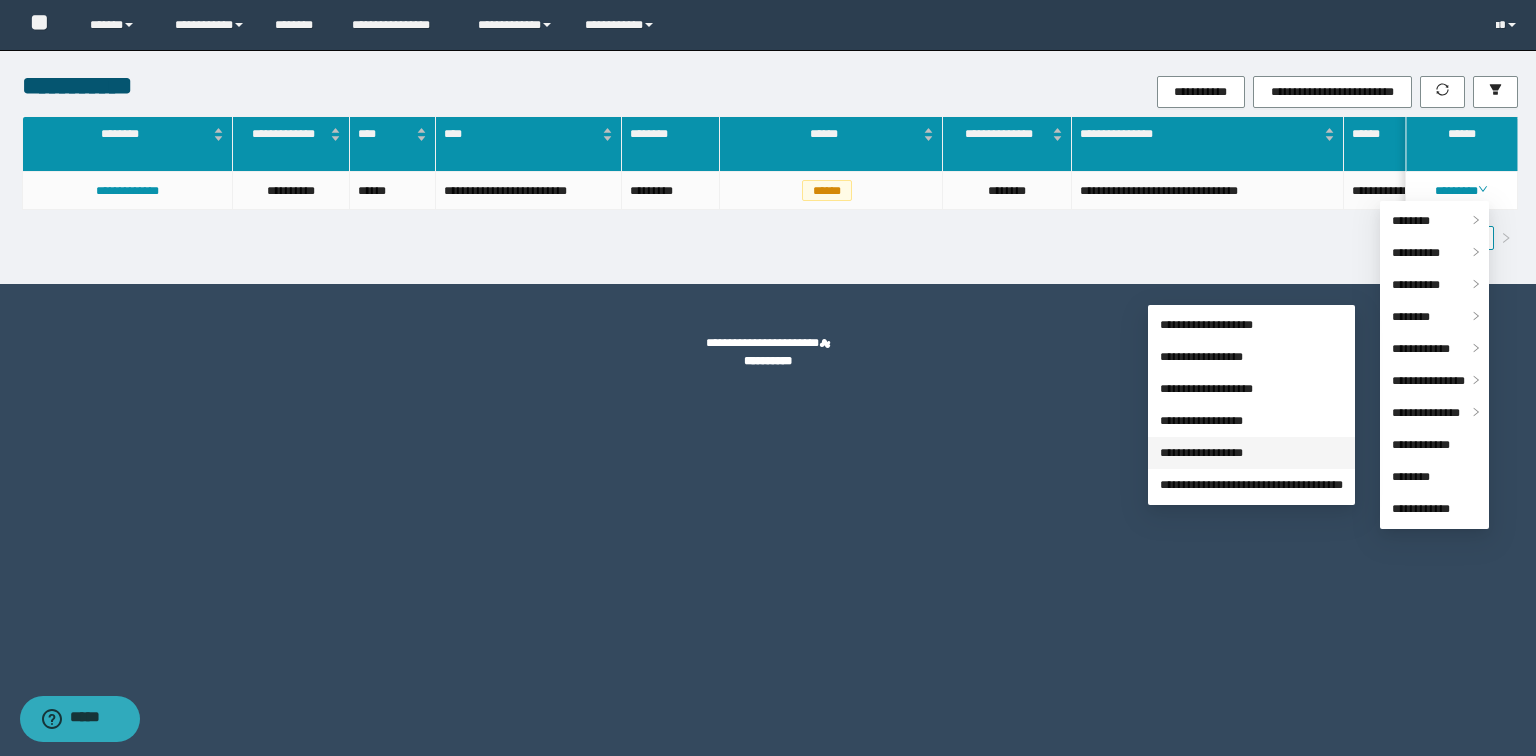 click on "**********" at bounding box center (1201, 453) 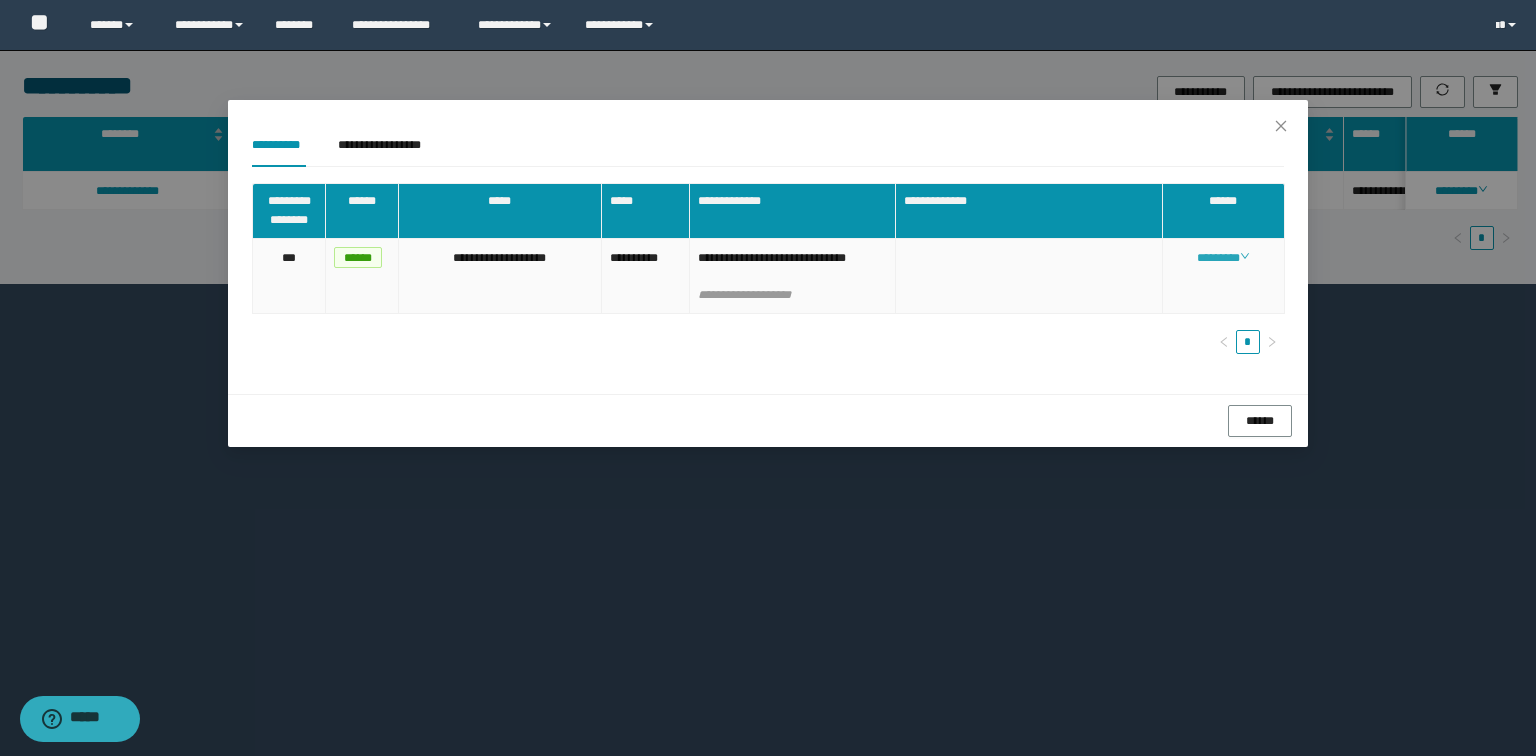 click on "********" at bounding box center (1223, 258) 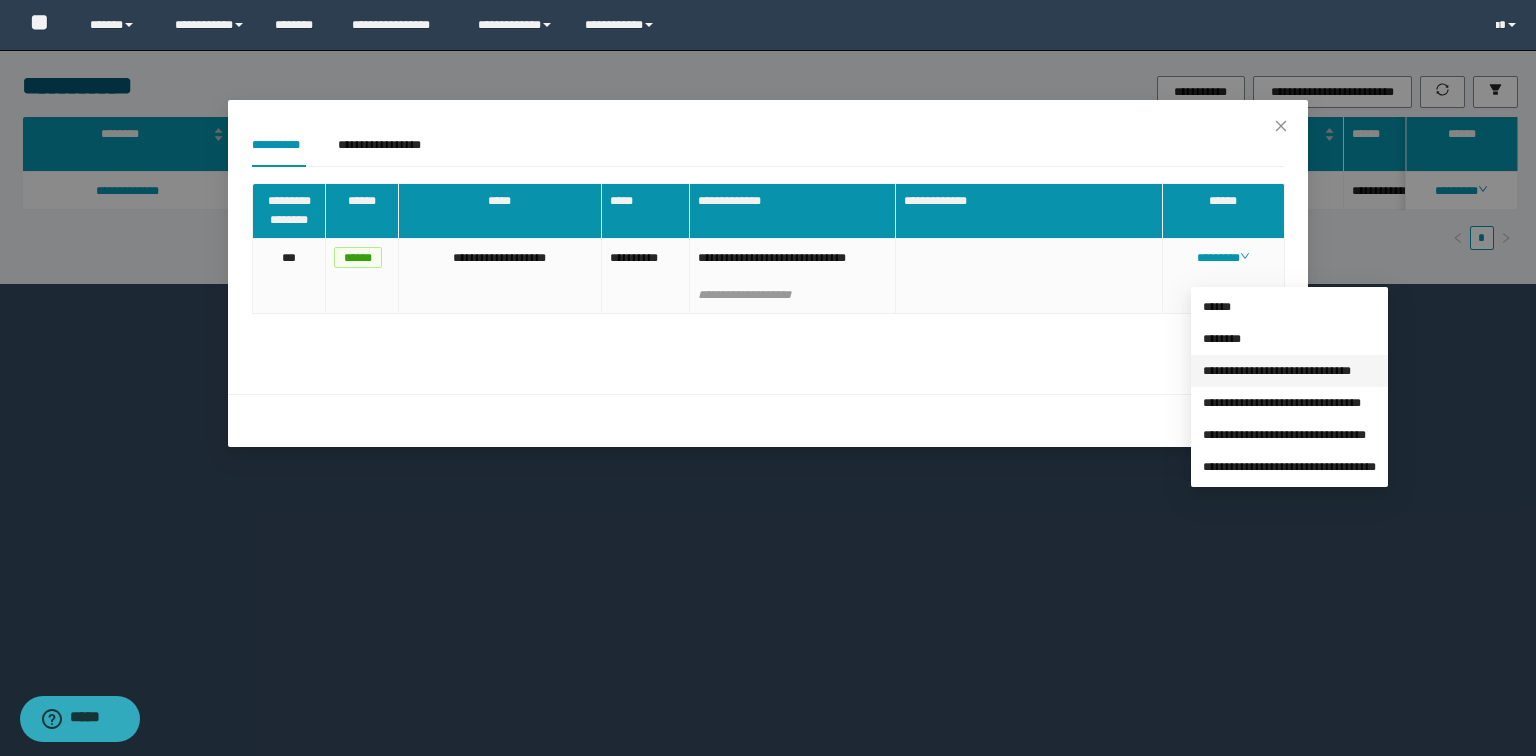 click on "**********" at bounding box center [1277, 371] 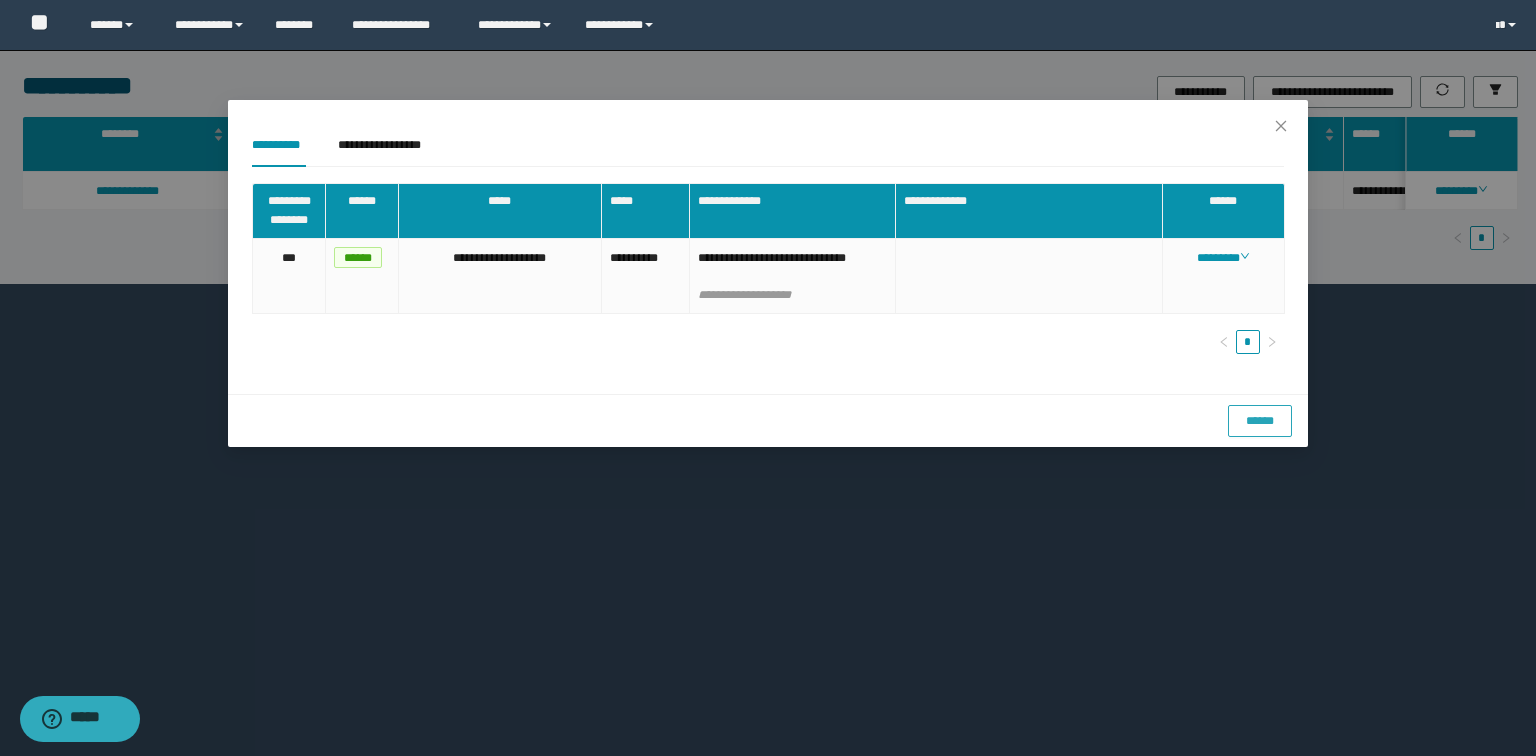 click on "******" at bounding box center (1260, 421) 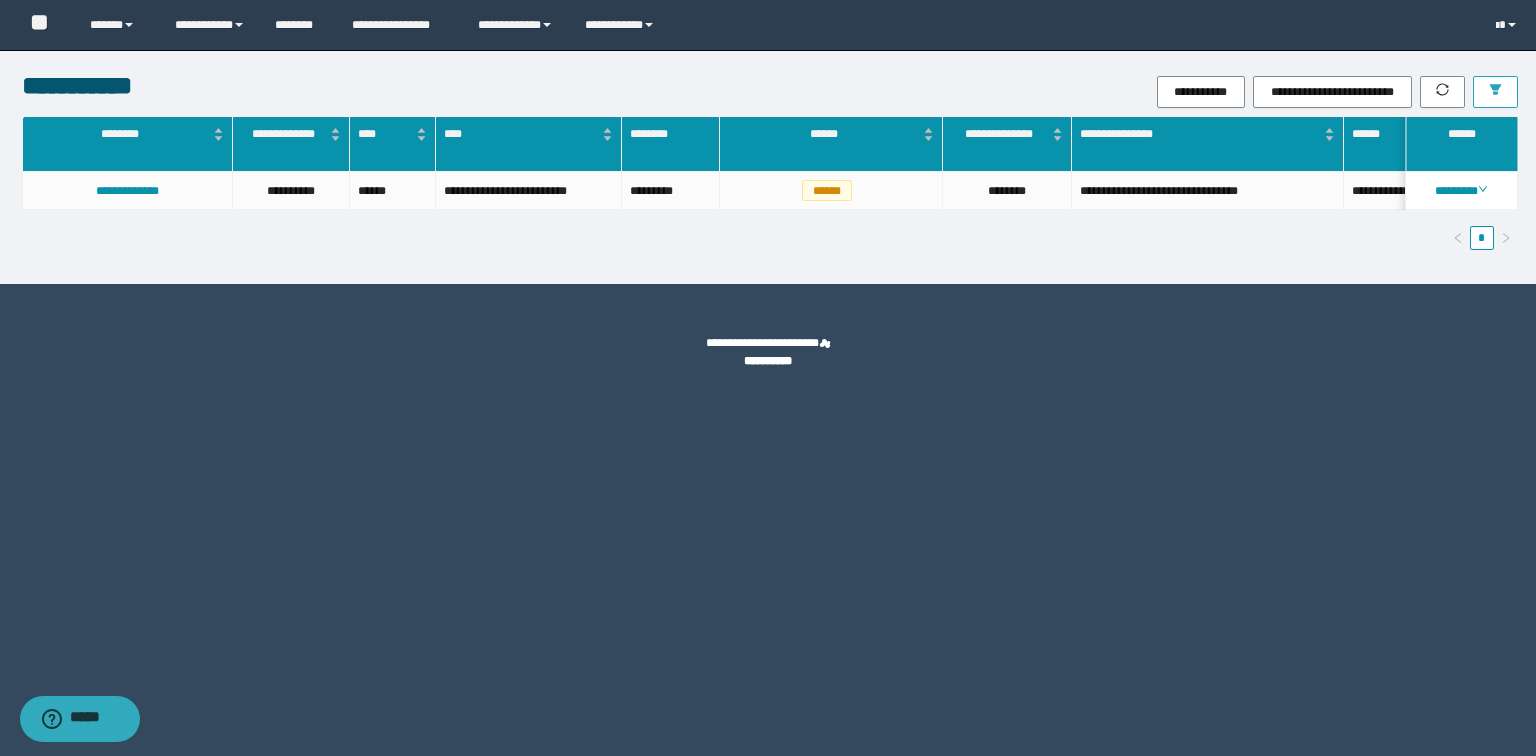 click at bounding box center (1495, 91) 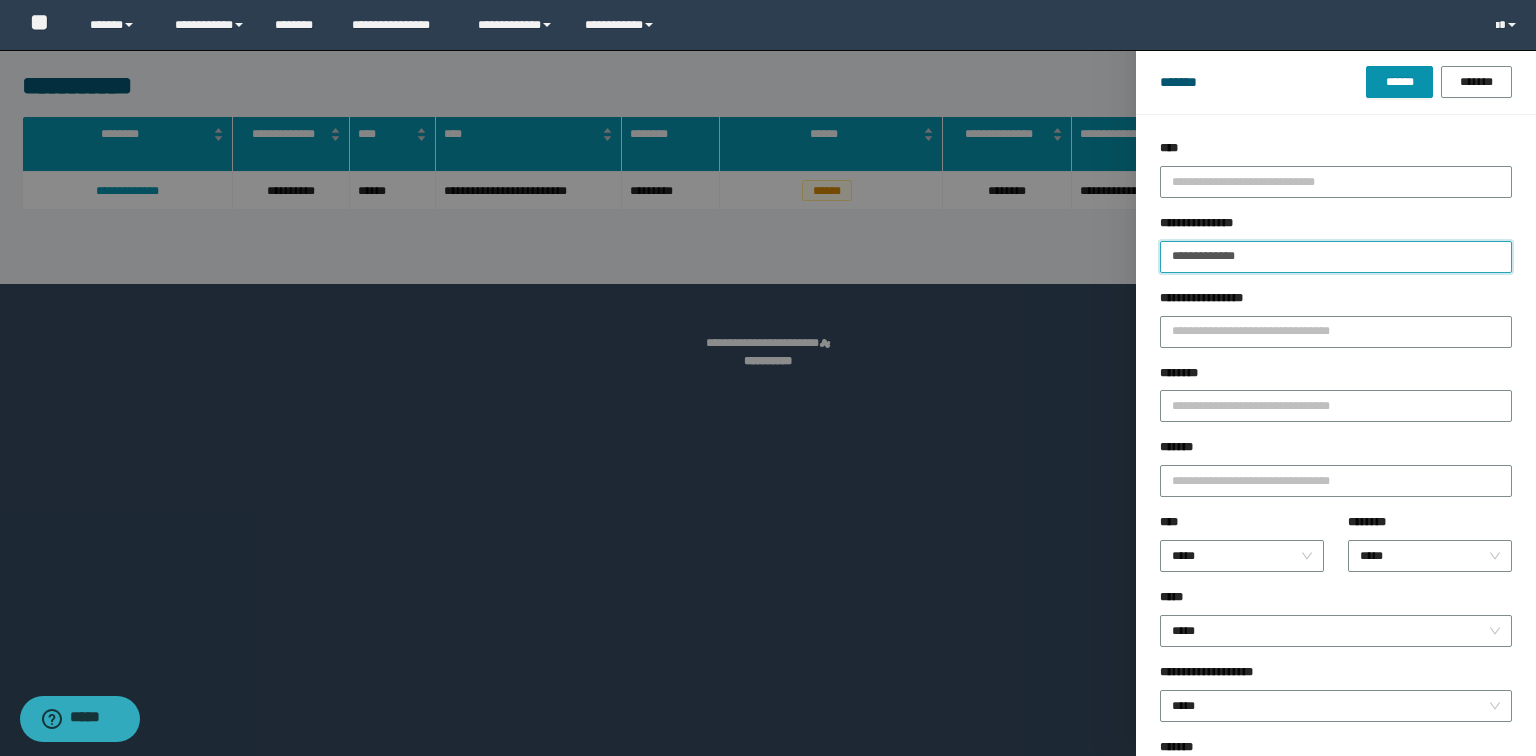 drag, startPoint x: 1350, startPoint y: 258, endPoint x: 538, endPoint y: 229, distance: 812.5177 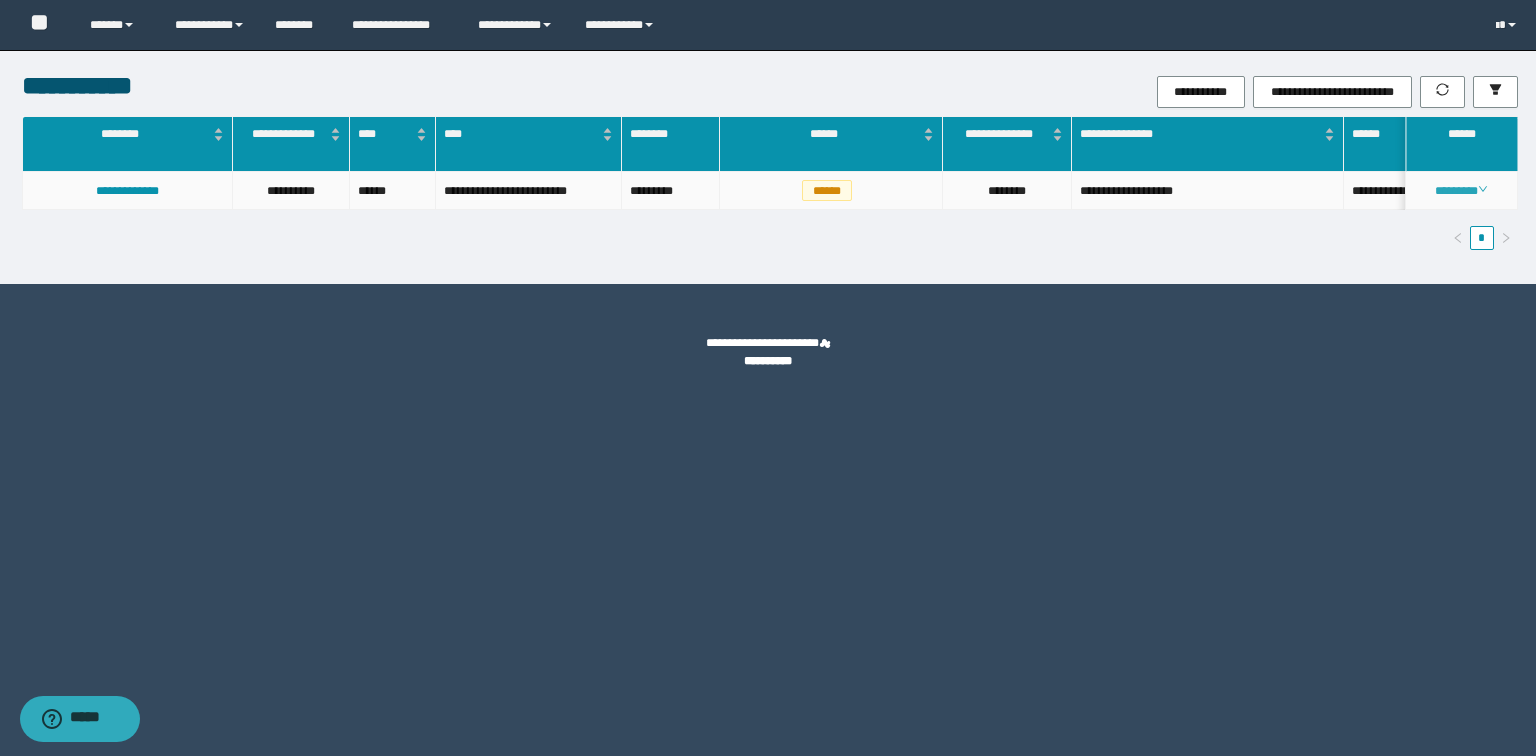 click on "********" at bounding box center [1461, 191] 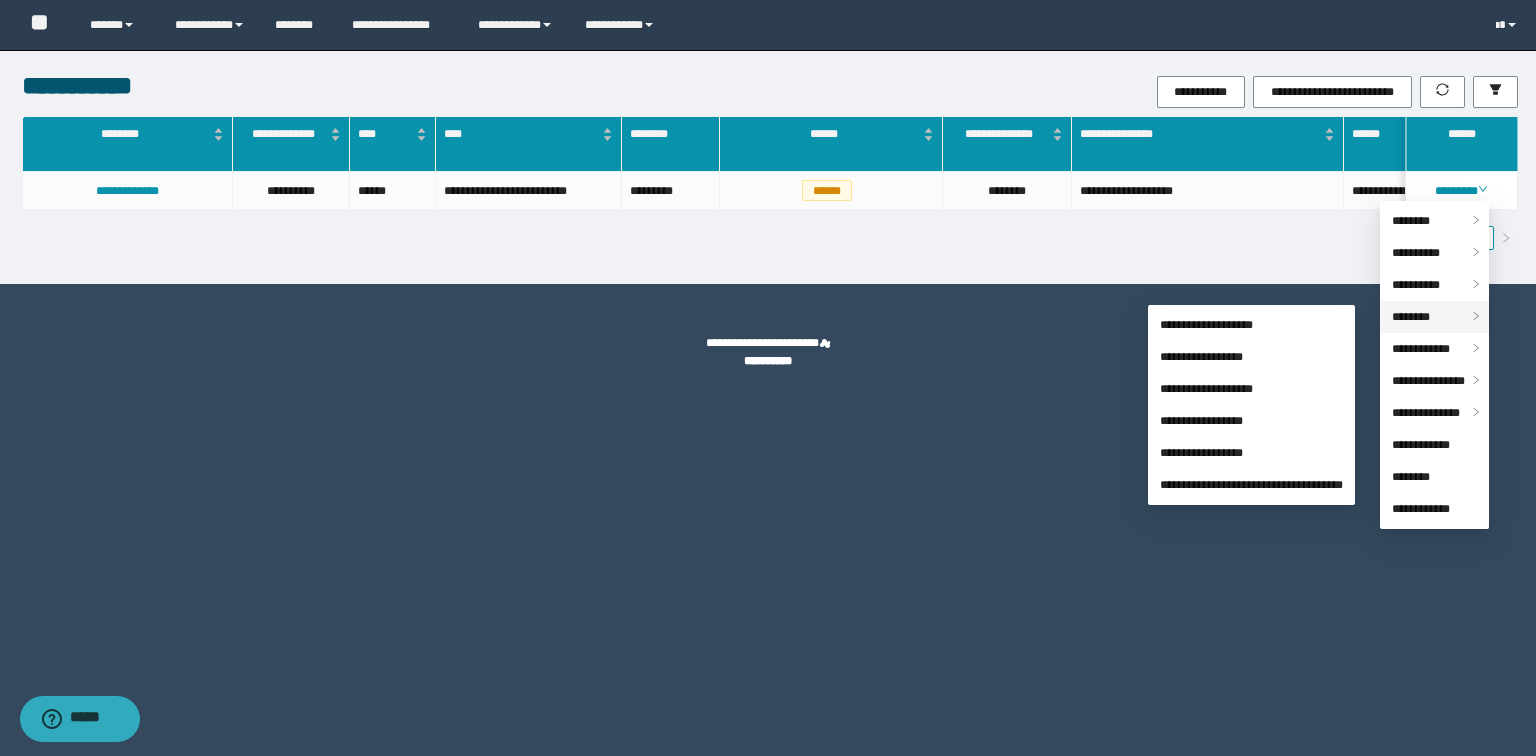 click on "********" at bounding box center (1411, 317) 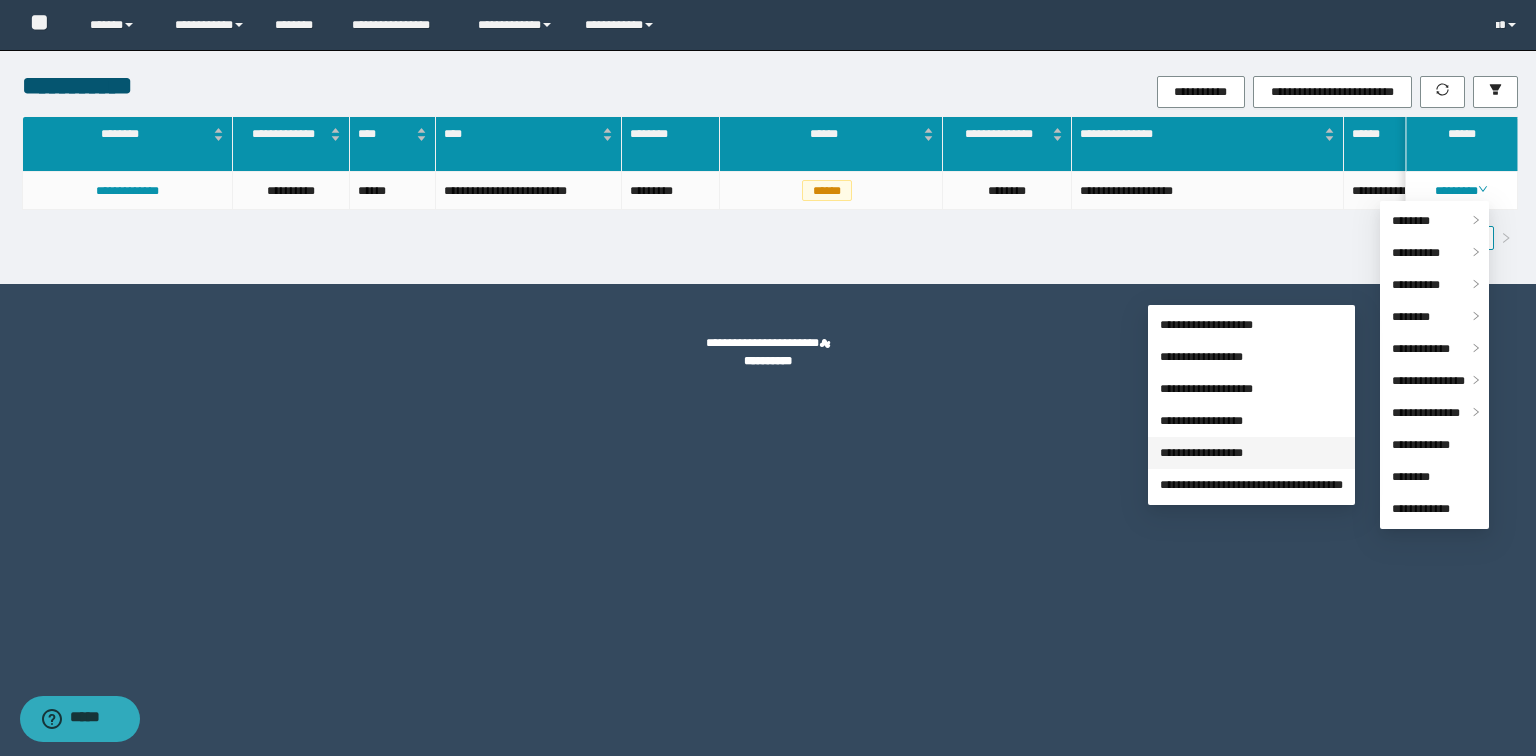 click on "**********" at bounding box center (1201, 453) 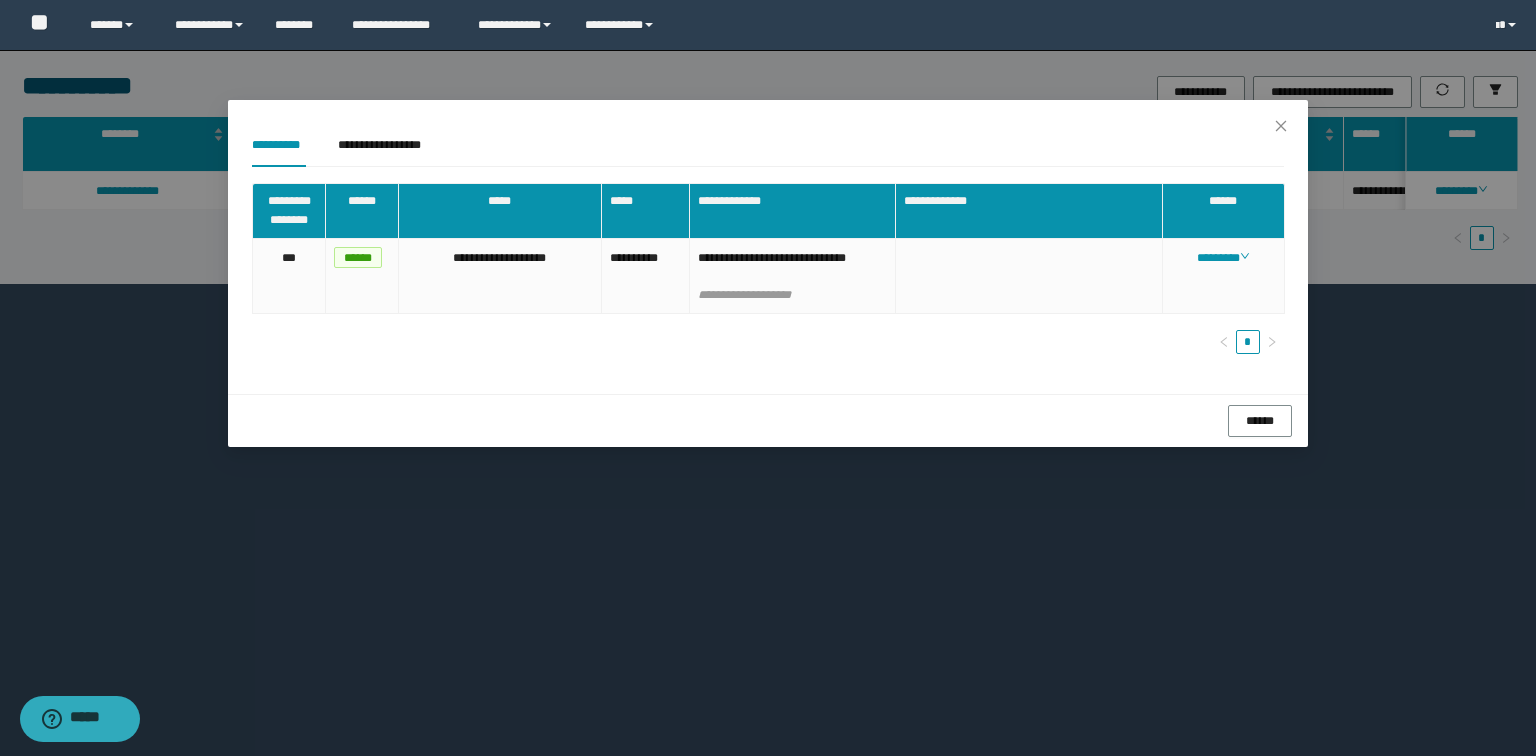 click on "********" at bounding box center (1223, 258) 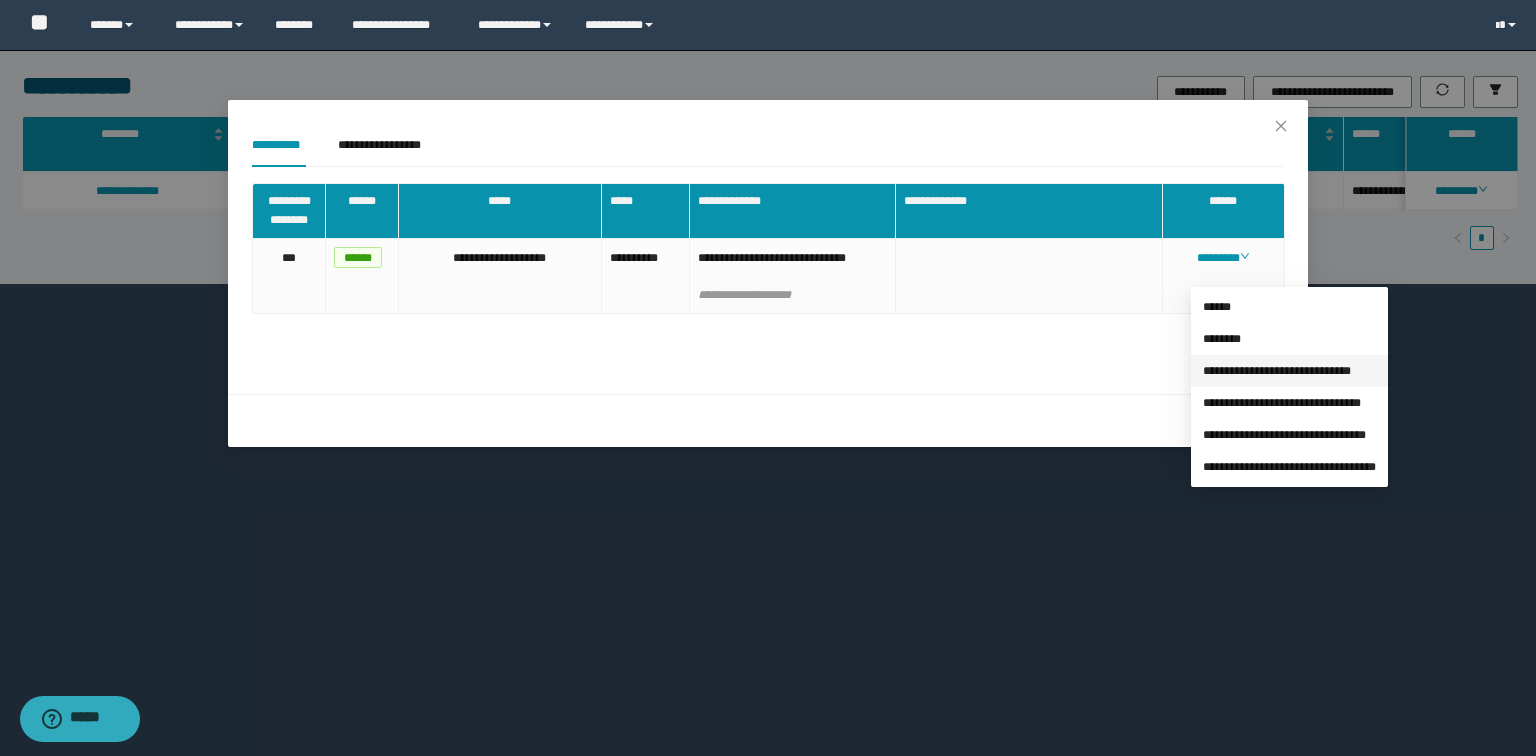 click on "**********" at bounding box center [1277, 371] 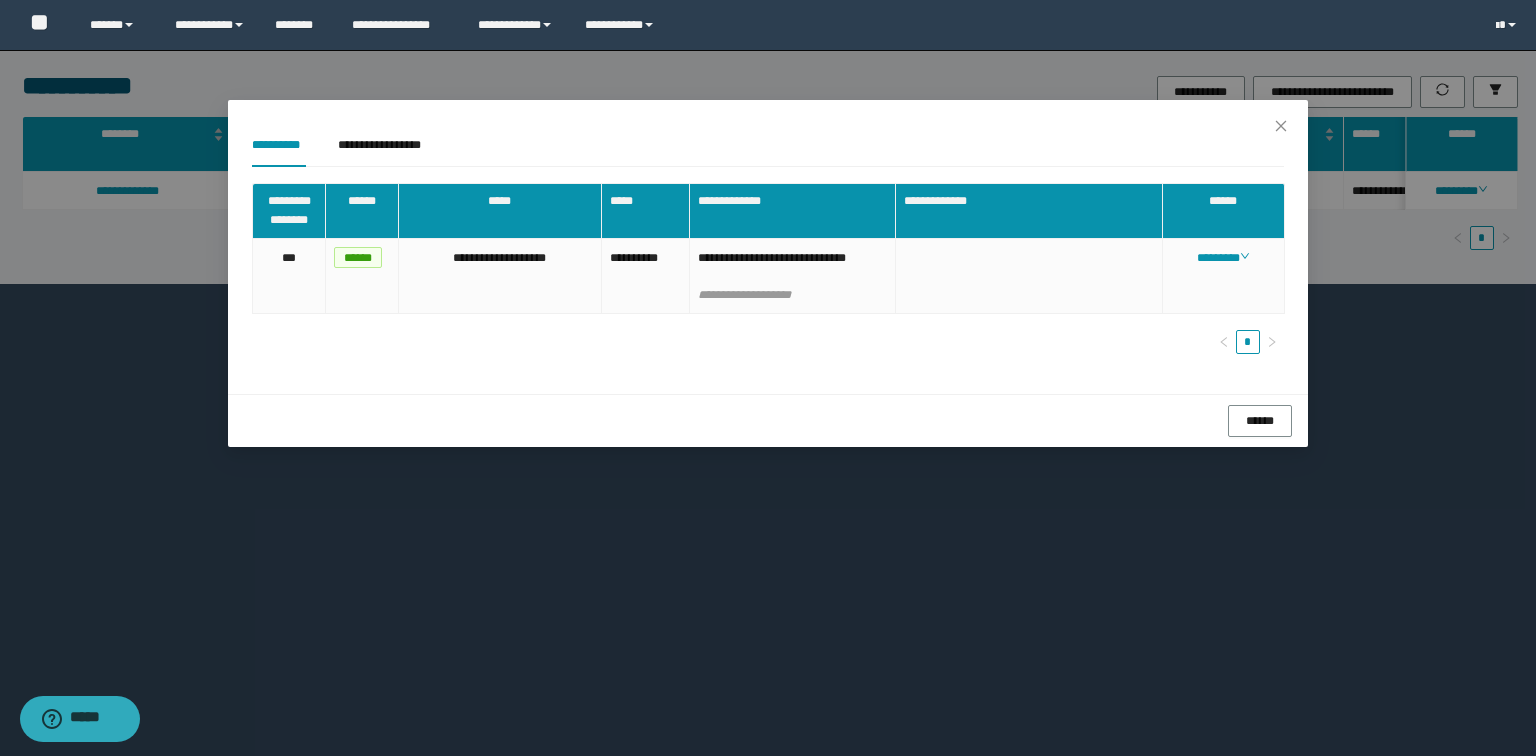 click on "**********" at bounding box center [768, 378] 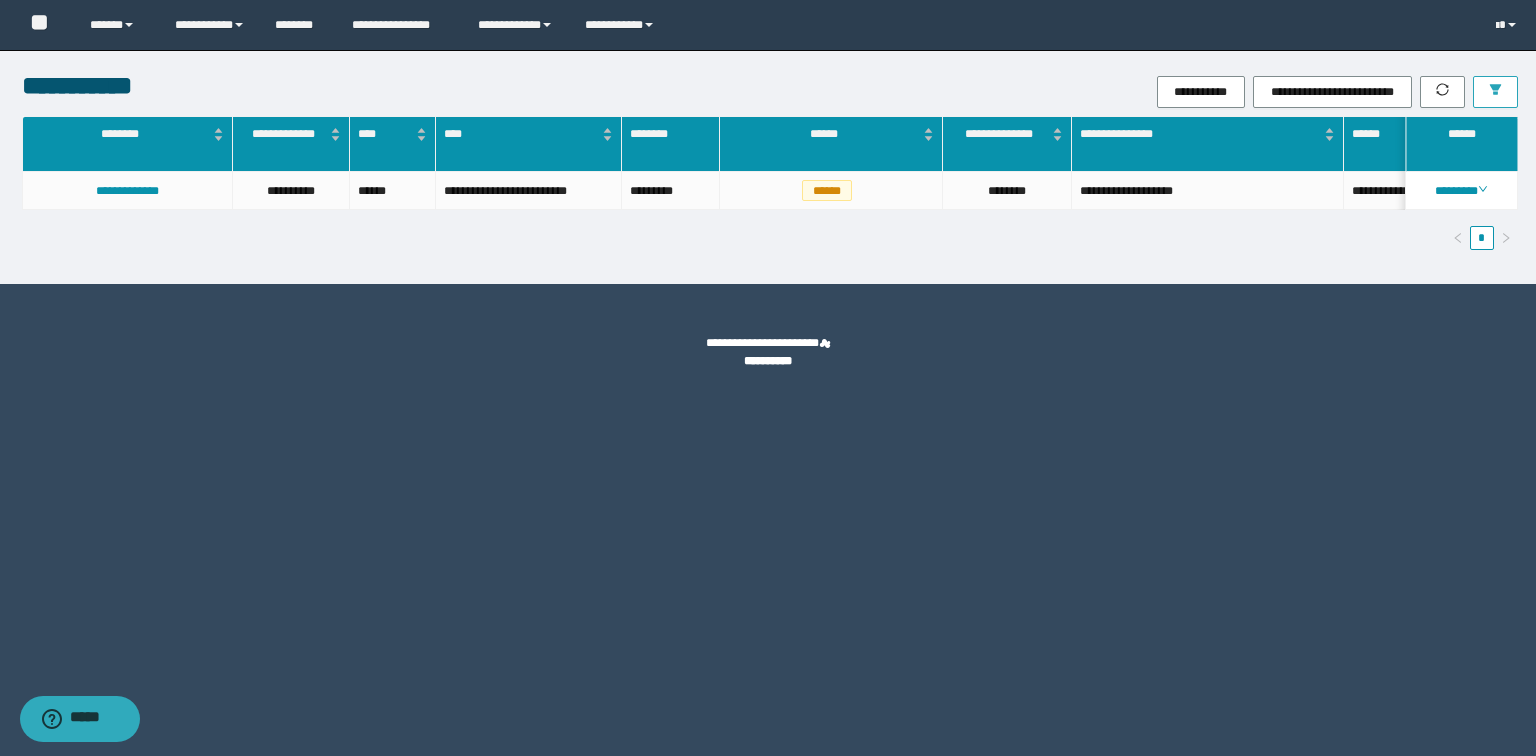 click 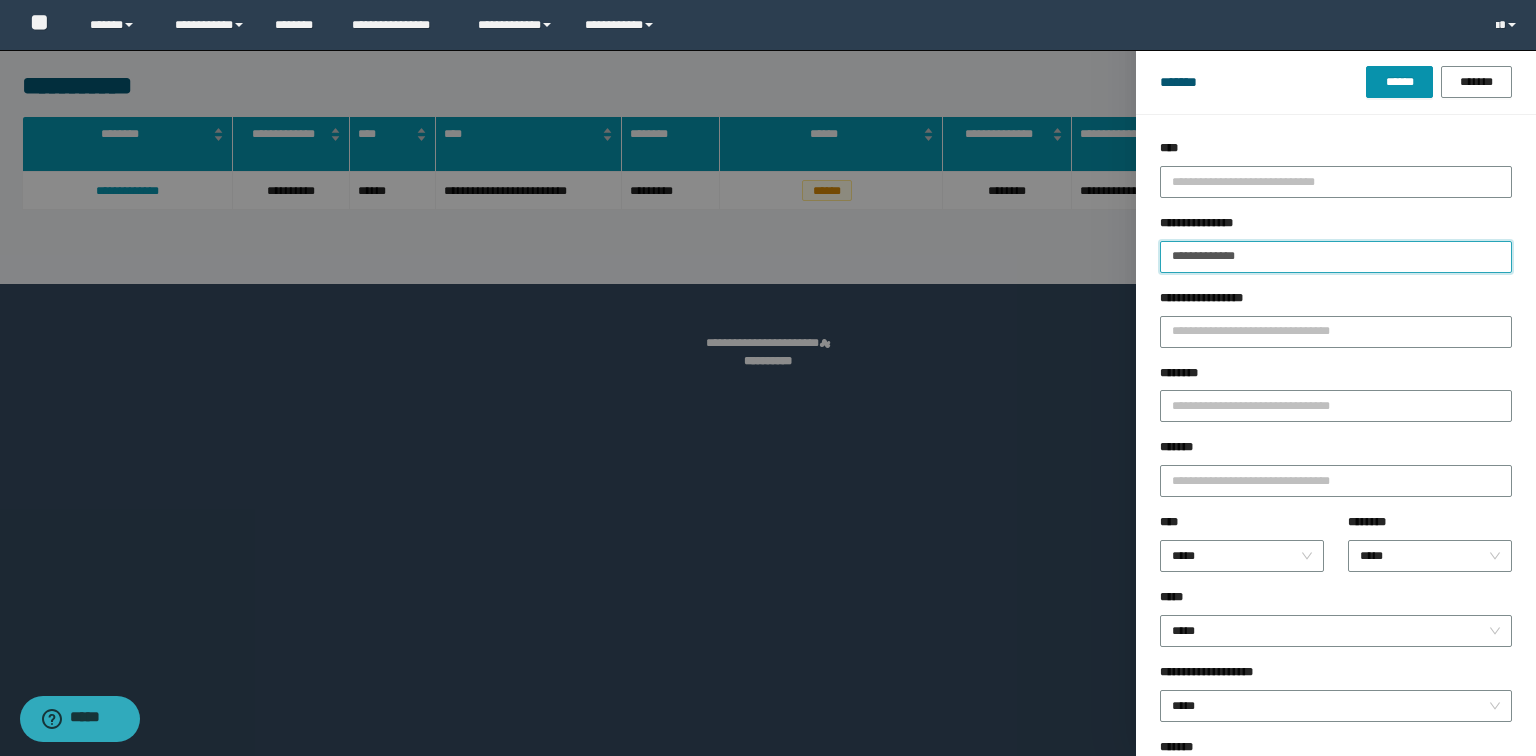 drag, startPoint x: 1353, startPoint y: 255, endPoint x: 309, endPoint y: 269, distance: 1044.0939 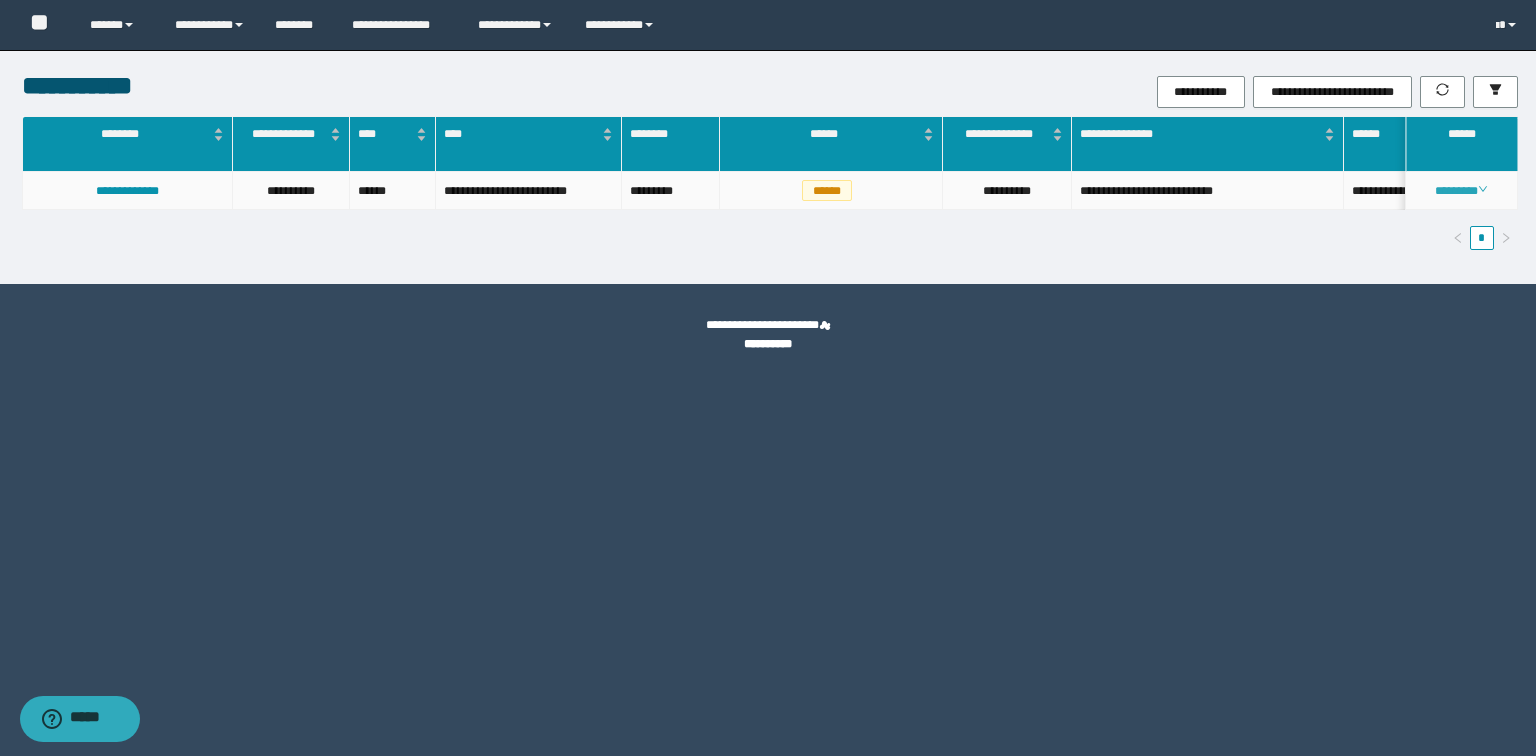 click on "********" at bounding box center [1461, 191] 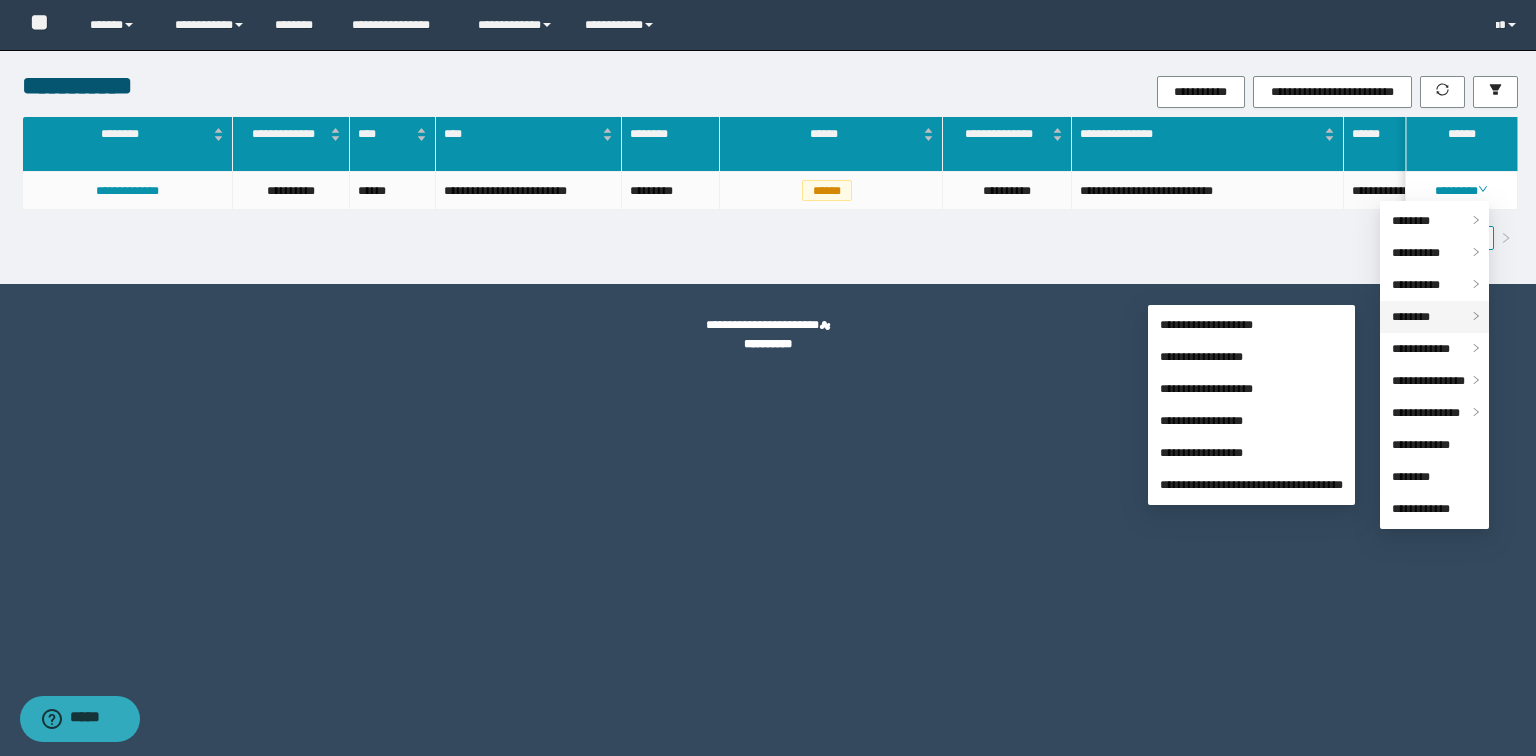 click on "********" at bounding box center (1434, 317) 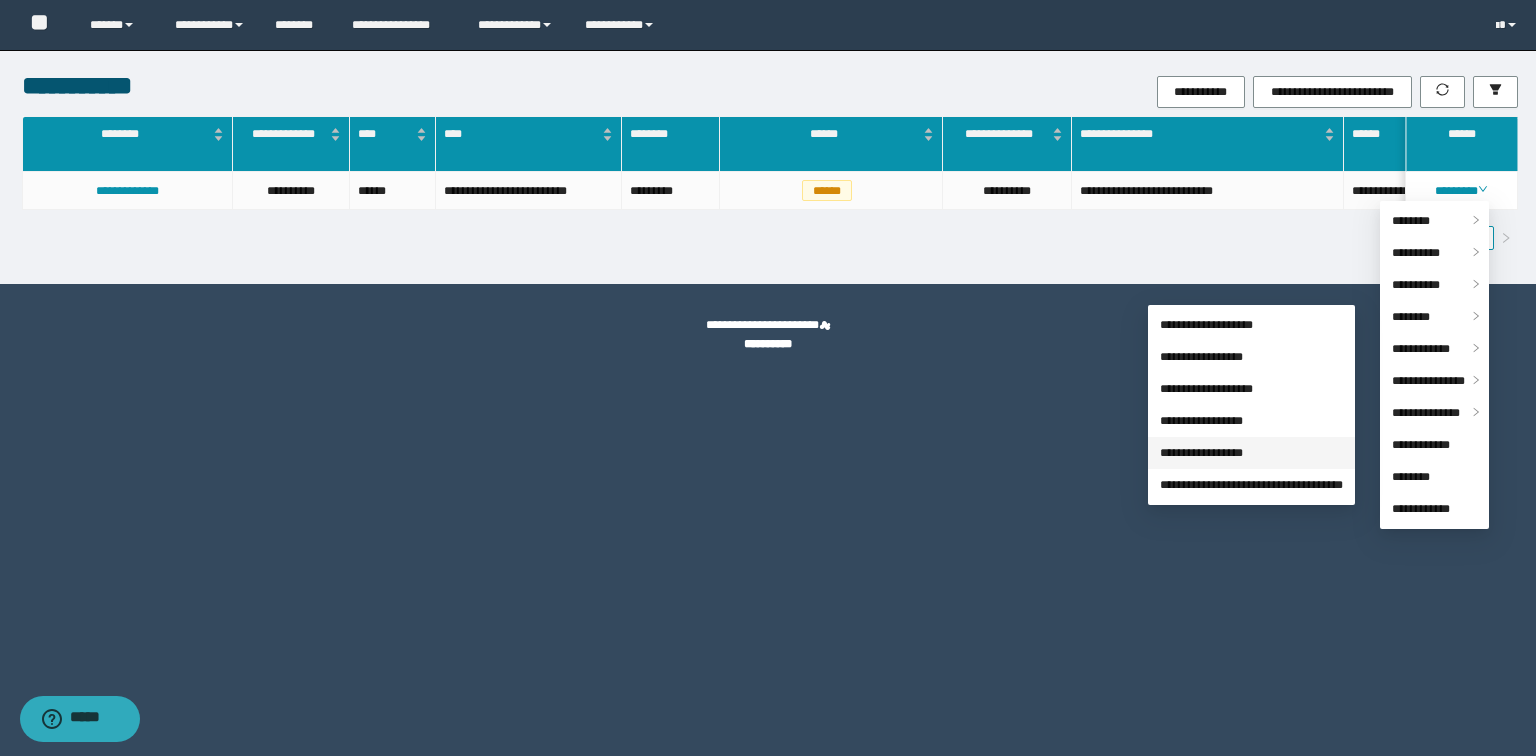 click on "**********" at bounding box center (1201, 453) 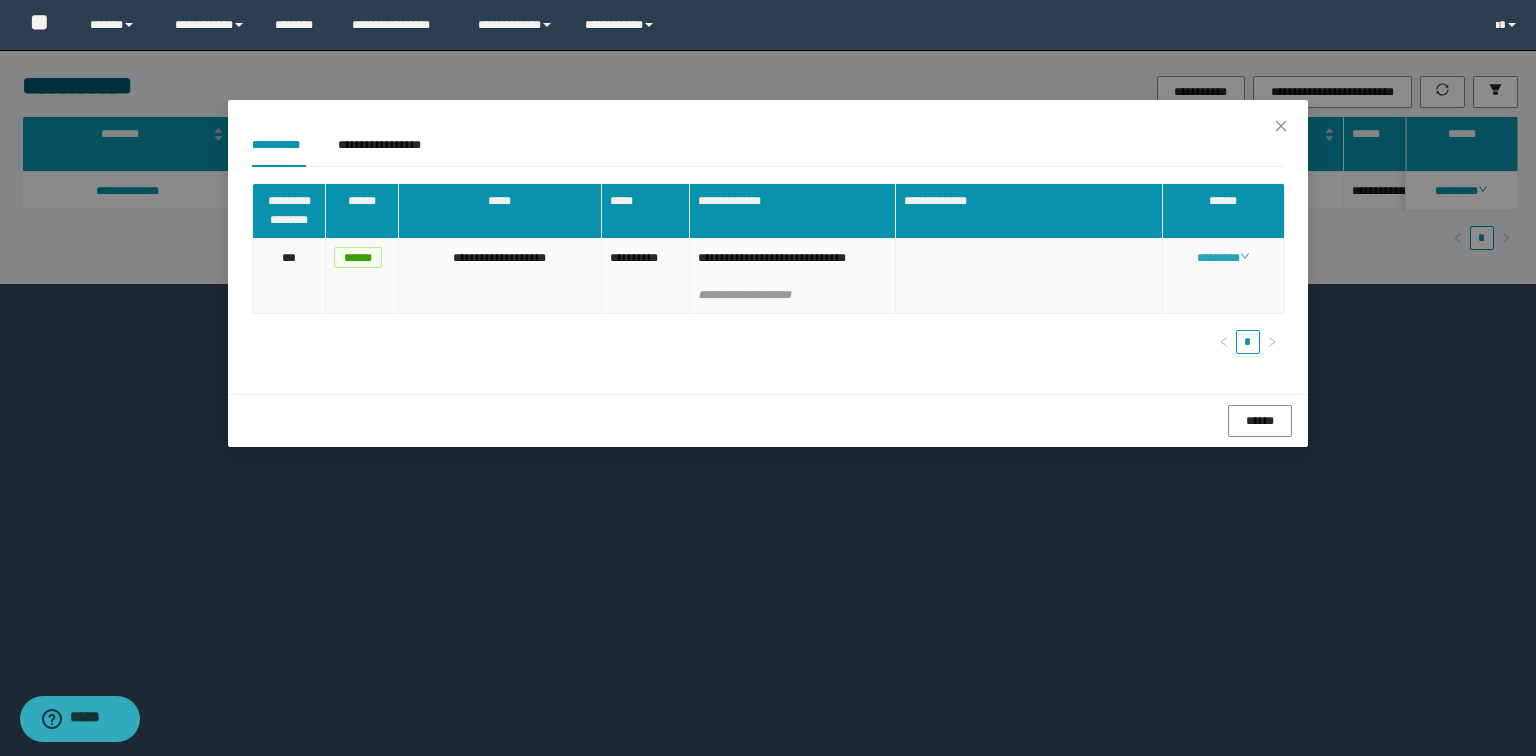 click on "********" at bounding box center (1223, 258) 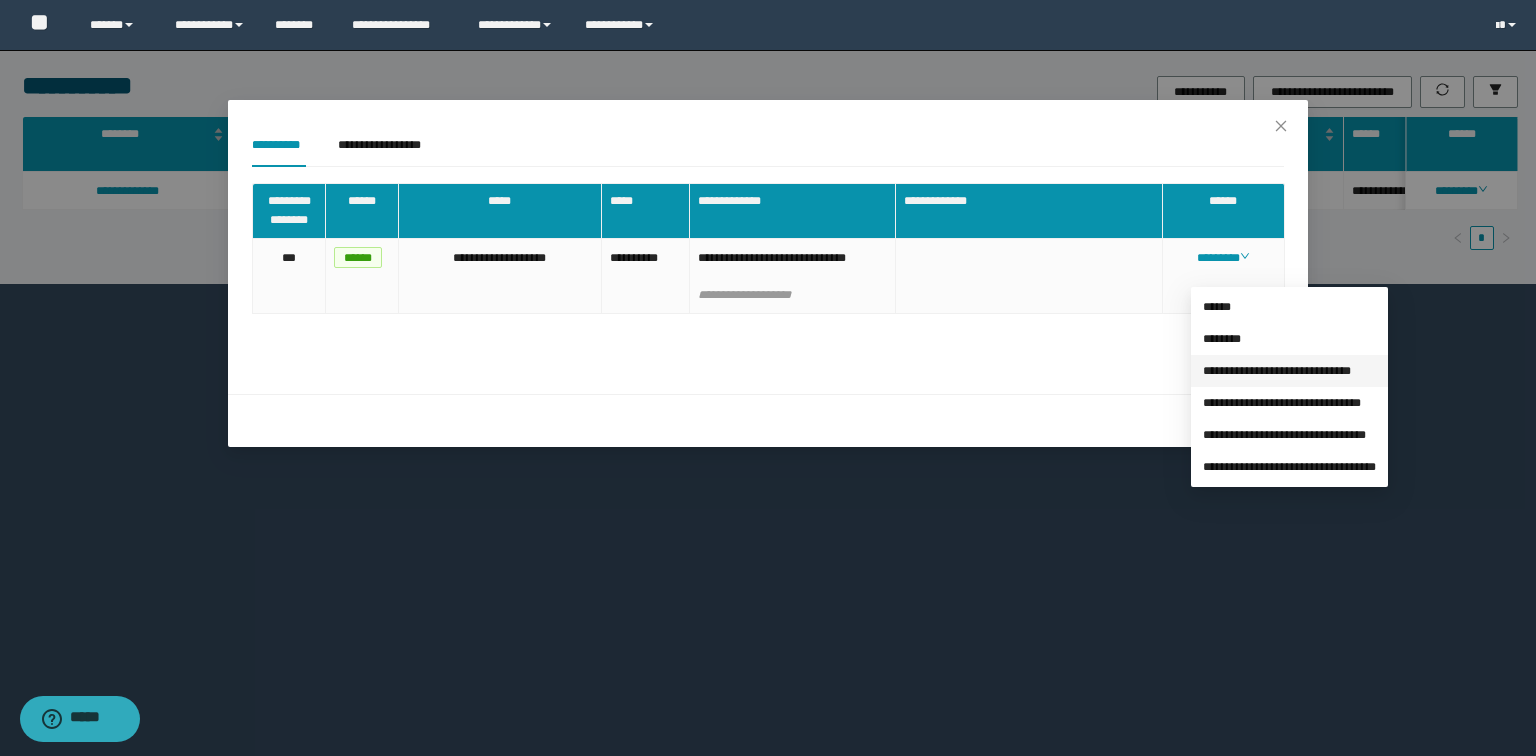 click on "**********" at bounding box center [1277, 371] 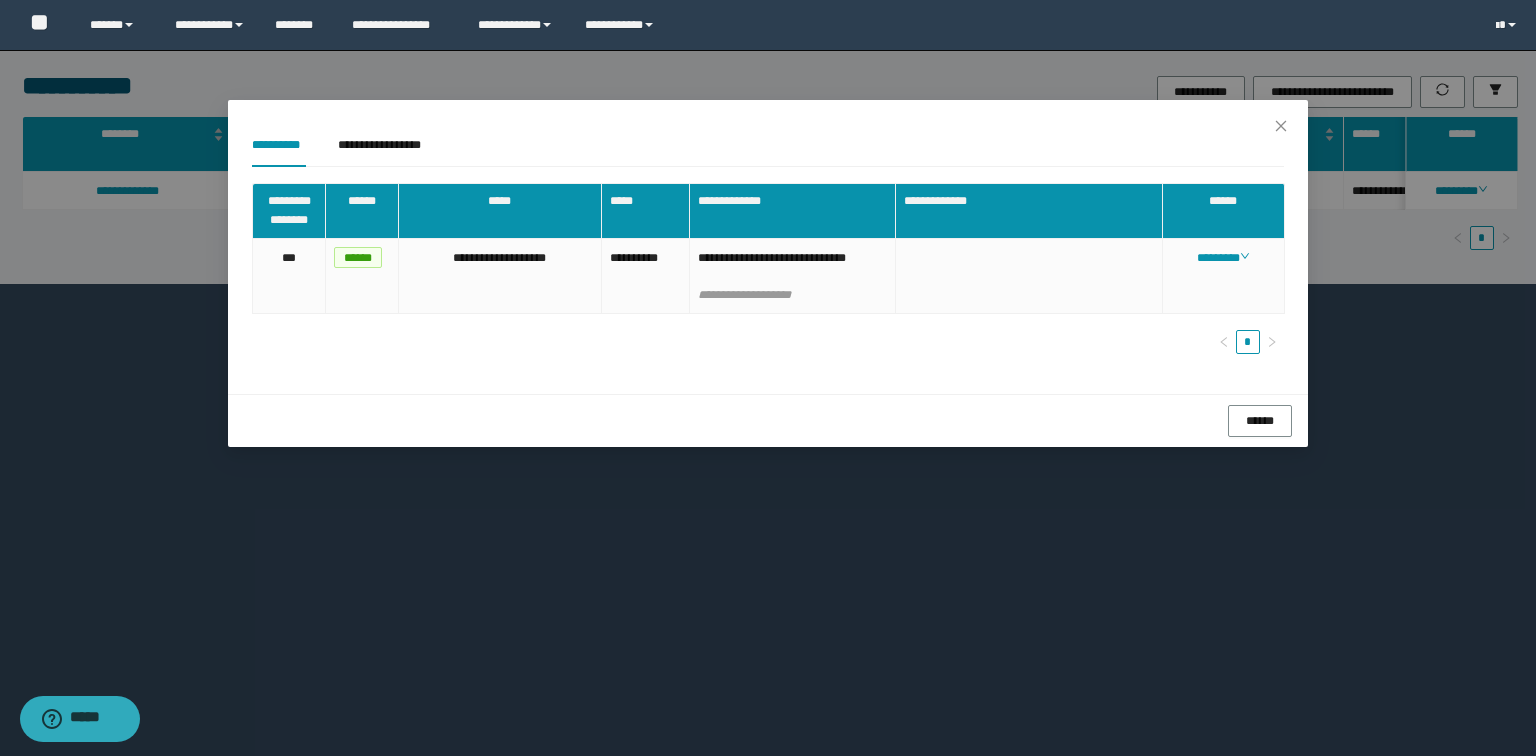 click on "**********" at bounding box center (768, 378) 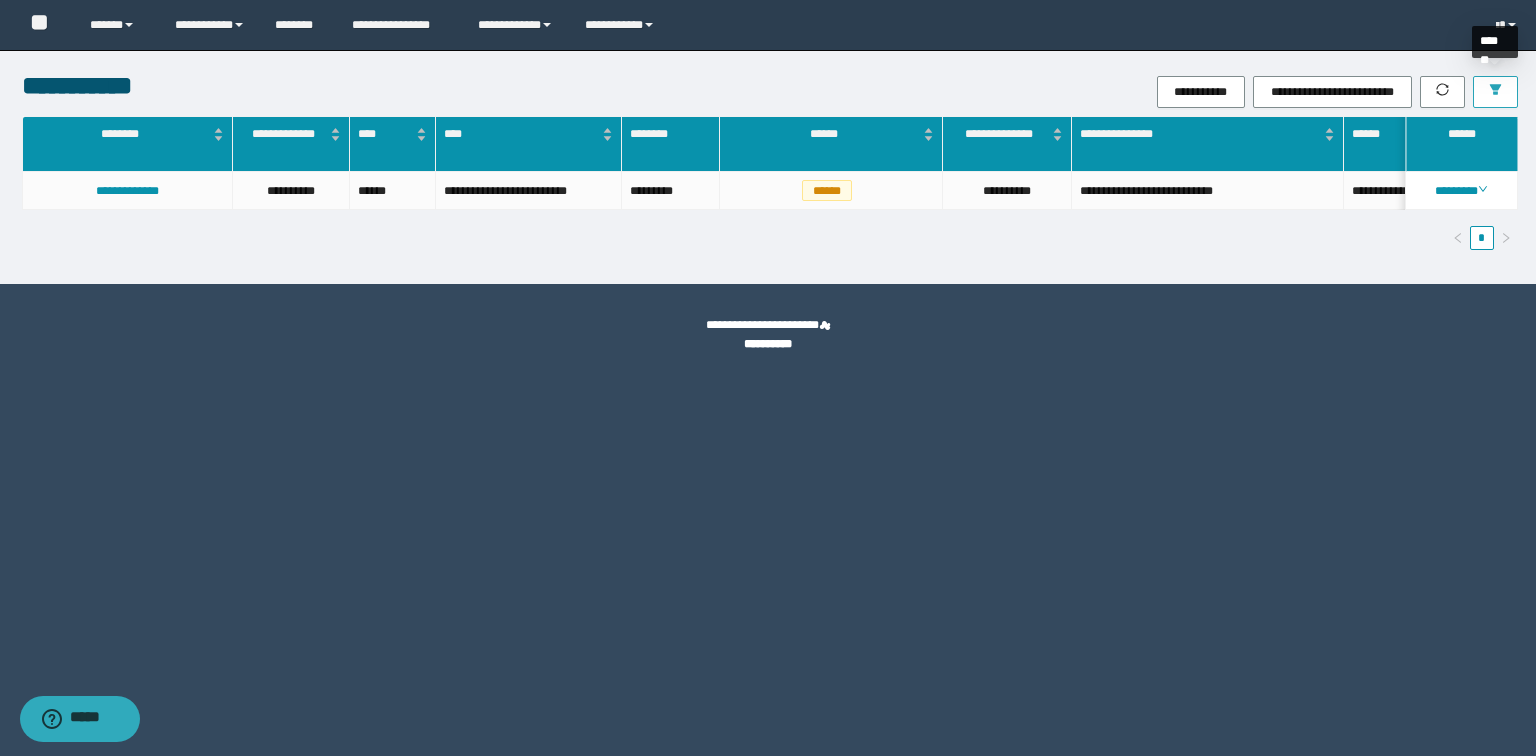 click 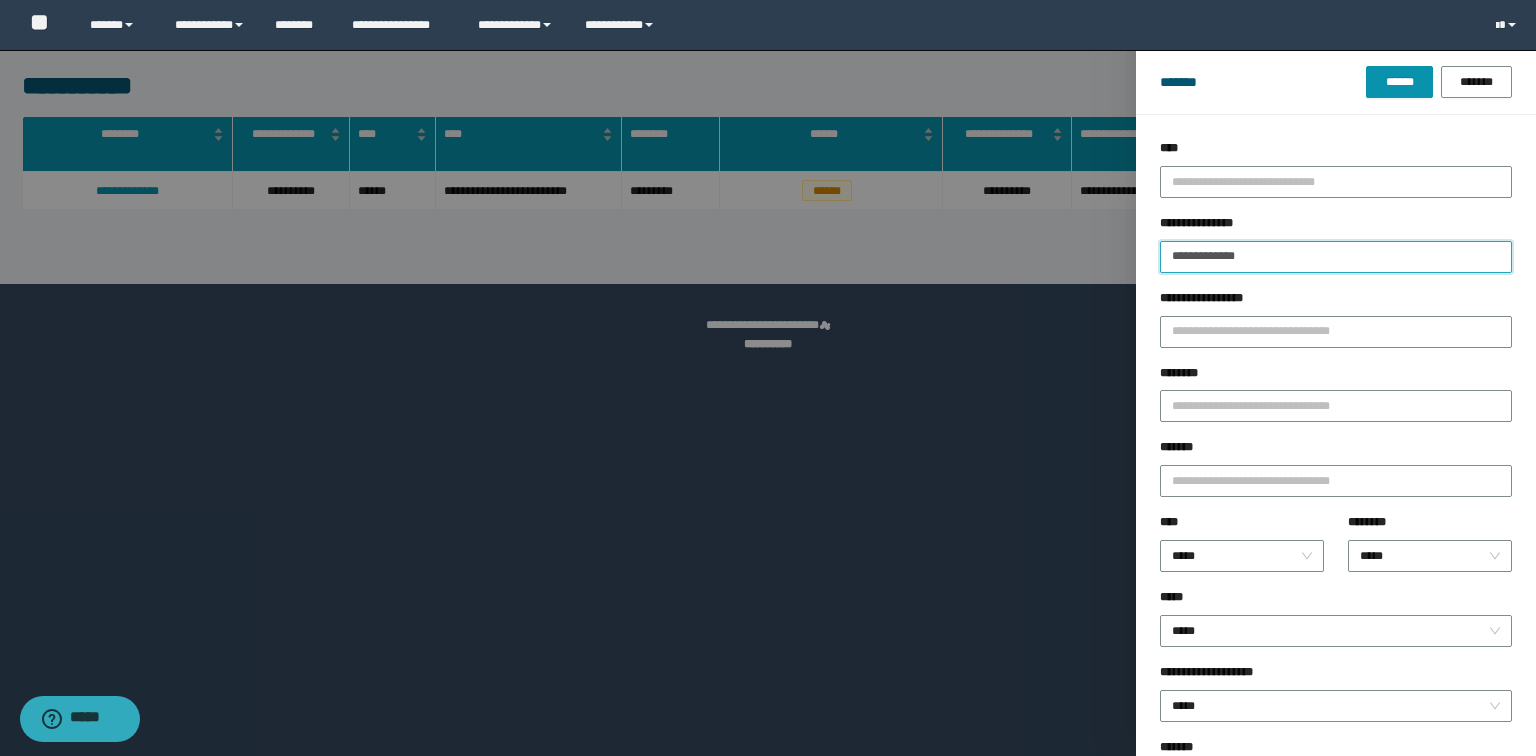 drag, startPoint x: 1380, startPoint y: 262, endPoint x: 264, endPoint y: 273, distance: 1116.0542 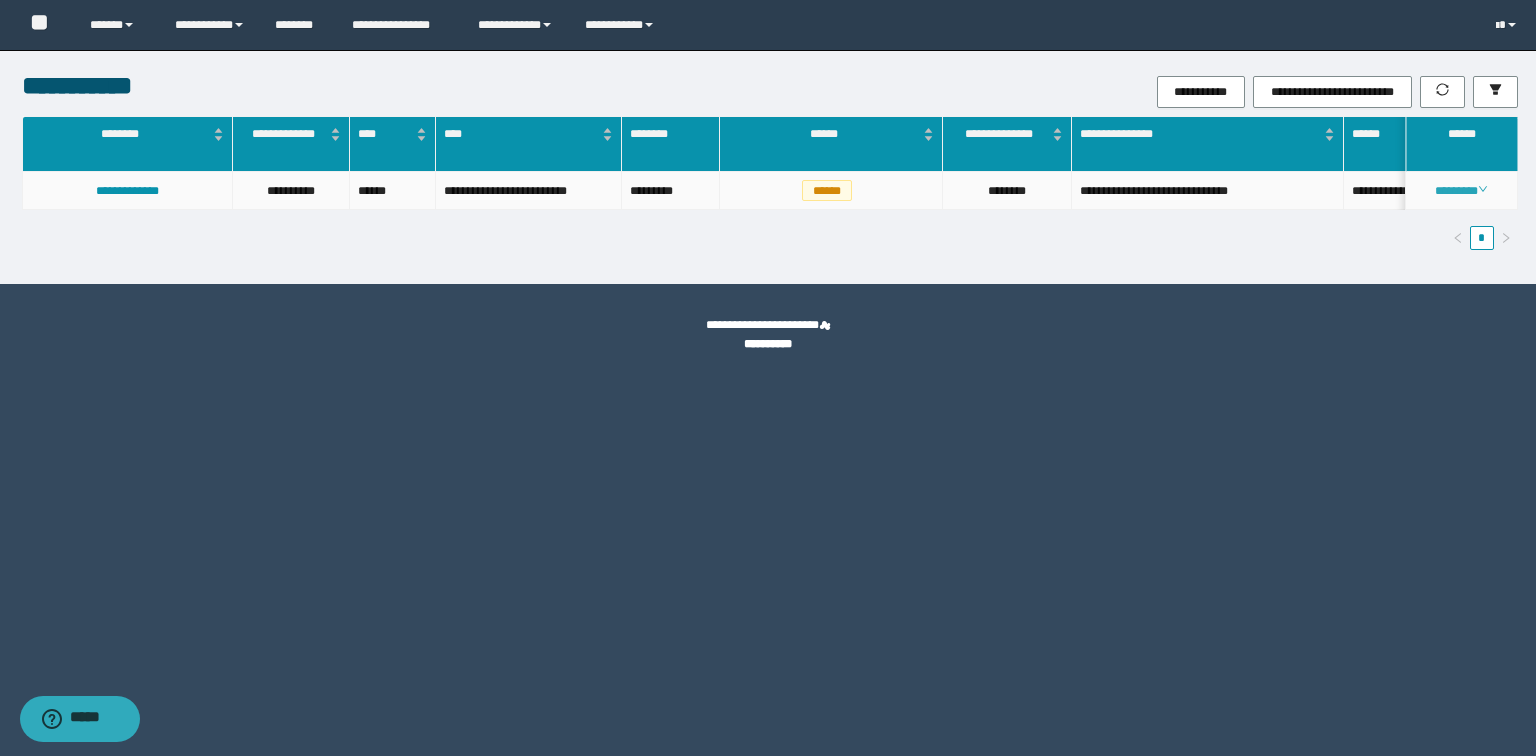 click on "********" at bounding box center (1461, 191) 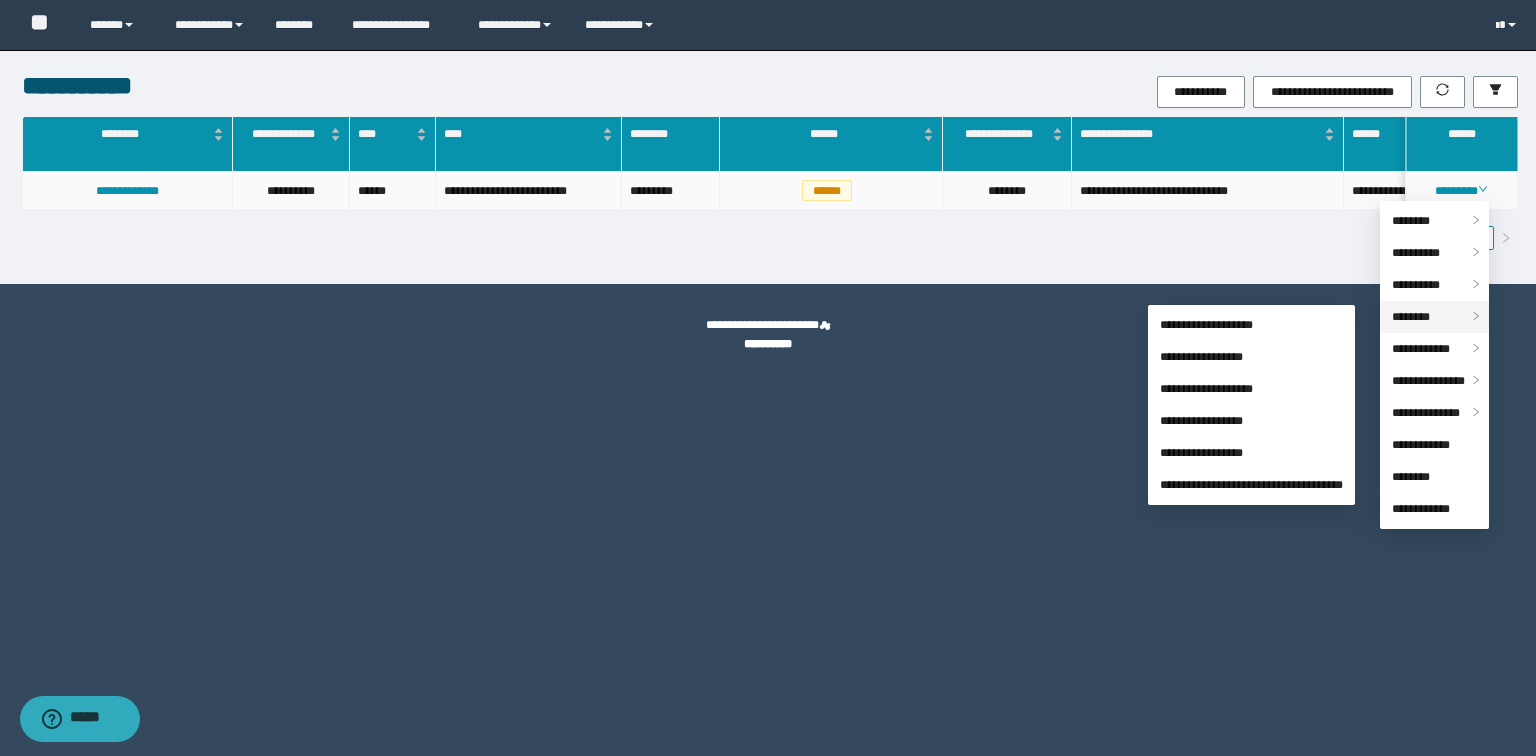 click on "********" at bounding box center (1411, 317) 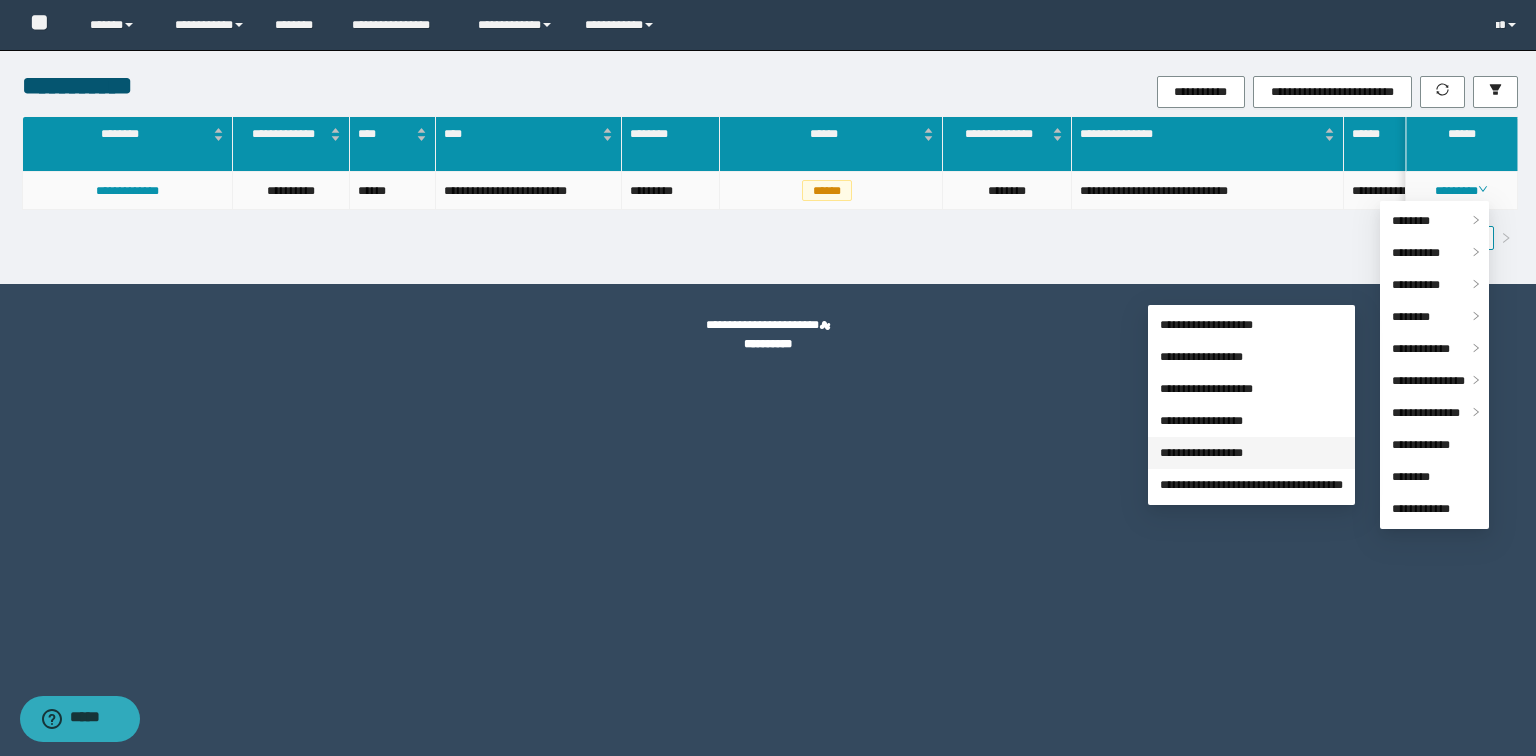 click on "**********" at bounding box center (1201, 453) 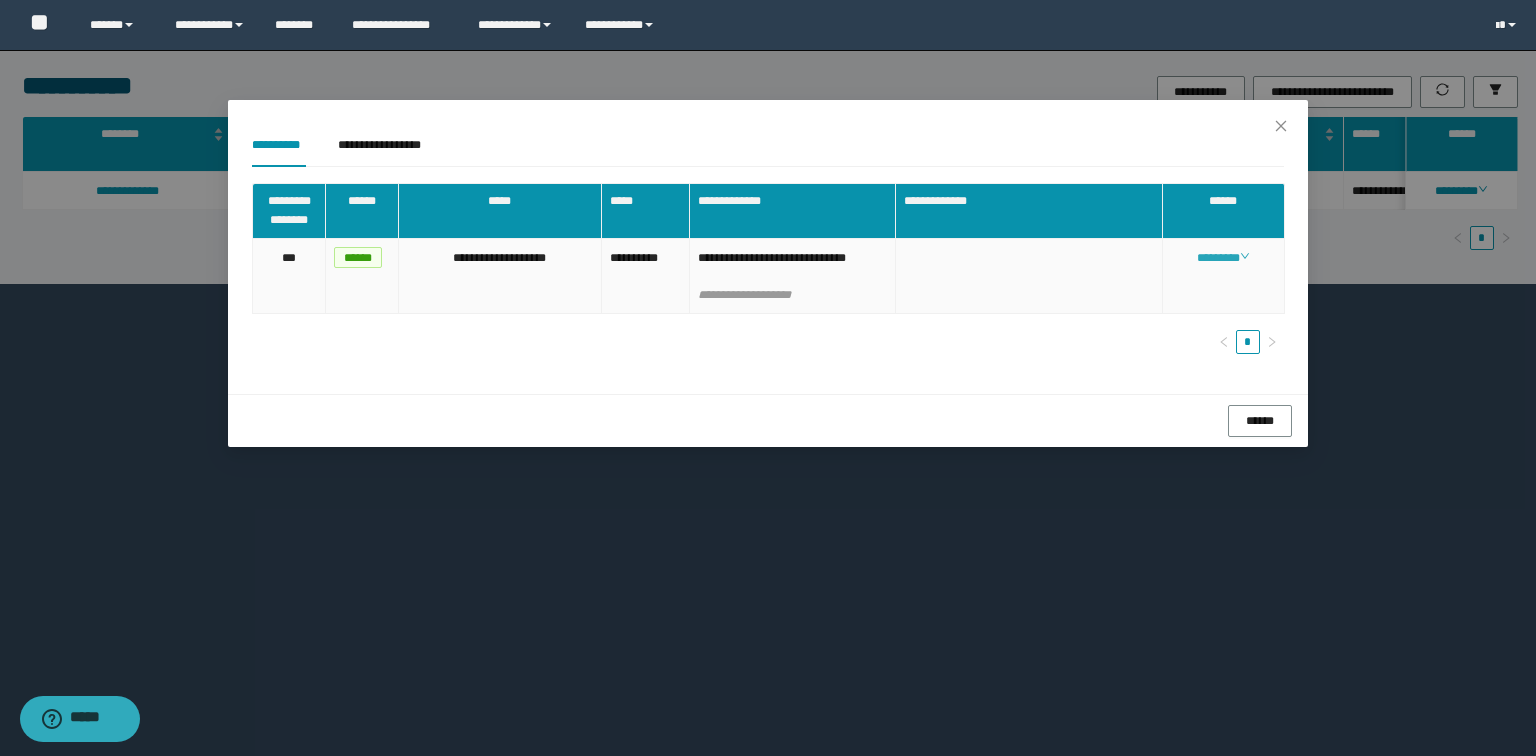 click on "********" at bounding box center [1223, 258] 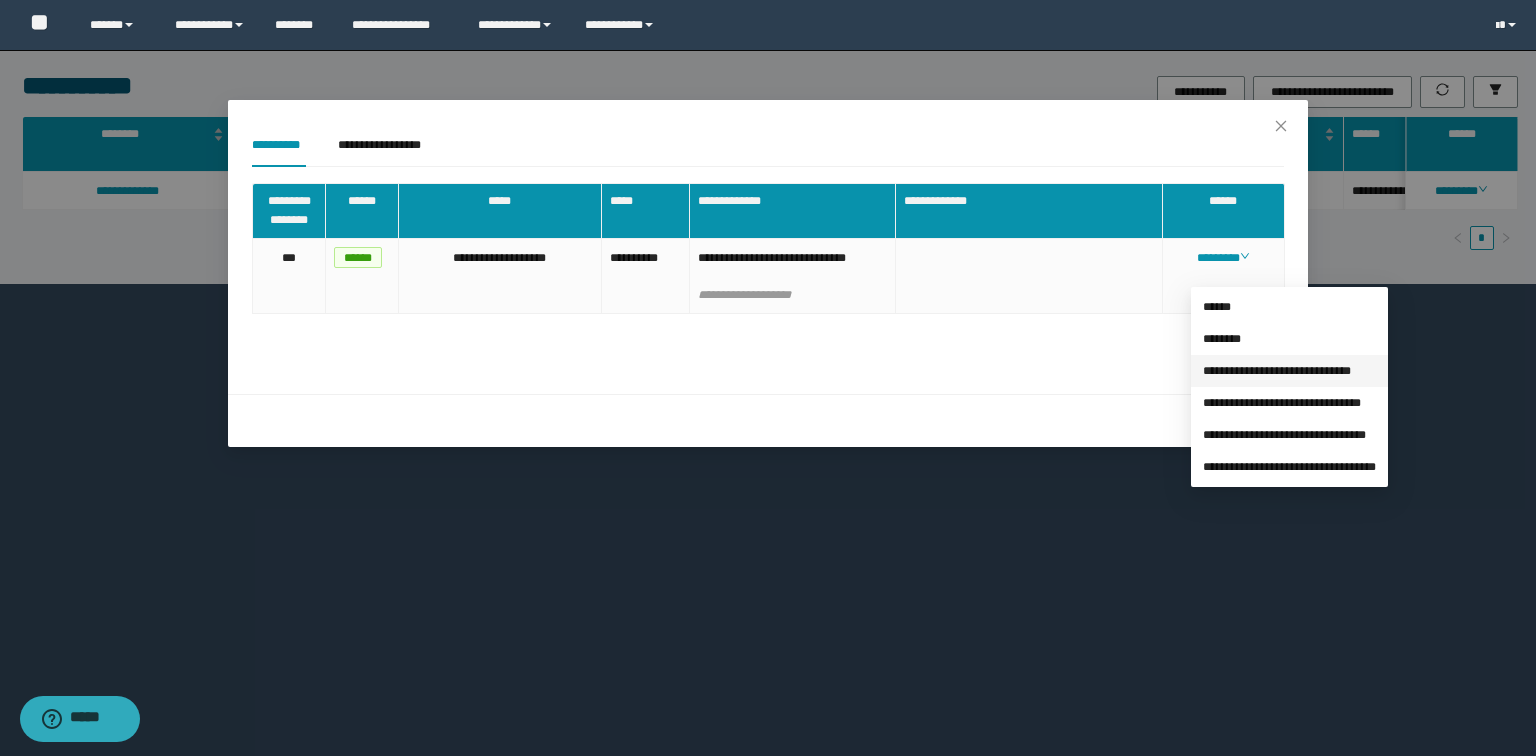 click on "**********" at bounding box center (1277, 371) 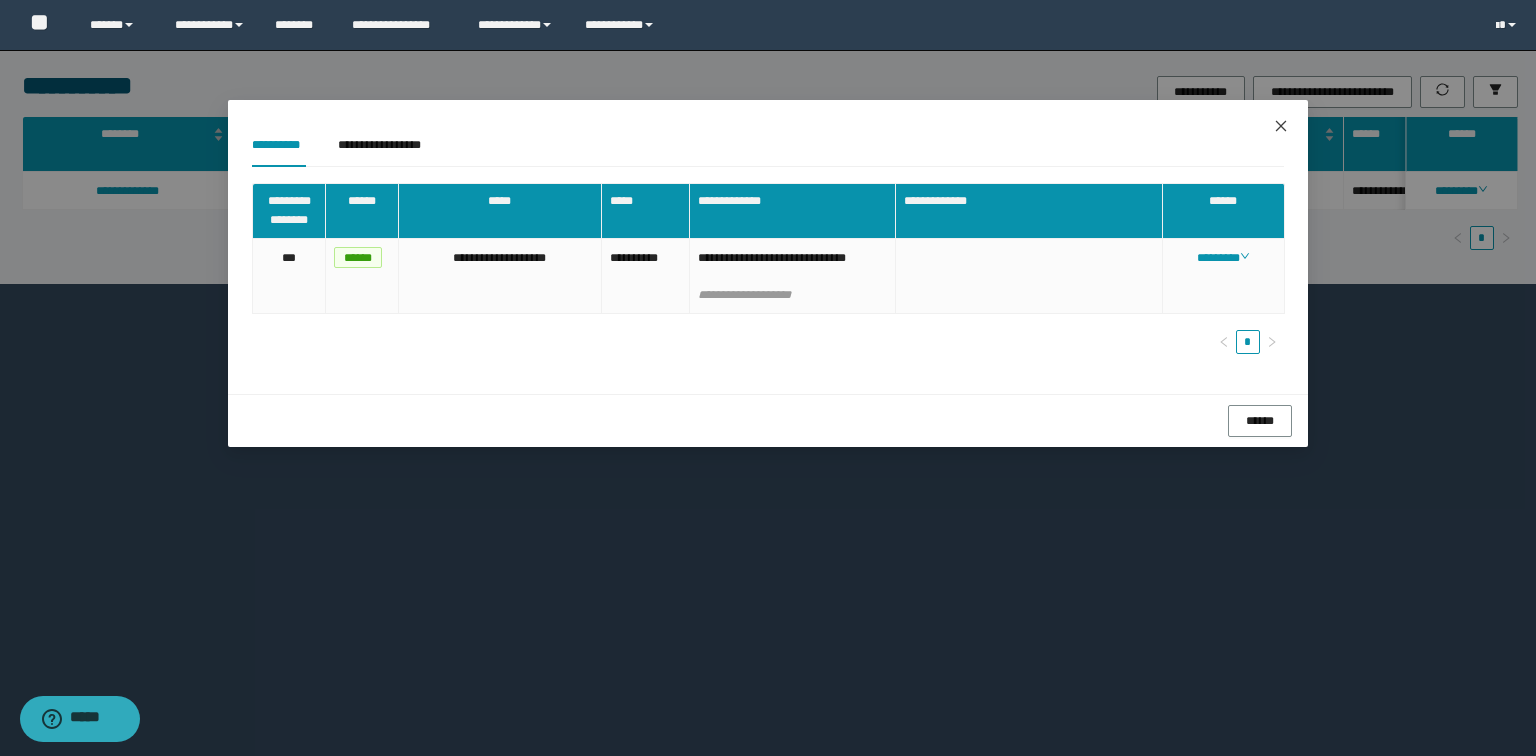 click at bounding box center (1281, 127) 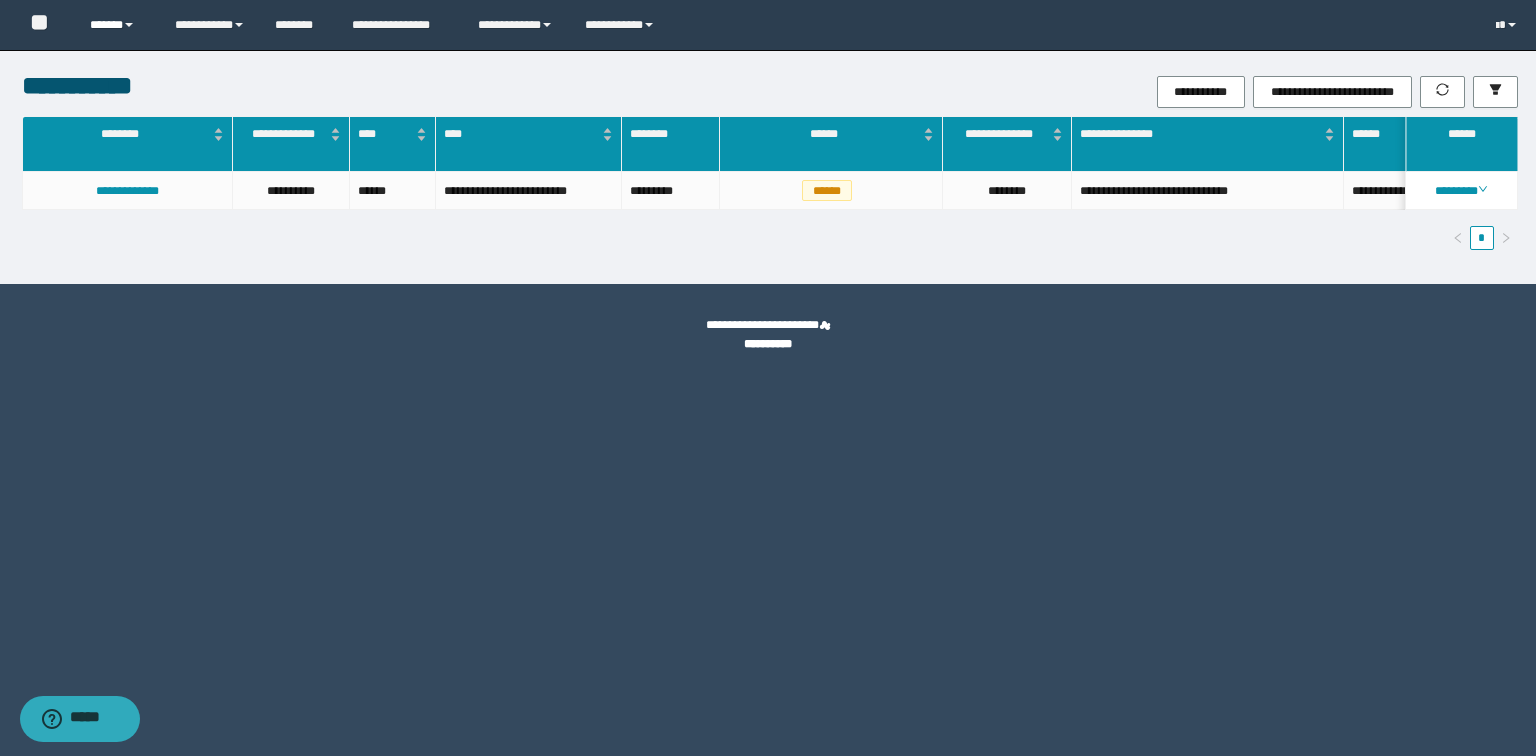 click on "******" at bounding box center (117, 25) 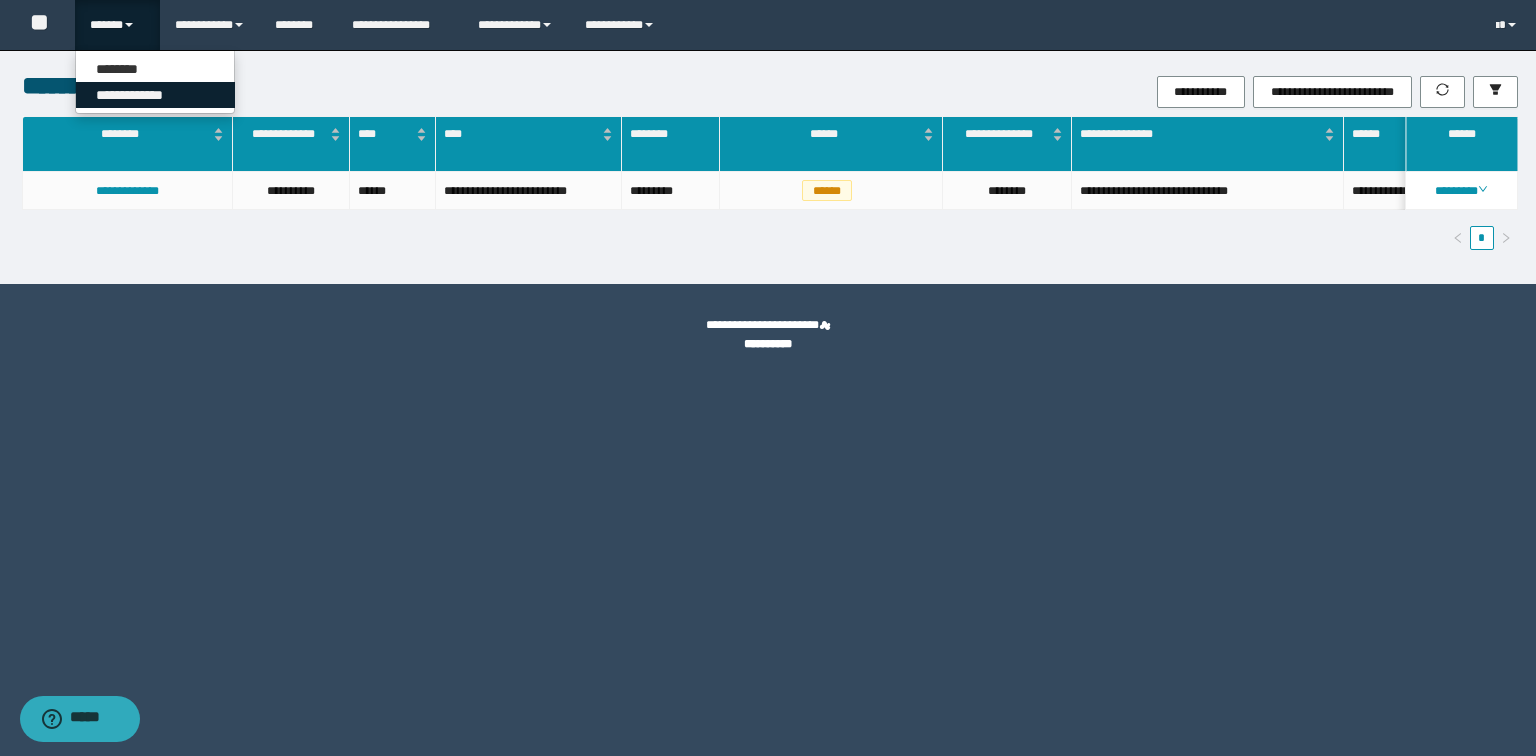 click on "**********" at bounding box center (155, 95) 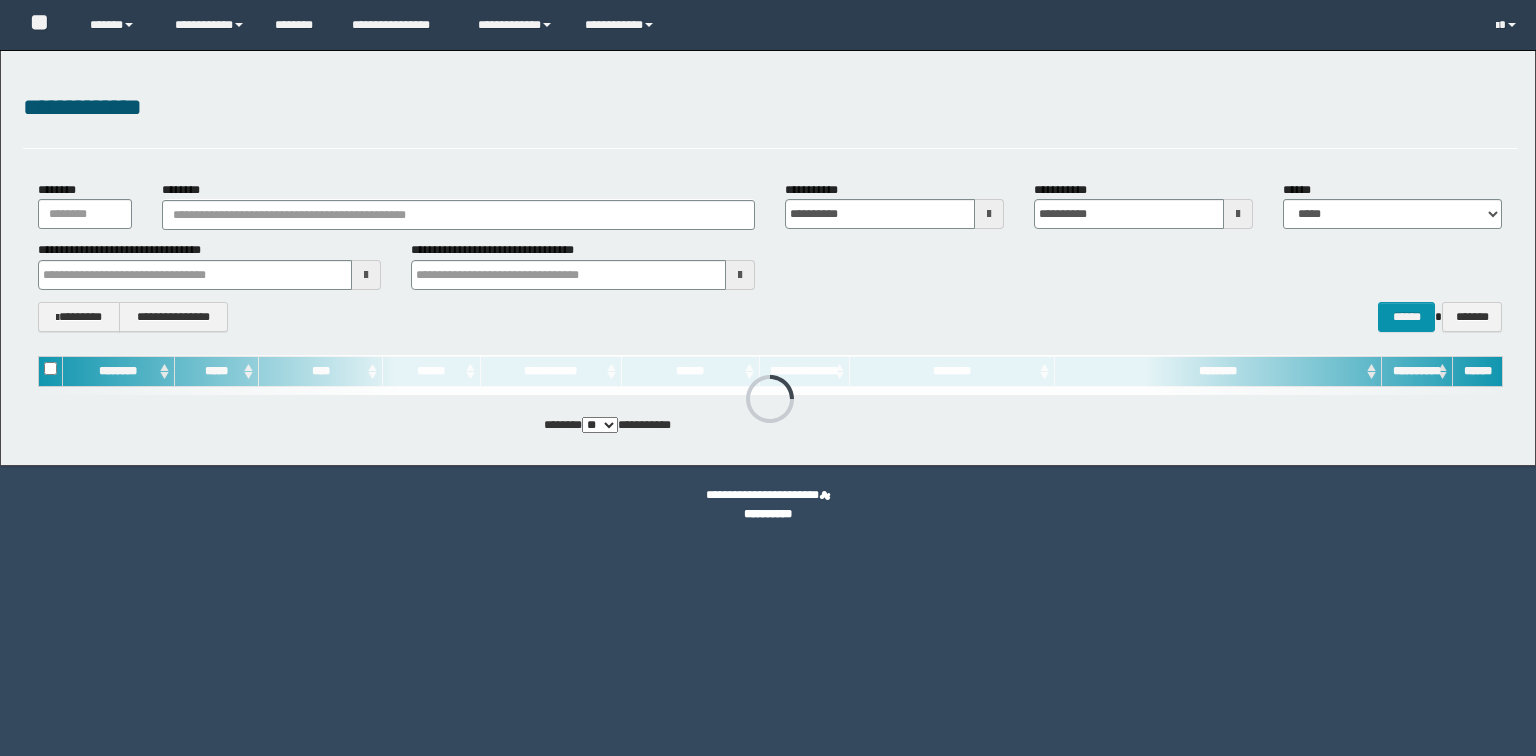 scroll, scrollTop: 0, scrollLeft: 0, axis: both 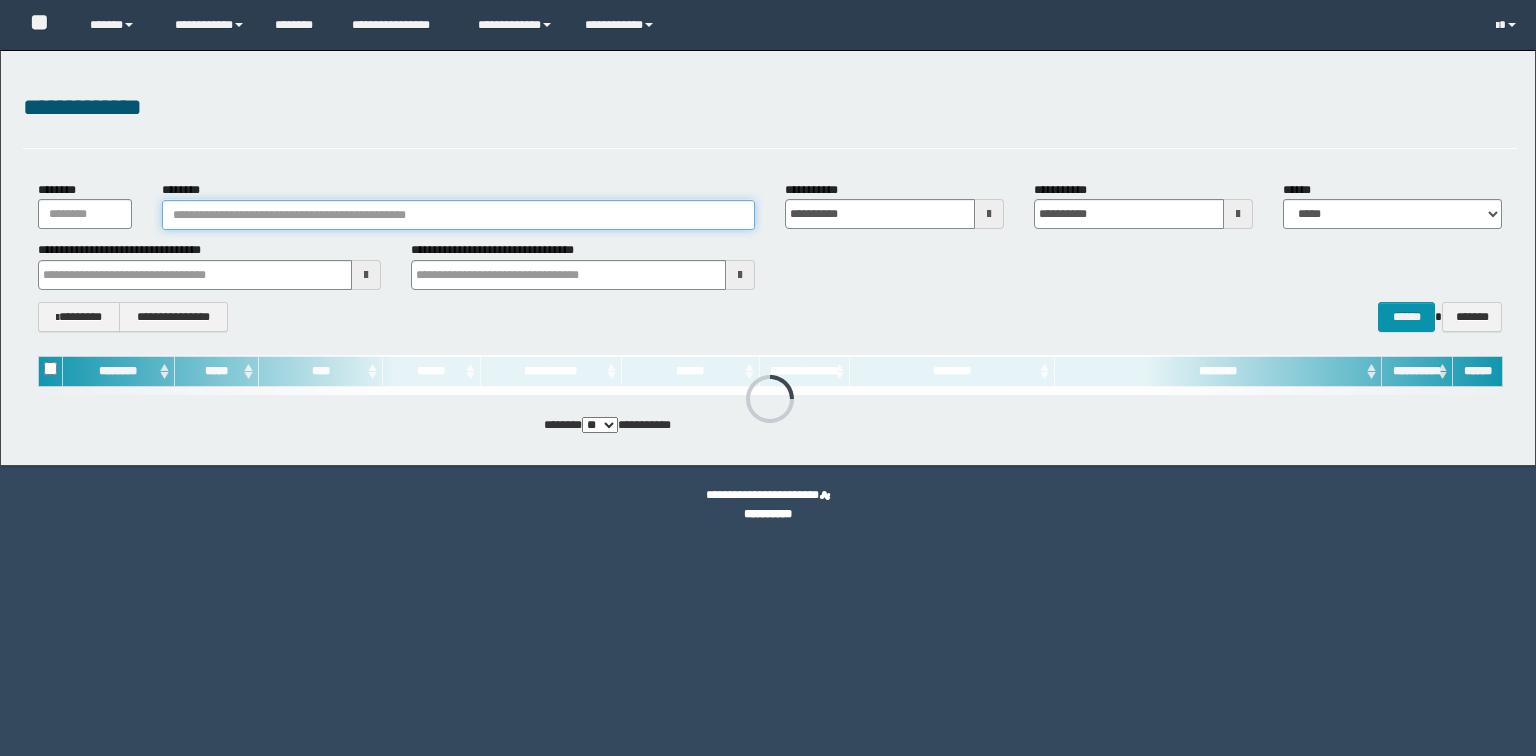 drag, startPoint x: 0, startPoint y: 0, endPoint x: 560, endPoint y: 211, distance: 598.4321 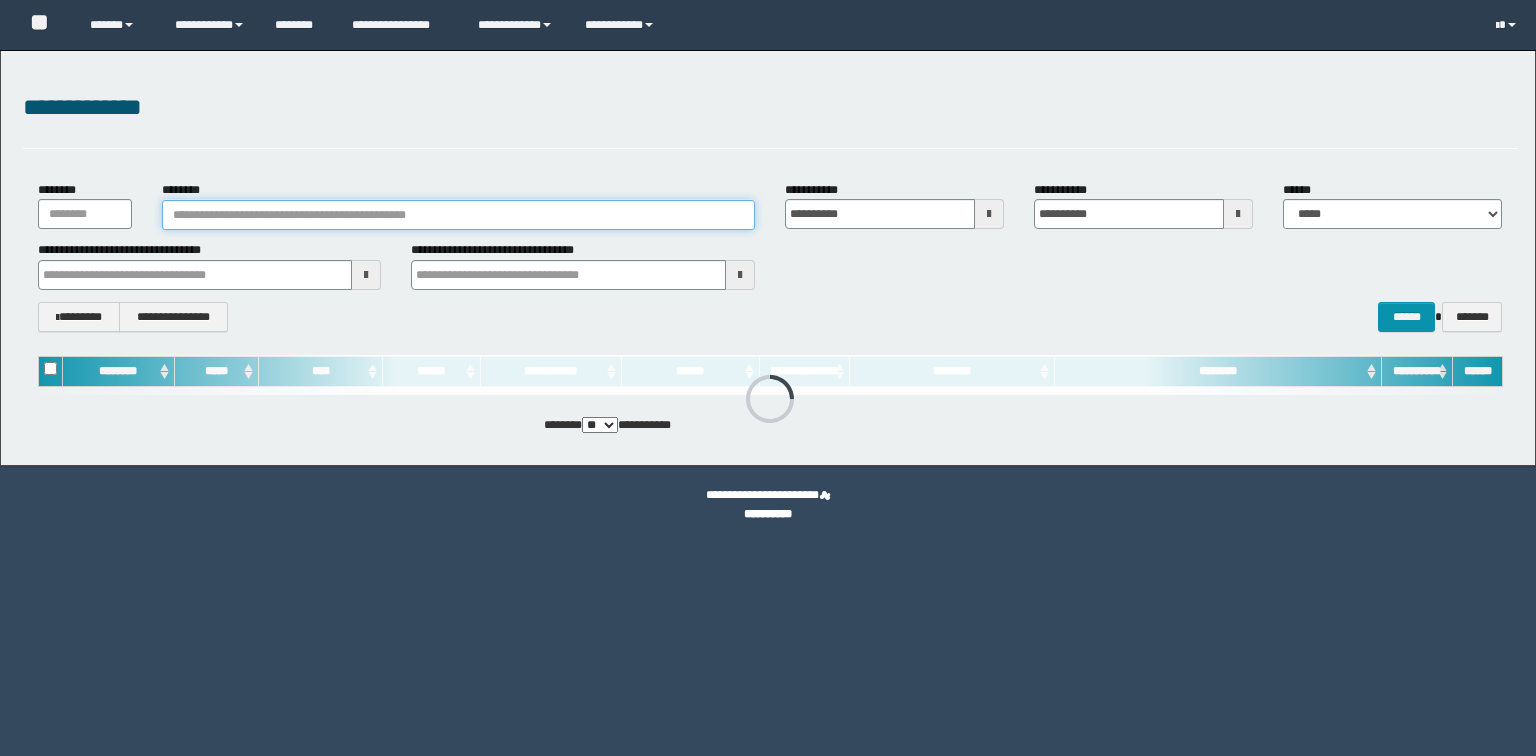 click on "********" at bounding box center (458, 215) 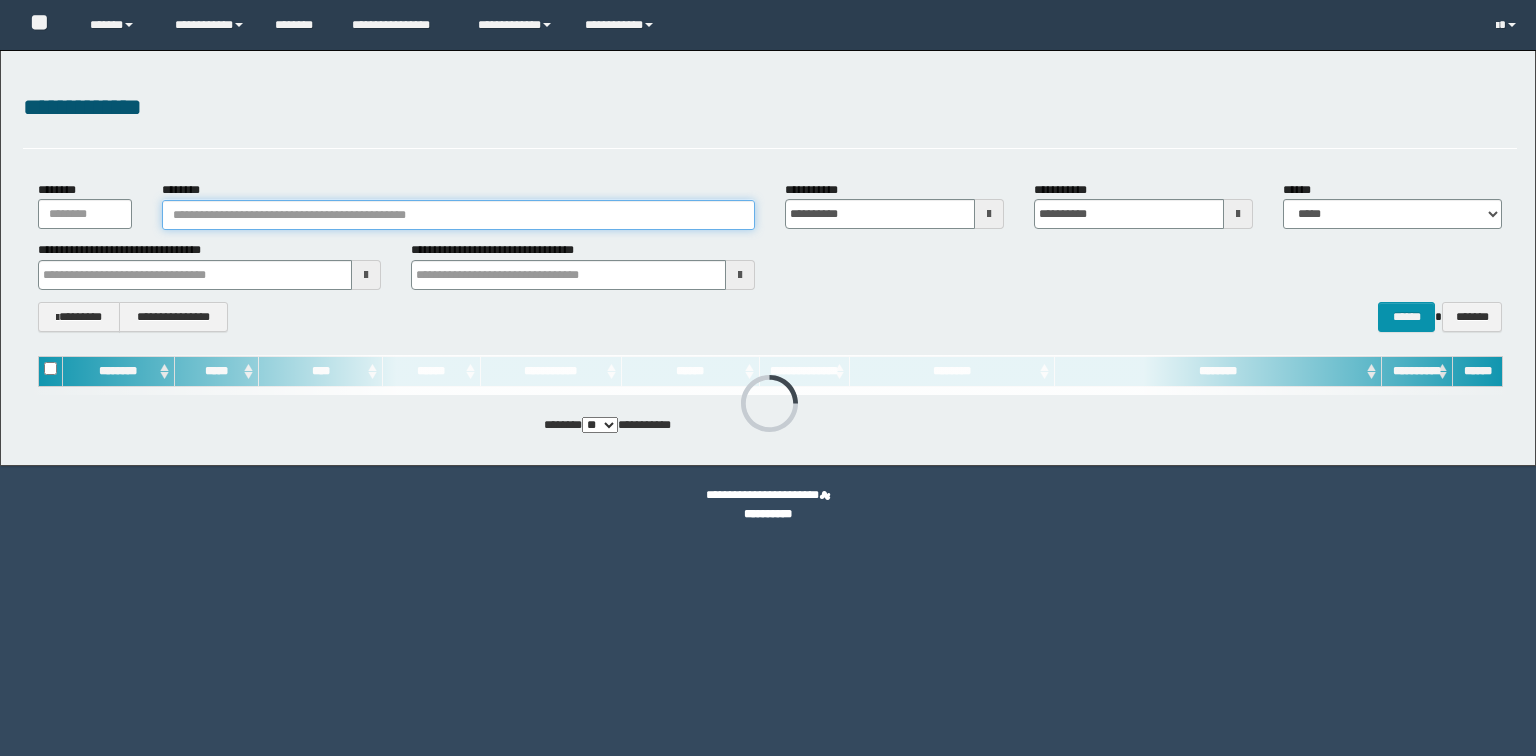 scroll, scrollTop: 0, scrollLeft: 0, axis: both 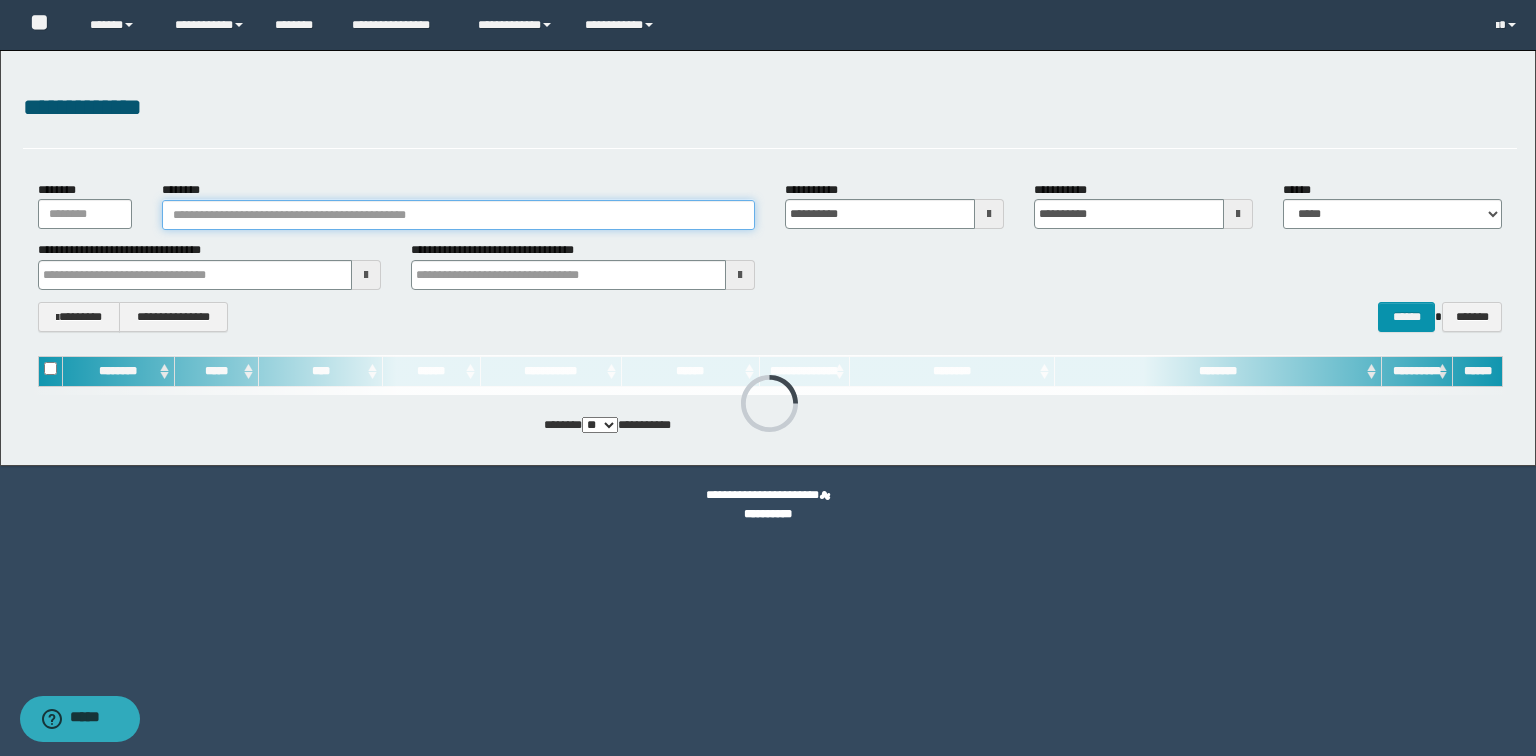 paste on "********" 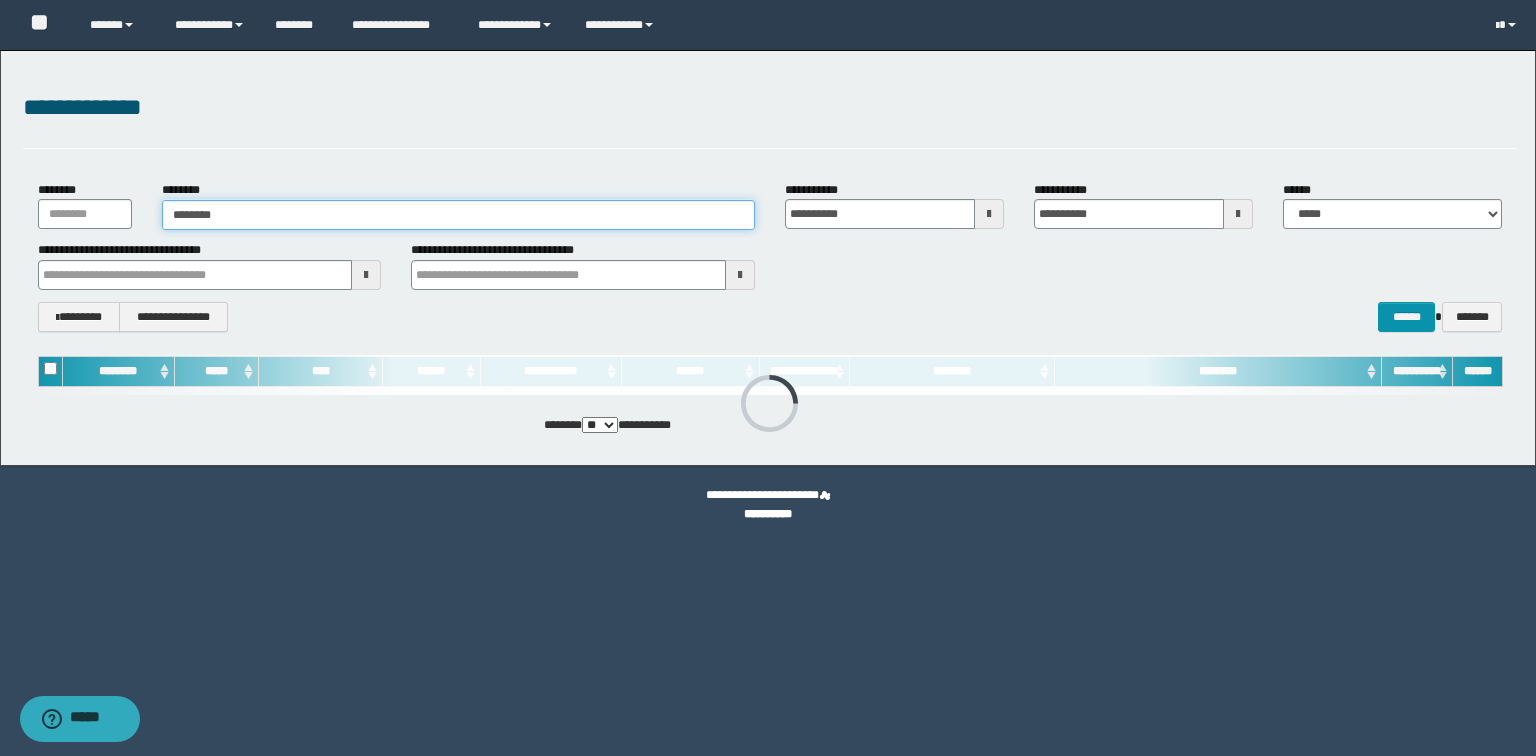 type on "********" 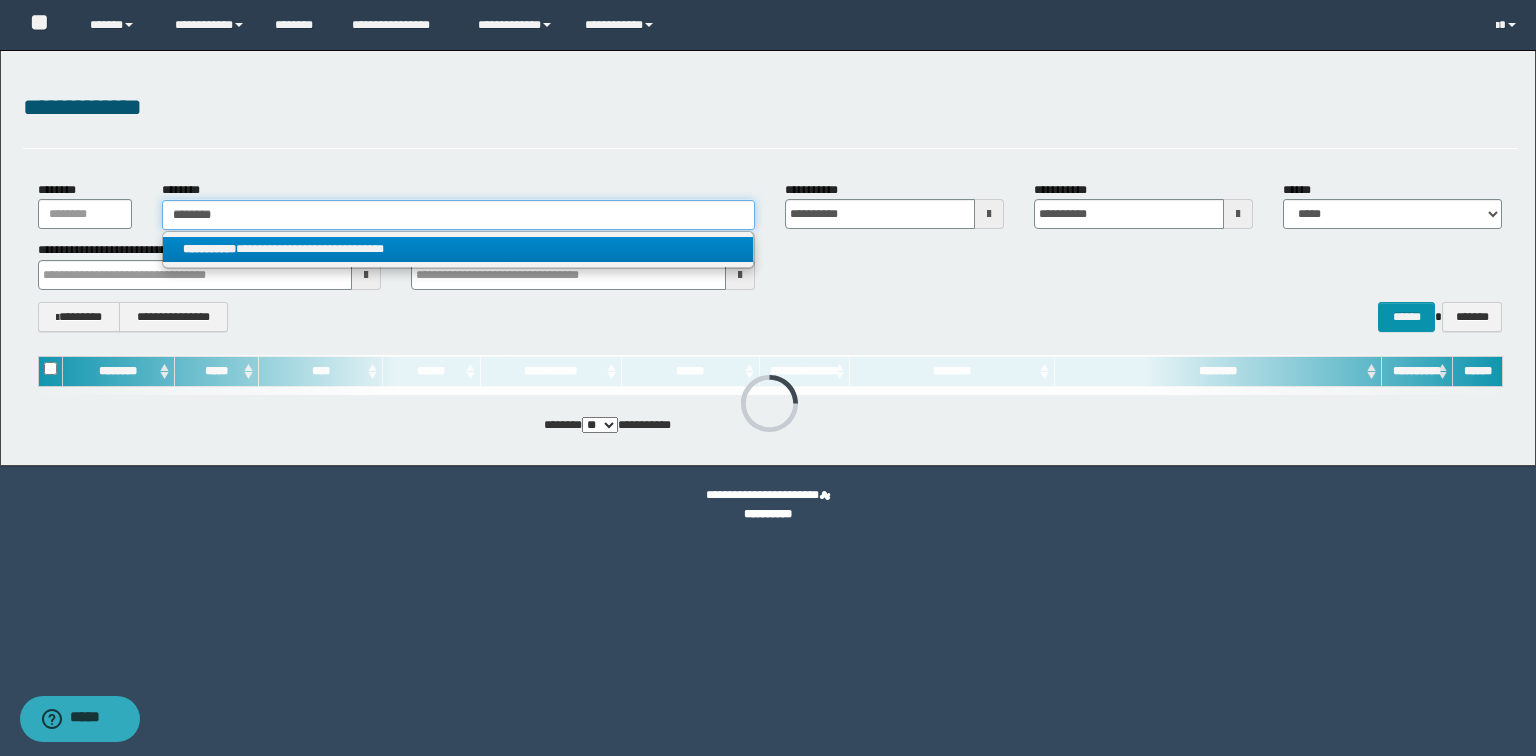 type on "********" 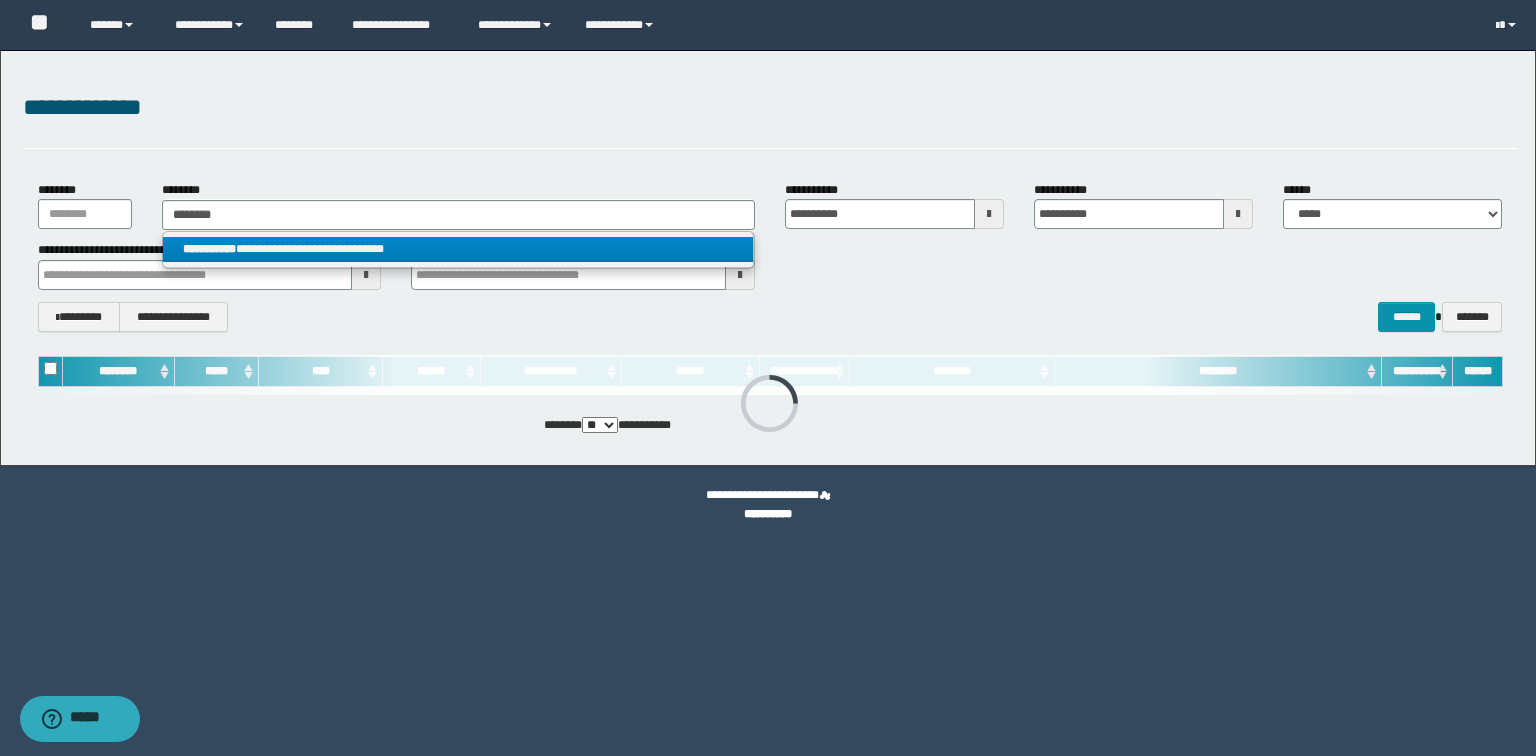 click on "**********" at bounding box center [458, 249] 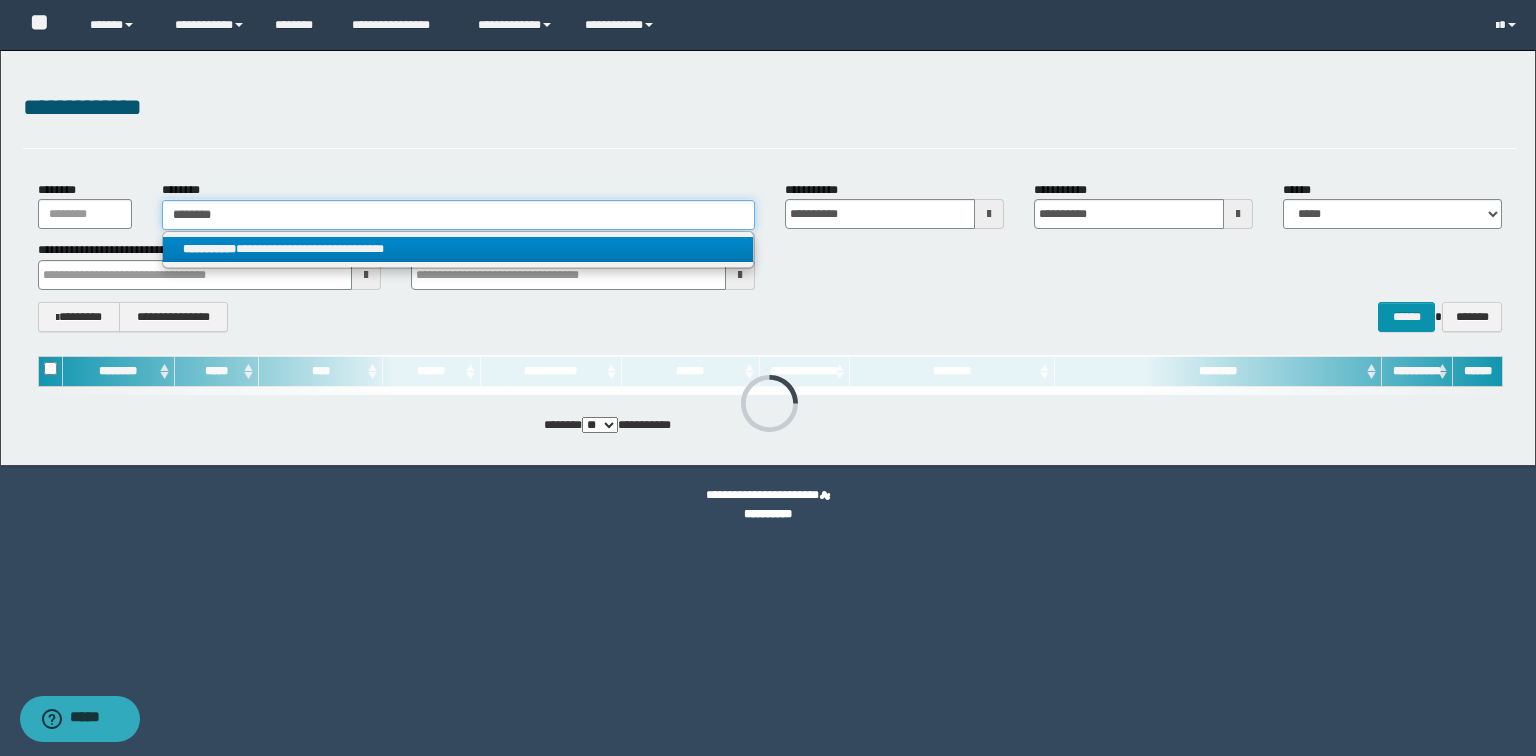 type 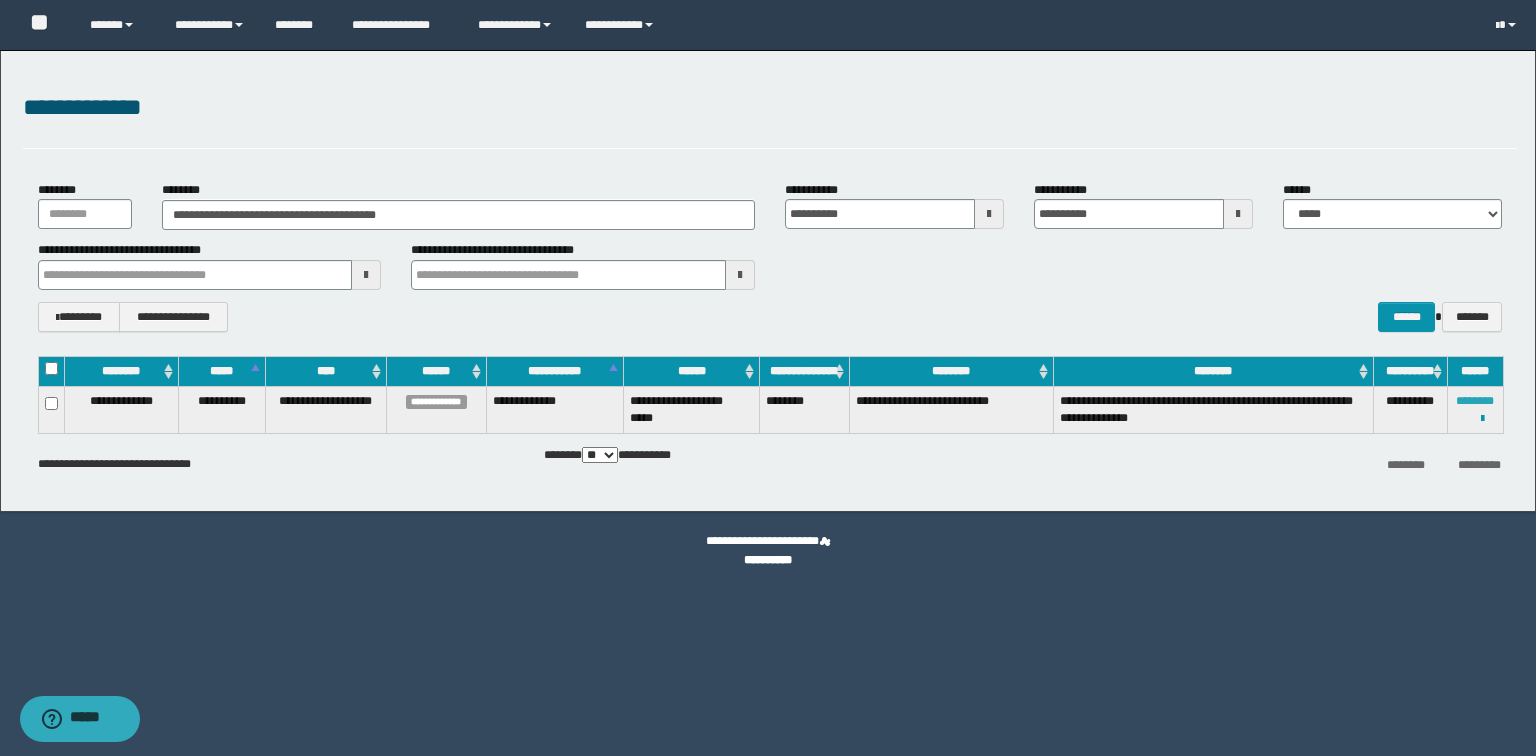 click on "********" at bounding box center [1475, 401] 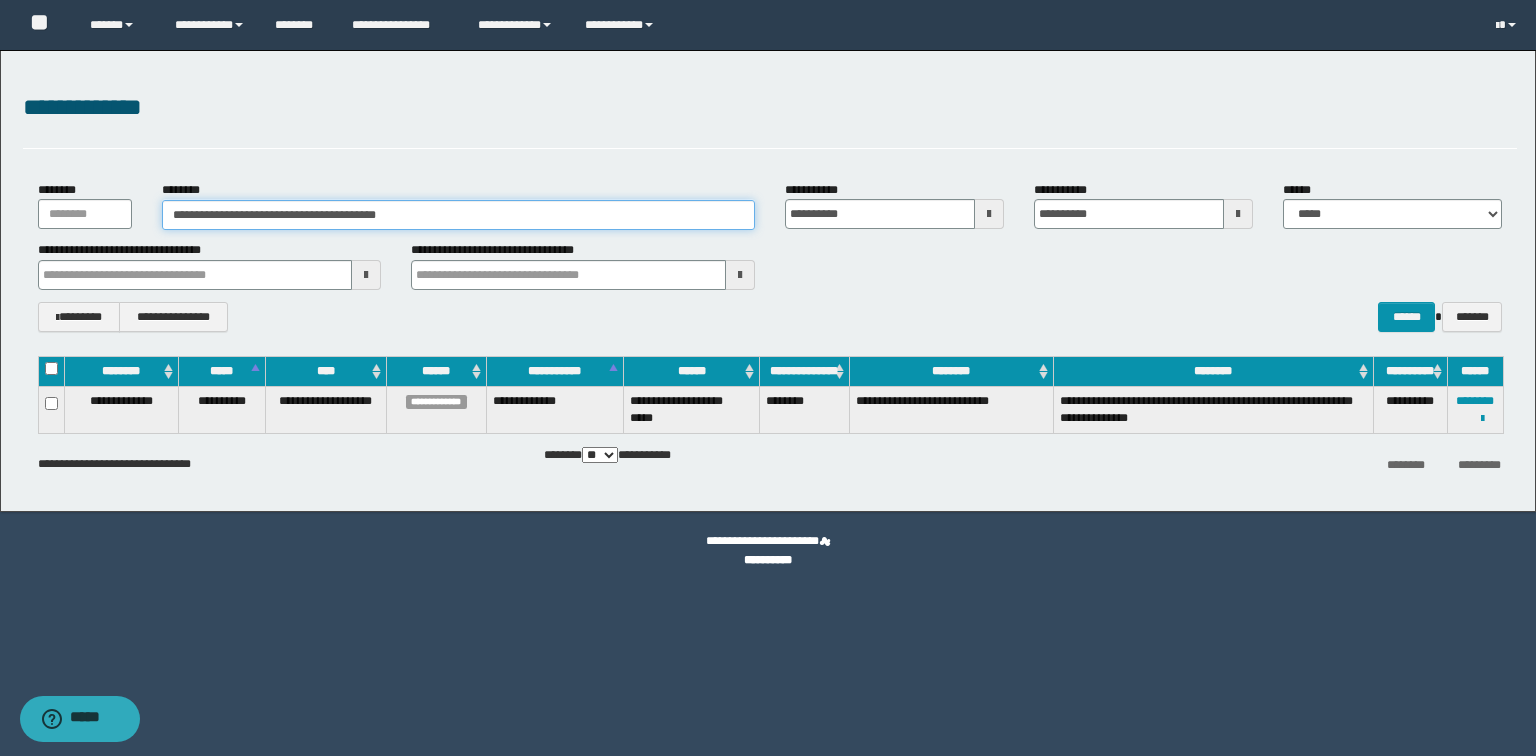 drag, startPoint x: 519, startPoint y: 224, endPoint x: 14, endPoint y: 235, distance: 505.11978 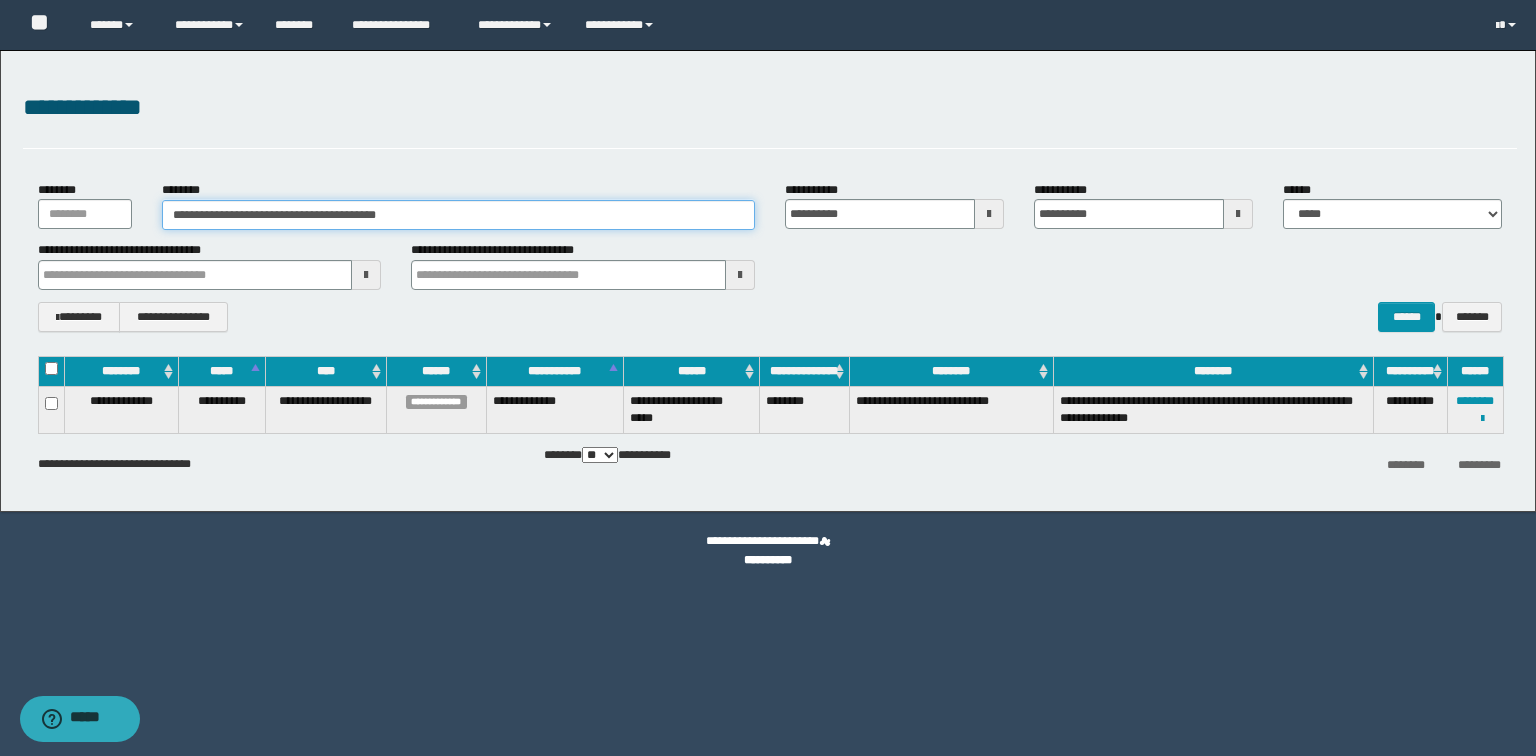 paste 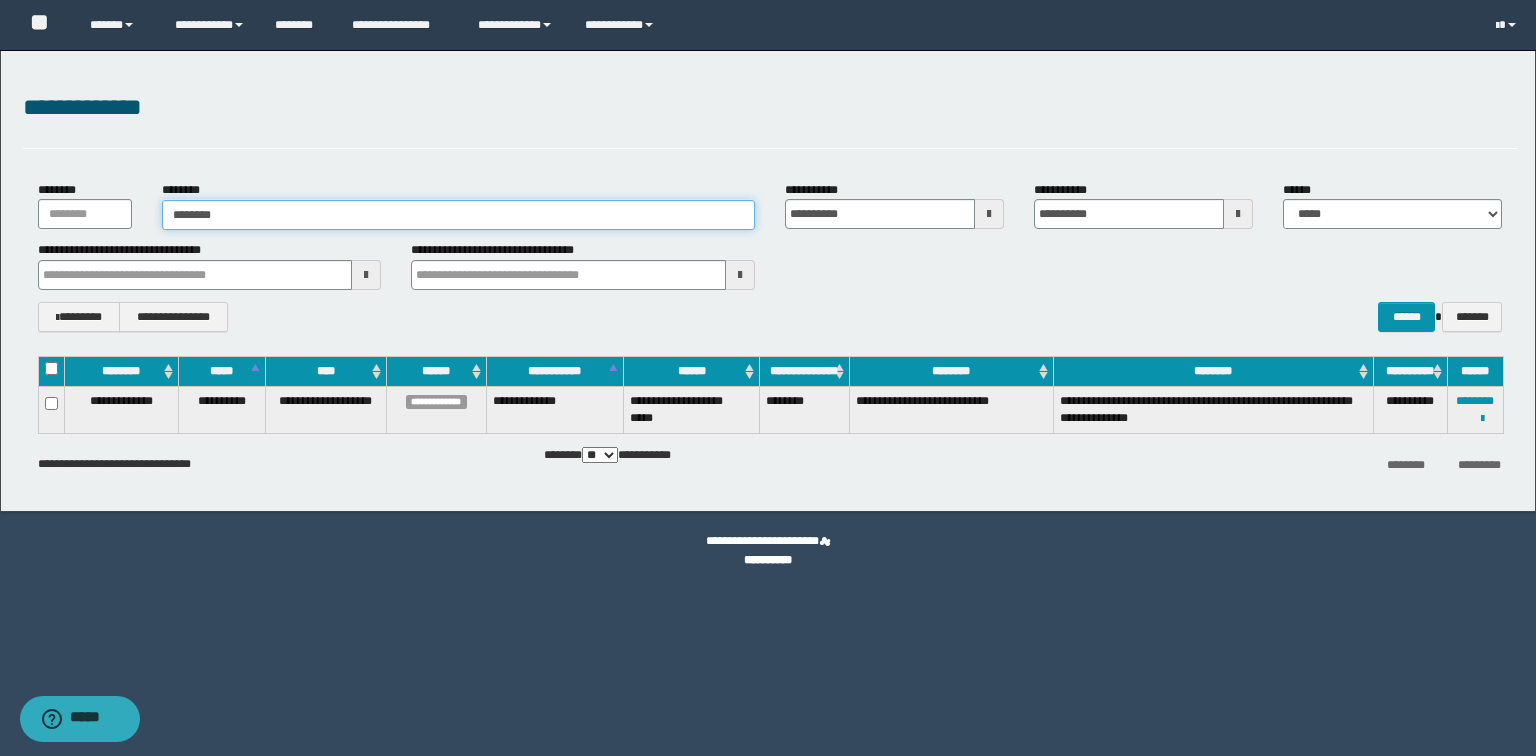 type on "********" 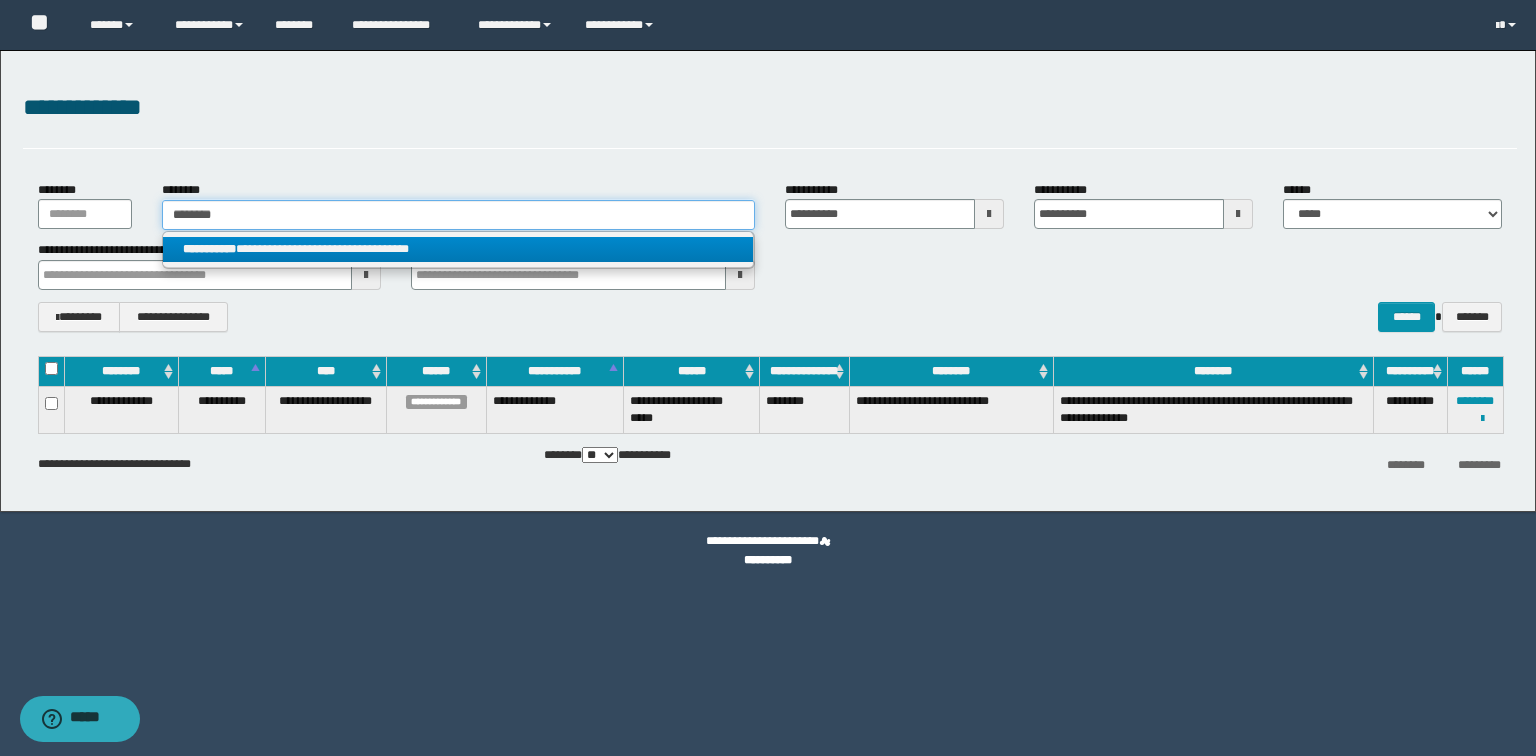 type on "********" 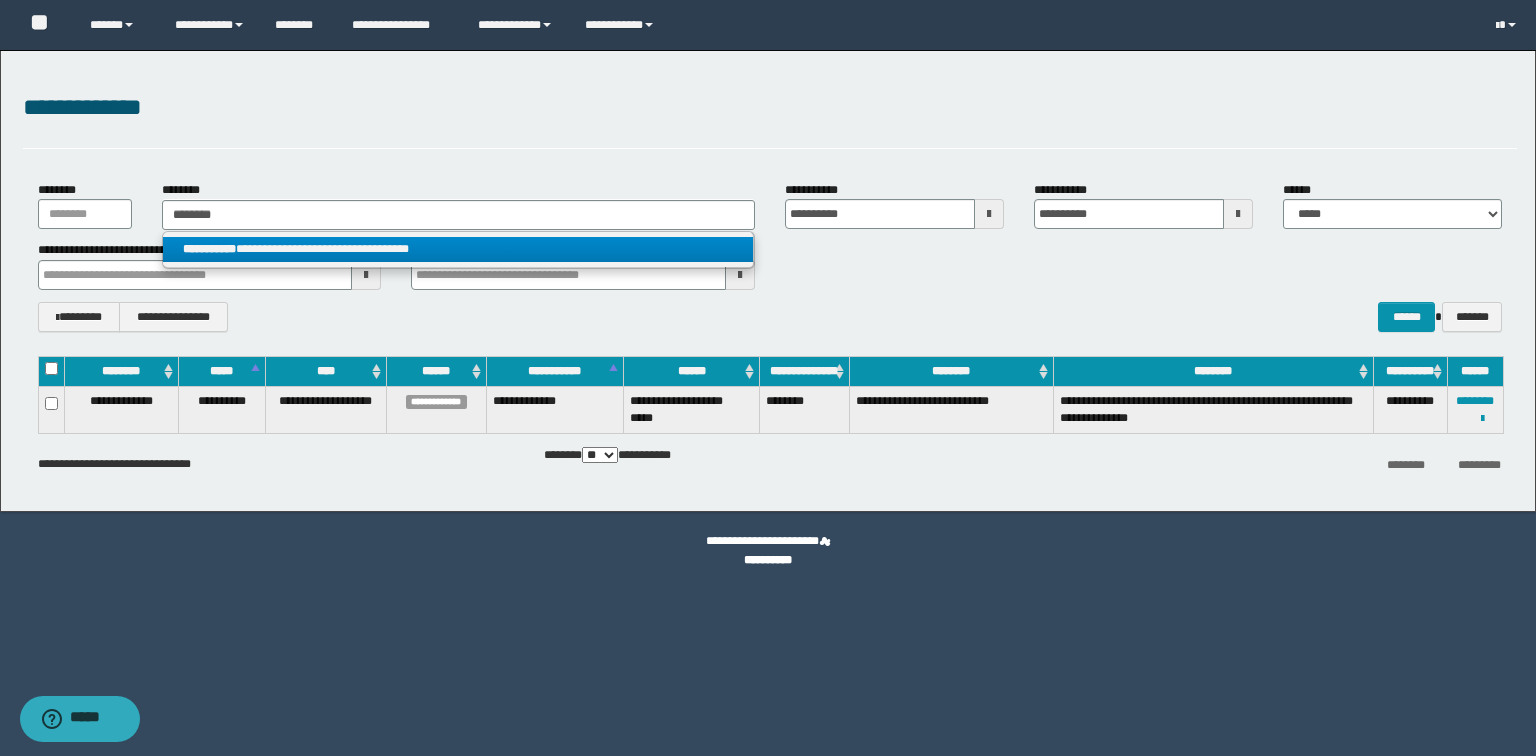 click on "**********" at bounding box center (209, 249) 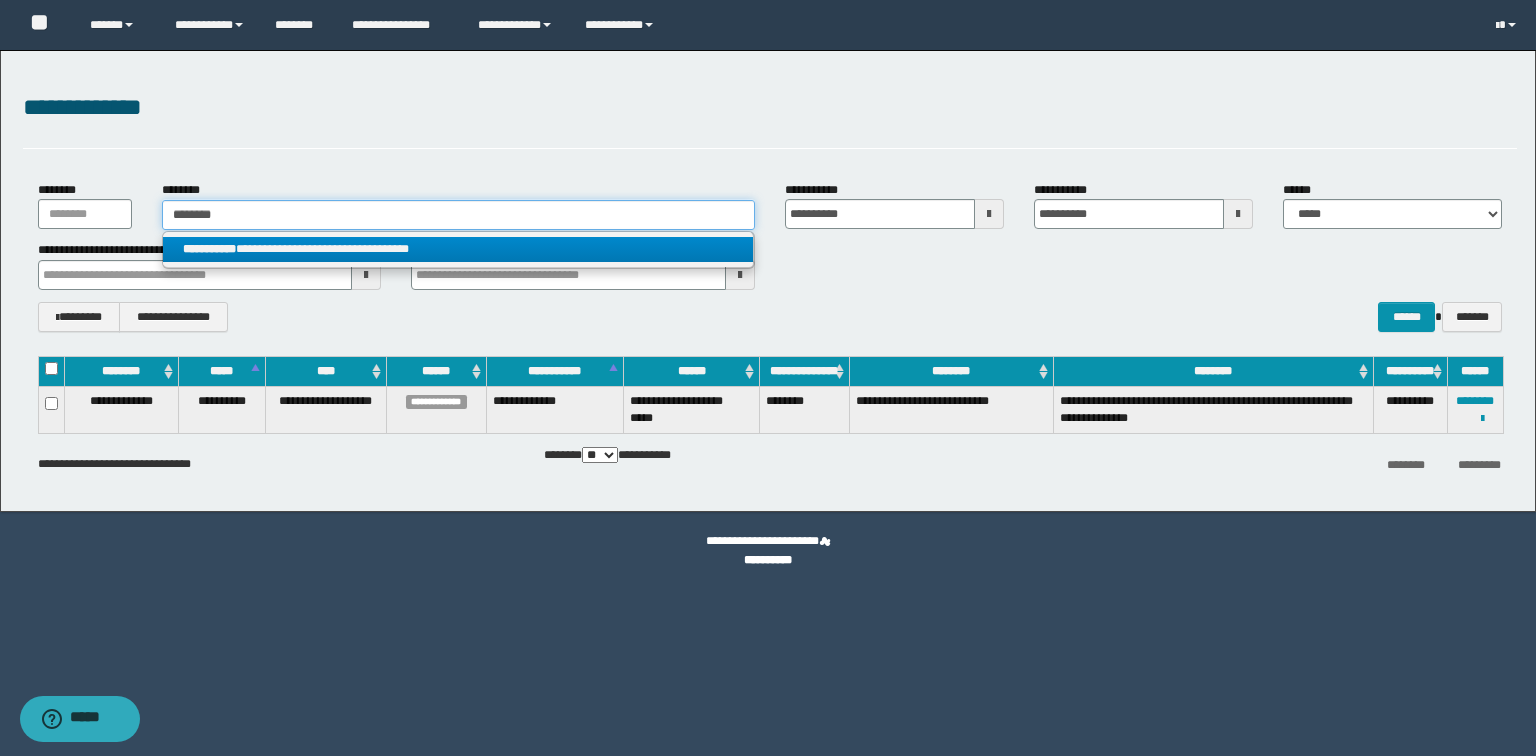 type 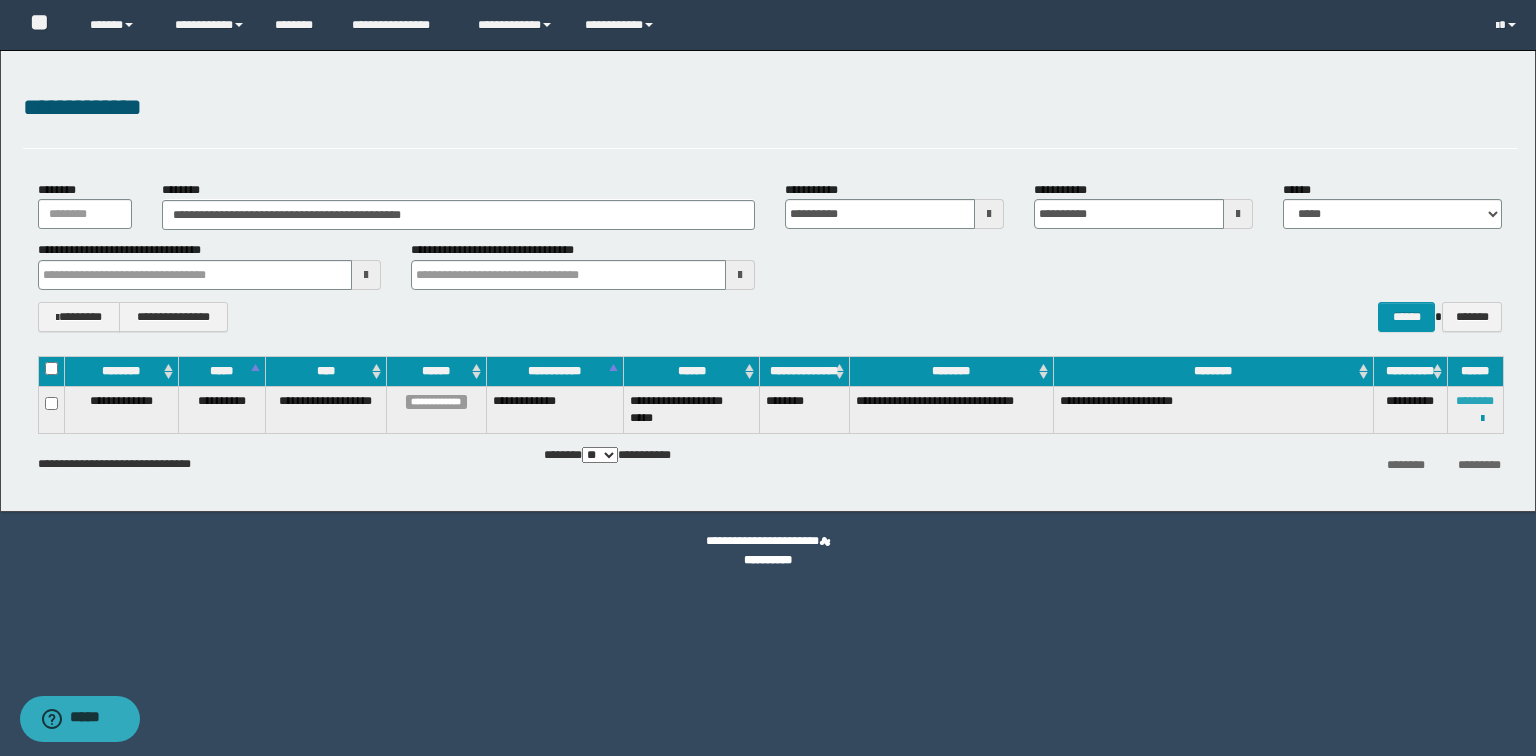 click on "********" at bounding box center (1475, 401) 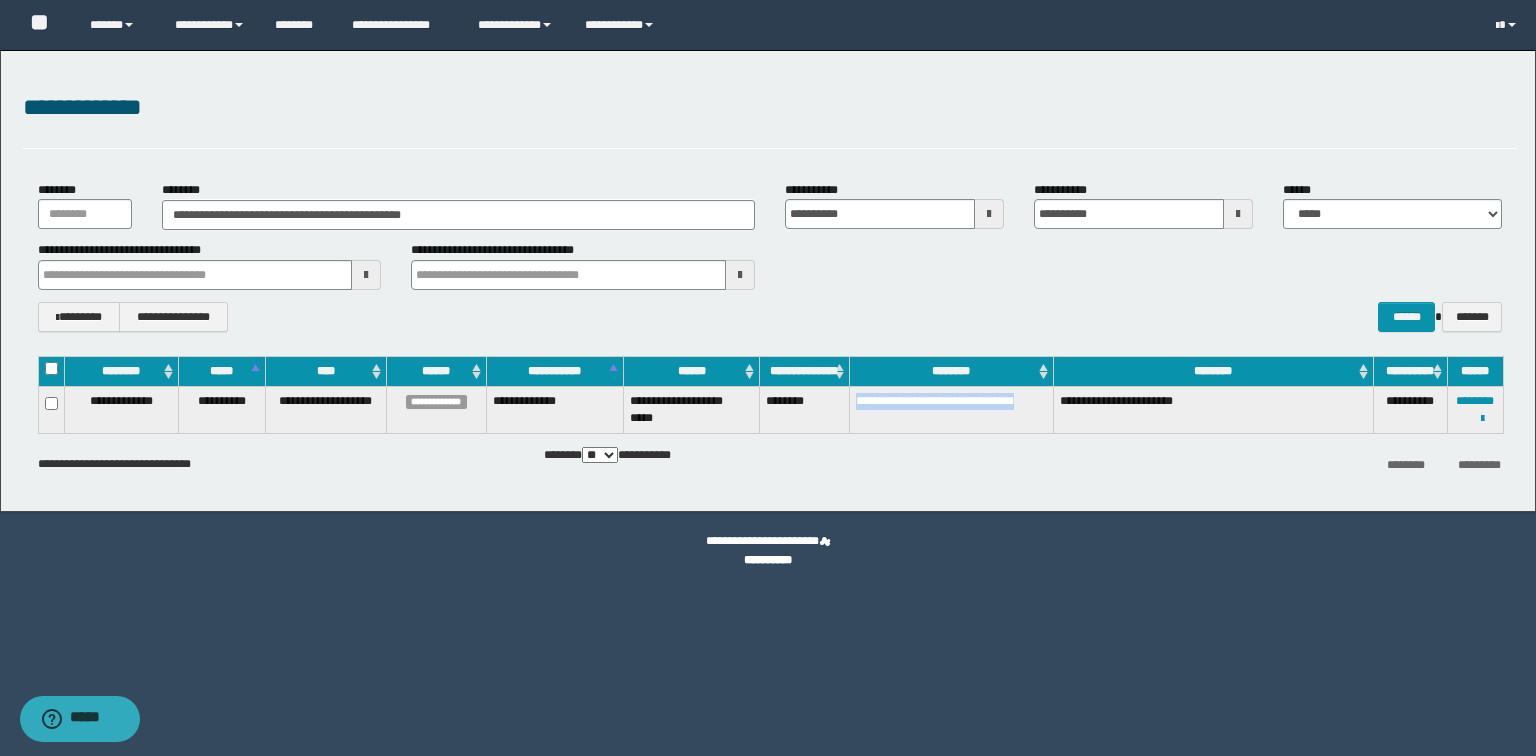 drag, startPoint x: 928, startPoint y: 419, endPoint x: 831, endPoint y: 409, distance: 97.5141 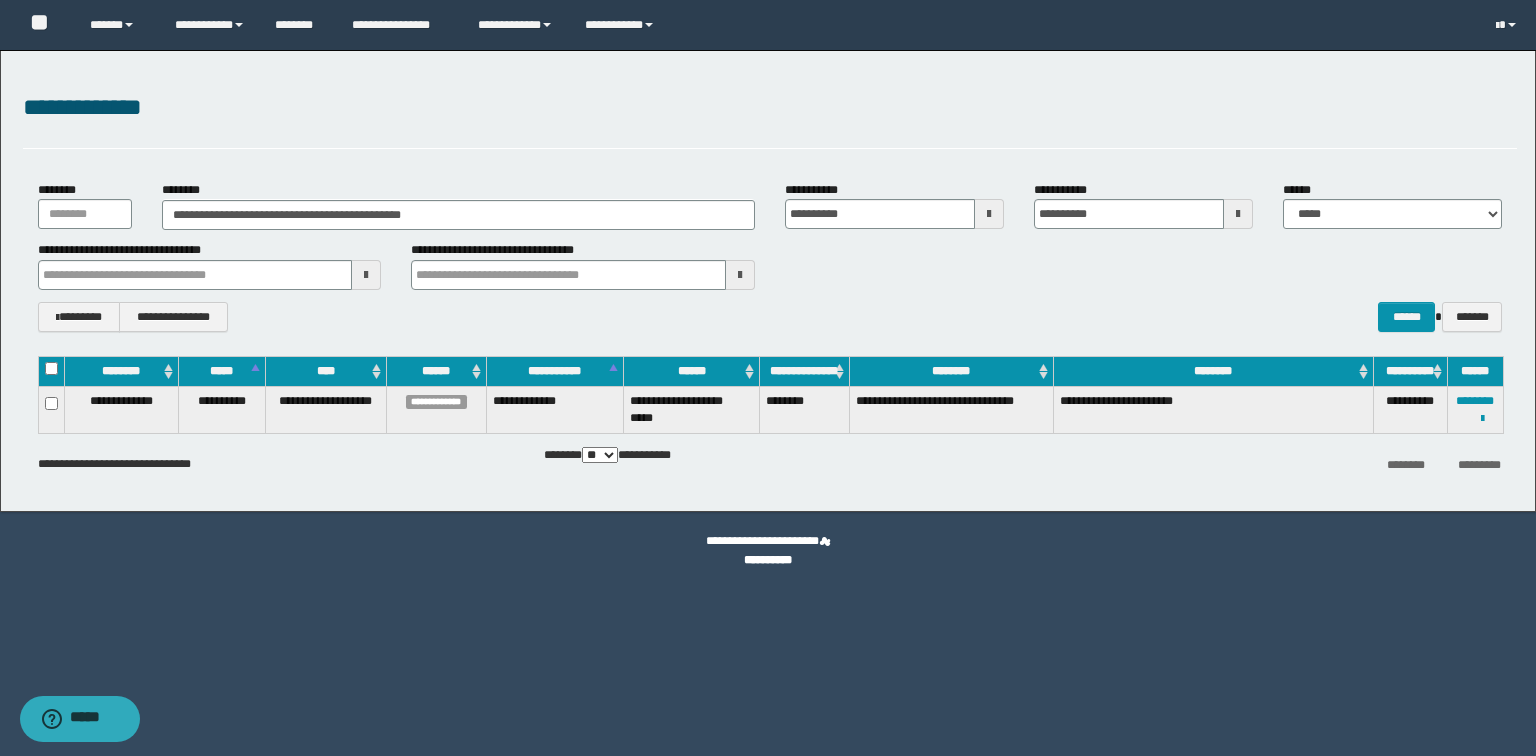 click on "********" at bounding box center (804, 409) 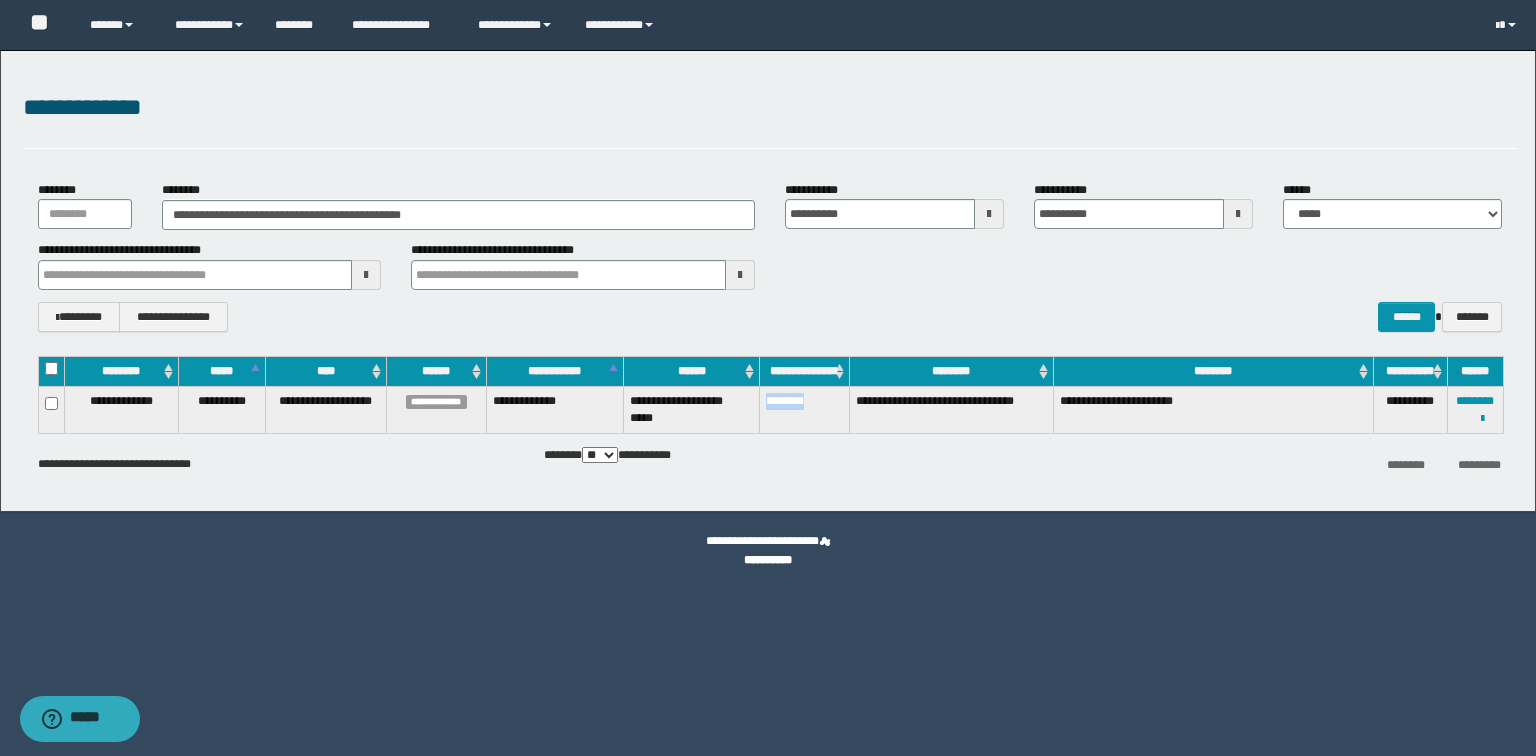 click on "********" at bounding box center (804, 409) 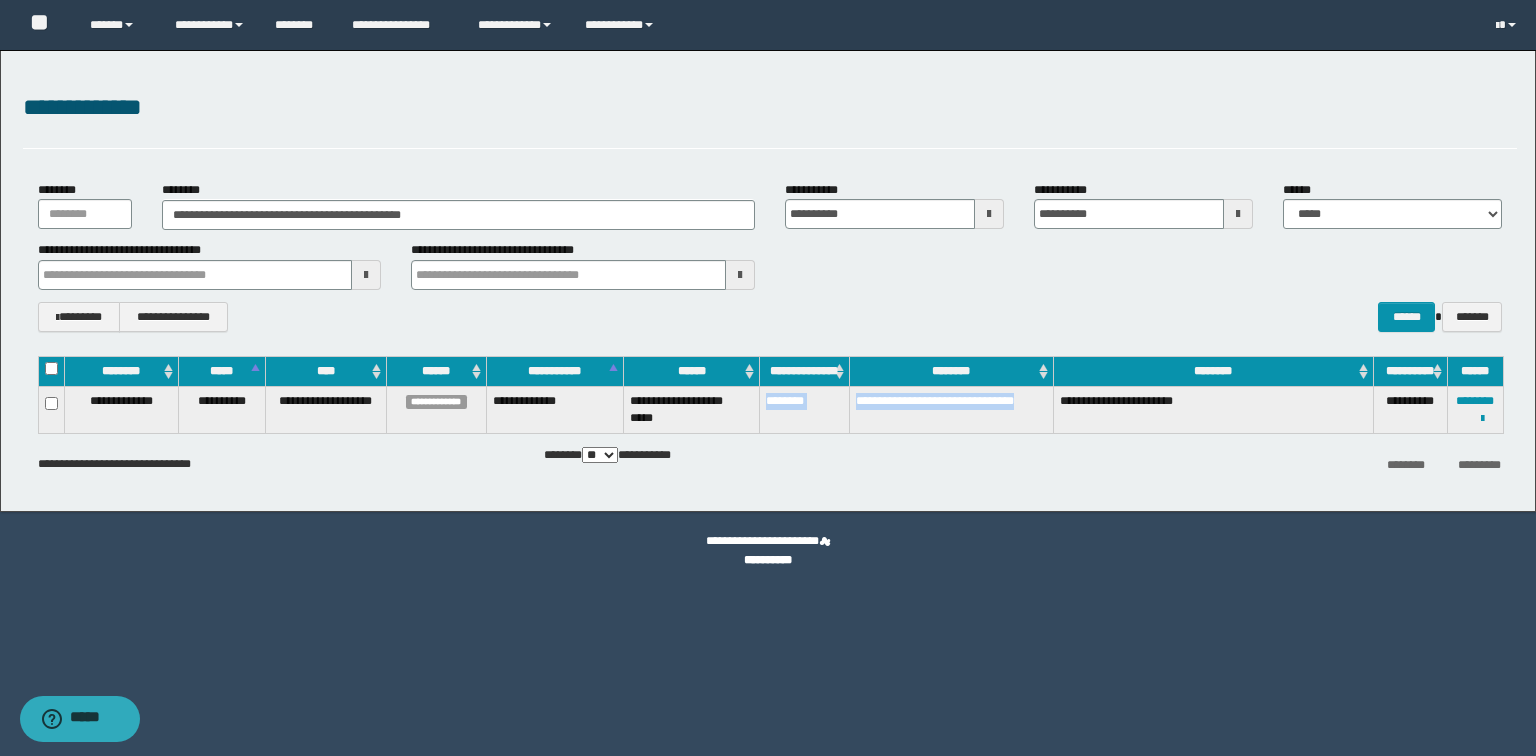 drag, startPoint x: 952, startPoint y: 428, endPoint x: 749, endPoint y: 411, distance: 203.71059 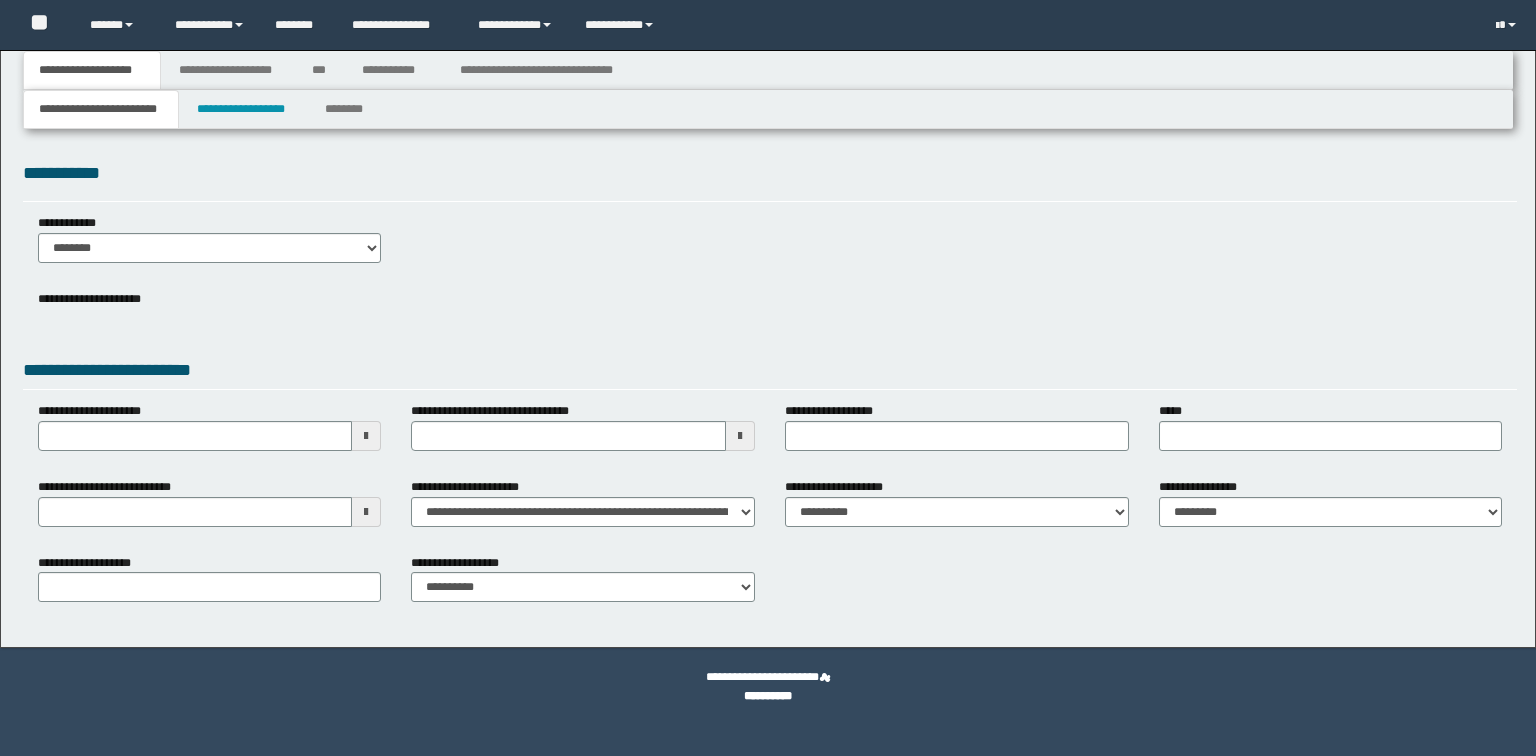 scroll, scrollTop: 0, scrollLeft: 0, axis: both 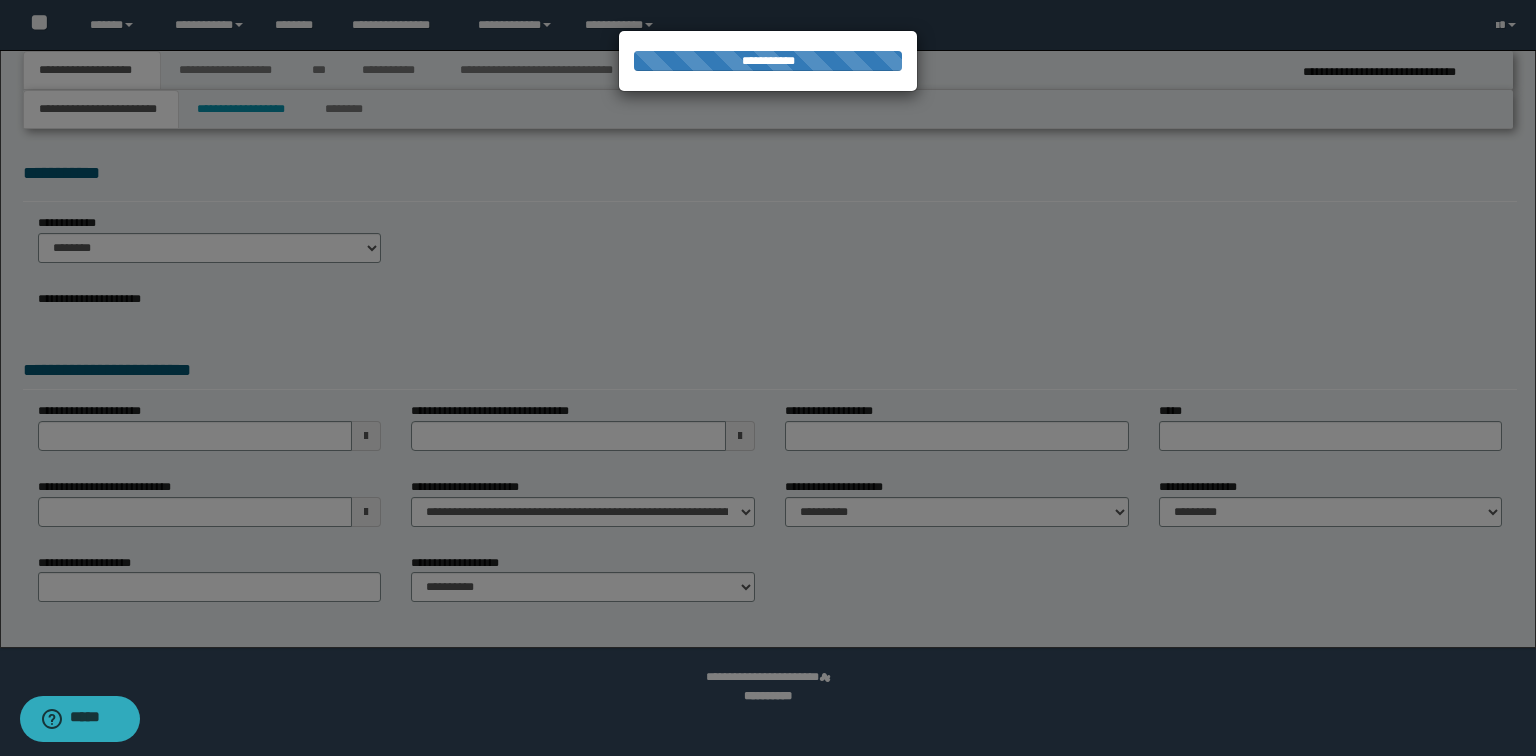 select on "*" 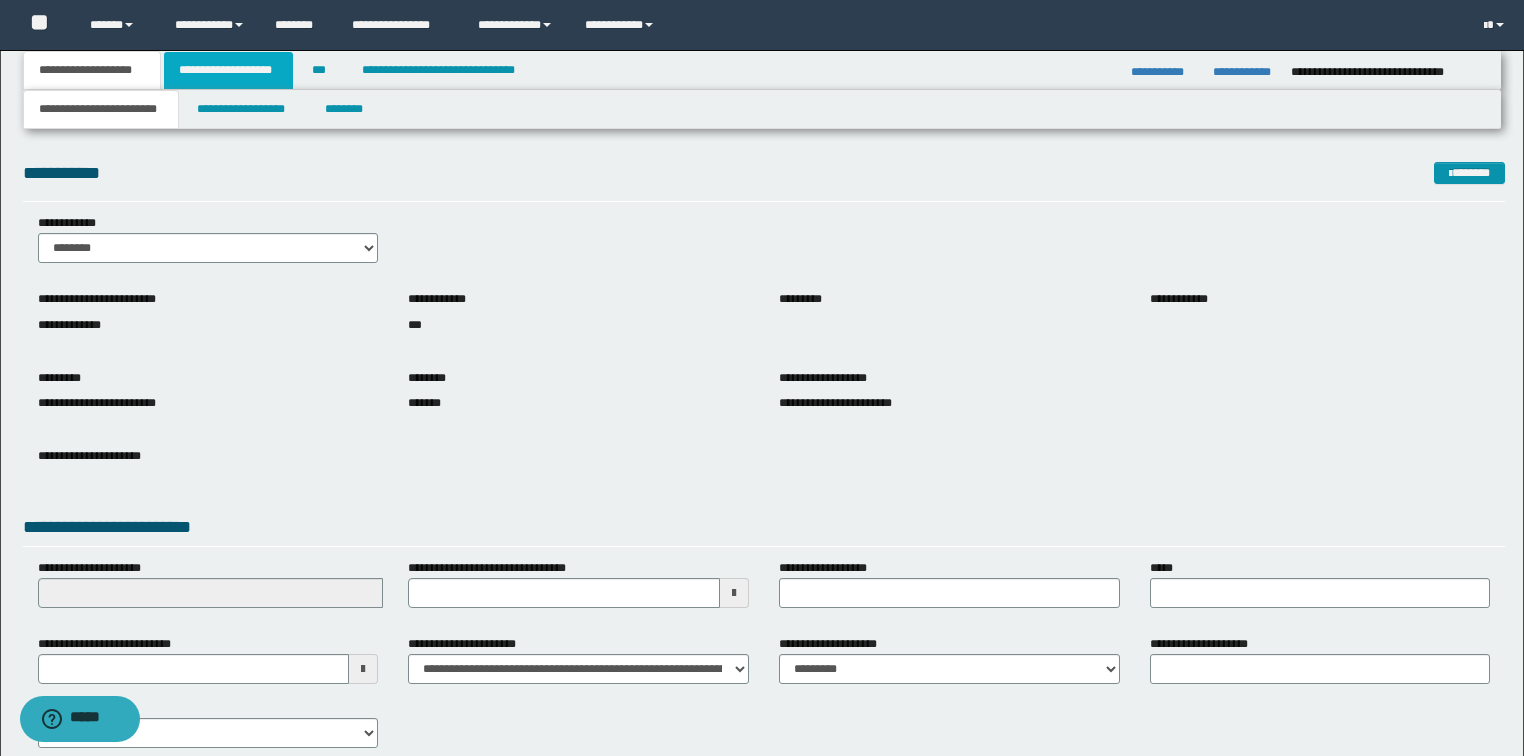 click on "**********" at bounding box center (228, 70) 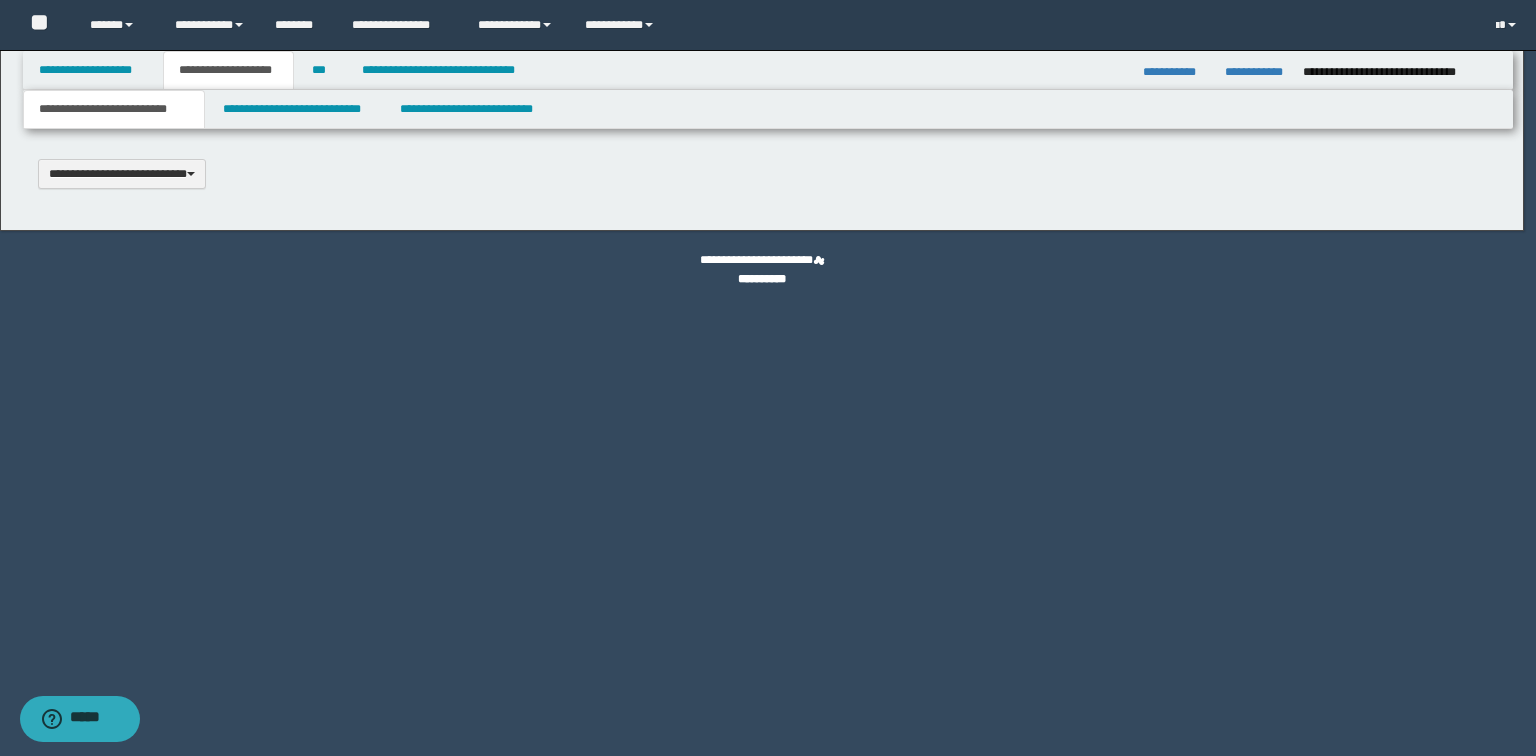 type 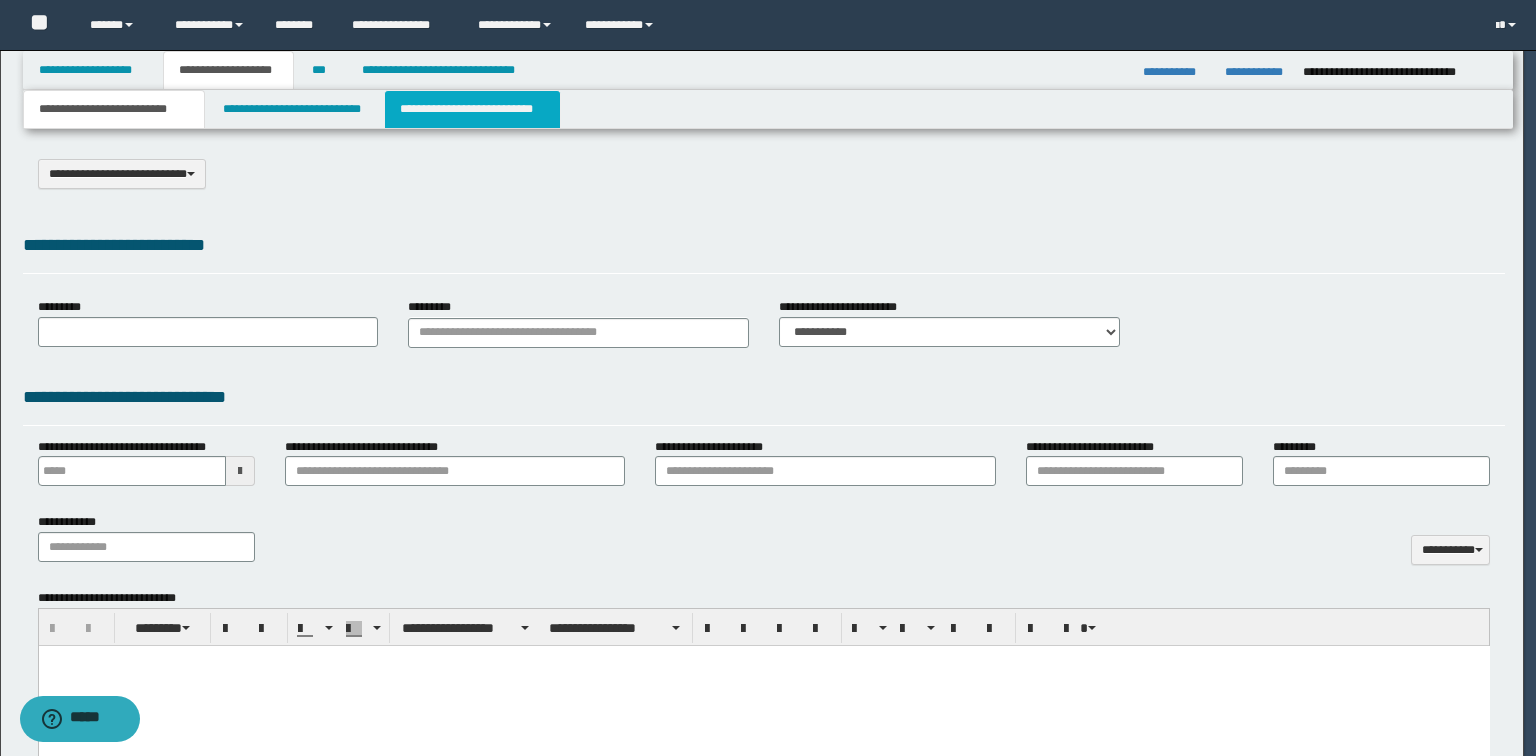 type on "**********" 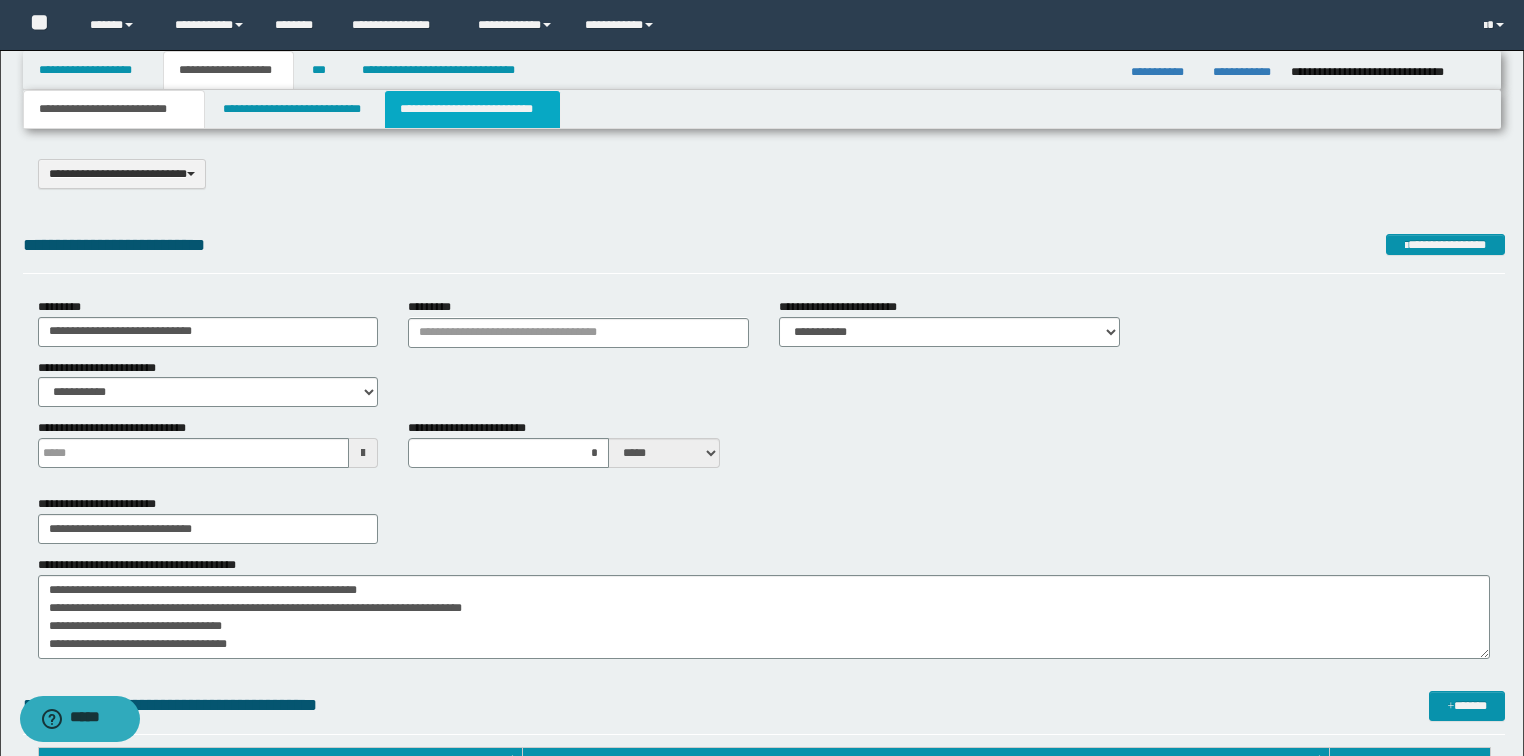 click on "**********" at bounding box center [472, 109] 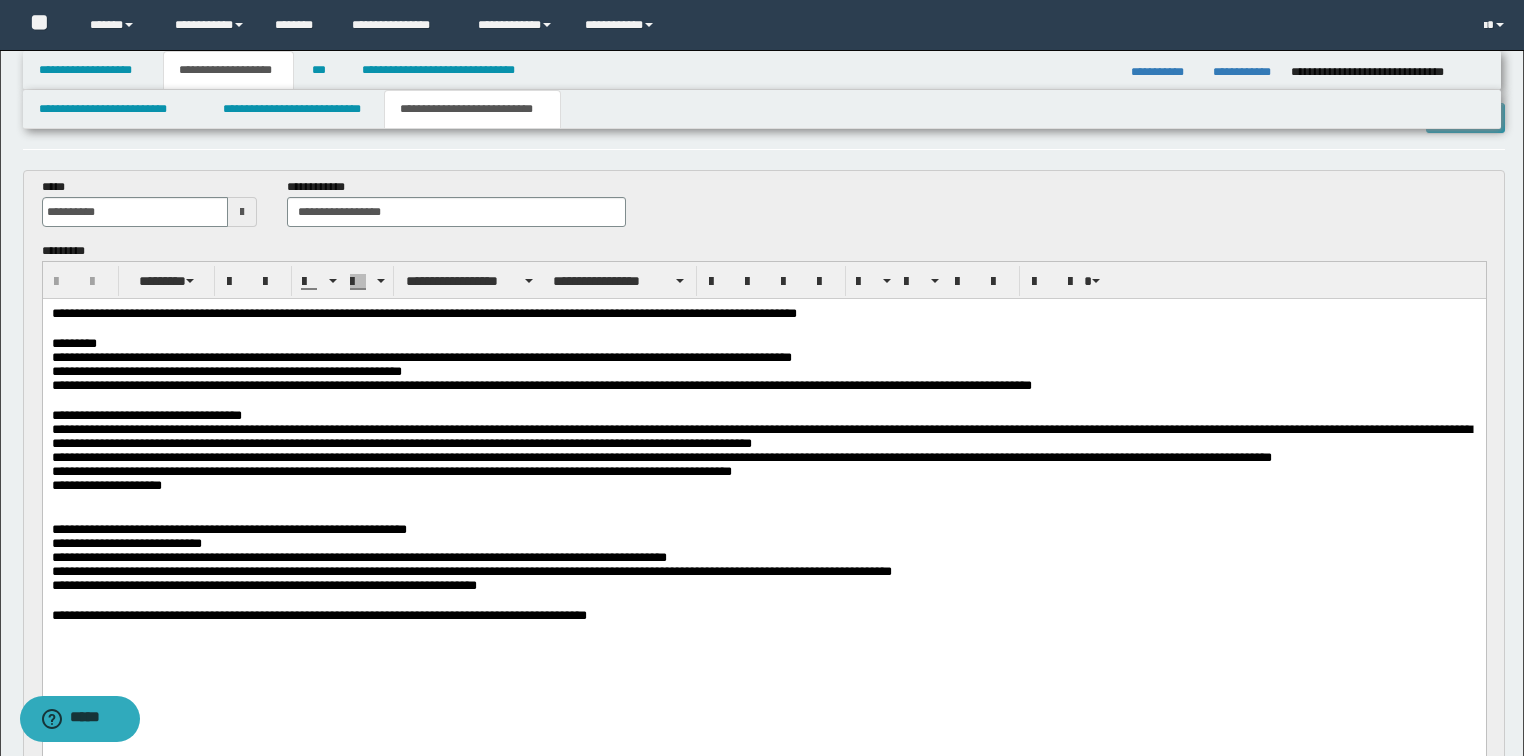 scroll, scrollTop: 160, scrollLeft: 0, axis: vertical 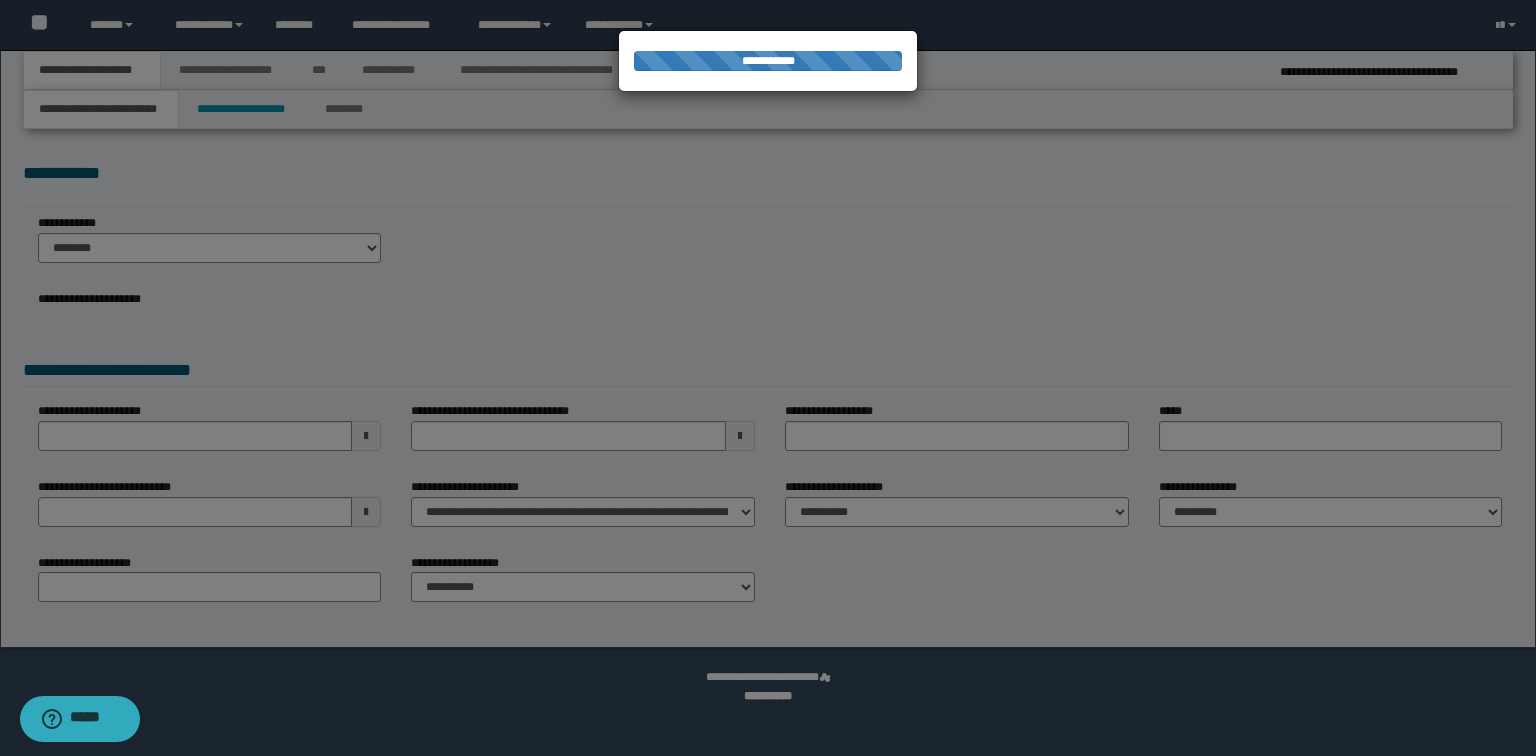 select on "**" 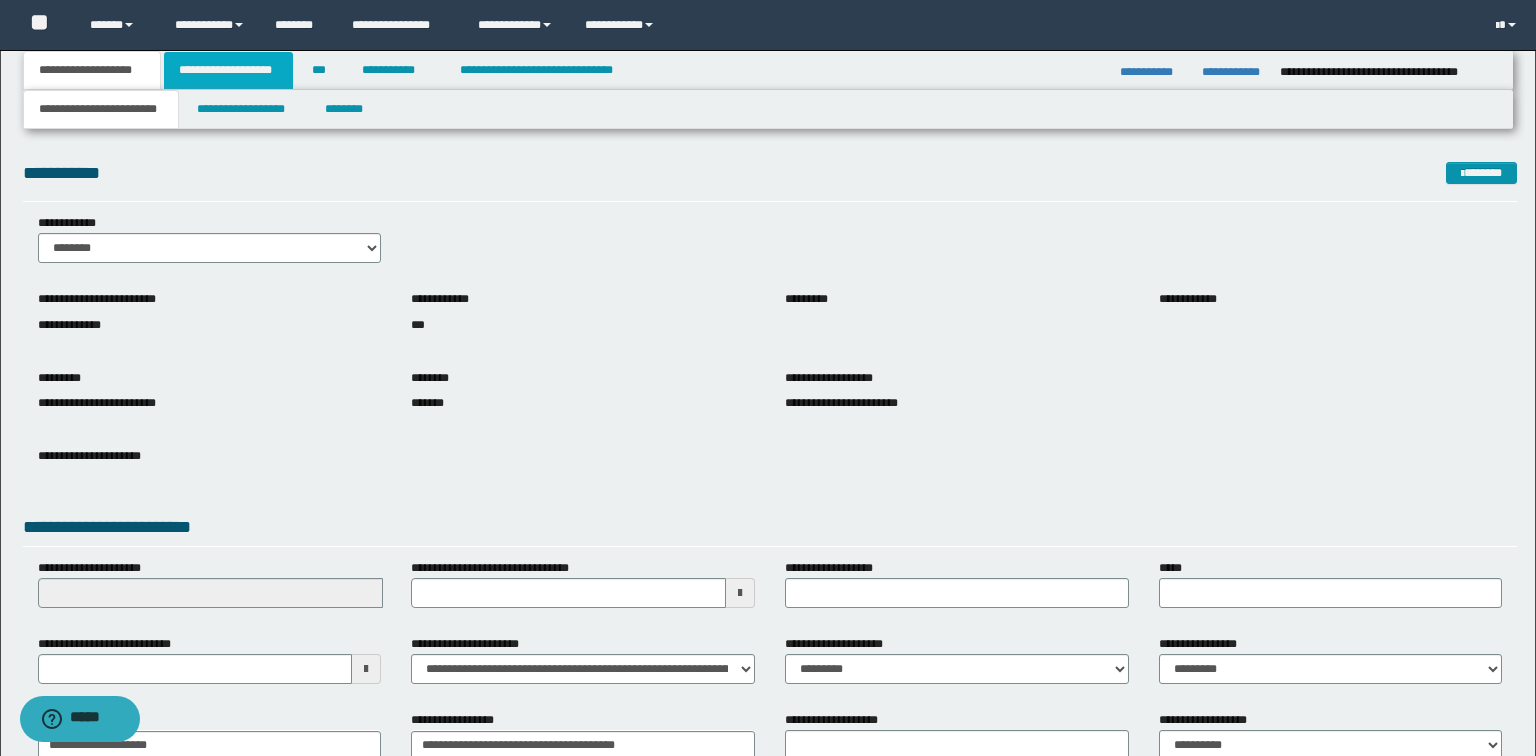click on "**********" at bounding box center (228, 70) 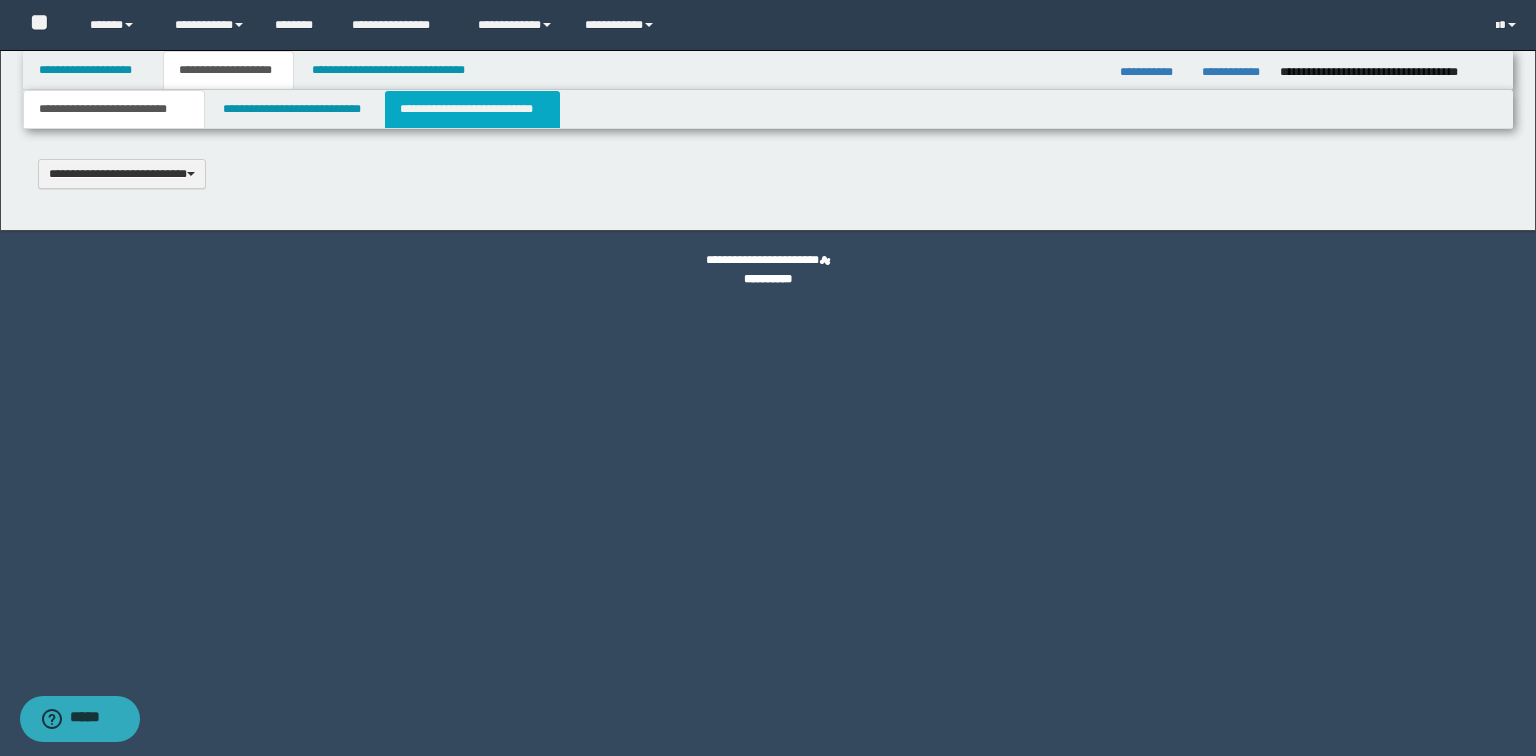 type 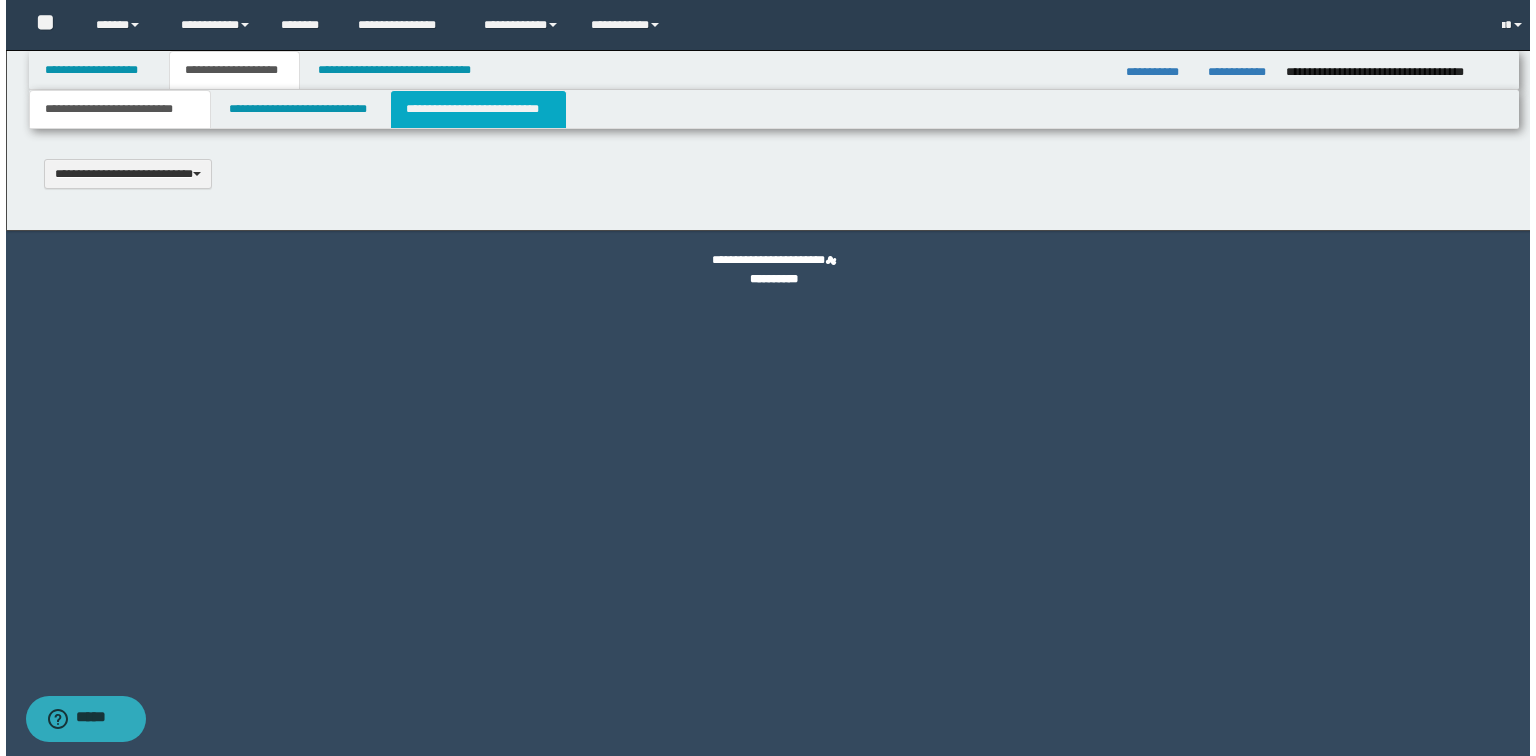 scroll, scrollTop: 0, scrollLeft: 0, axis: both 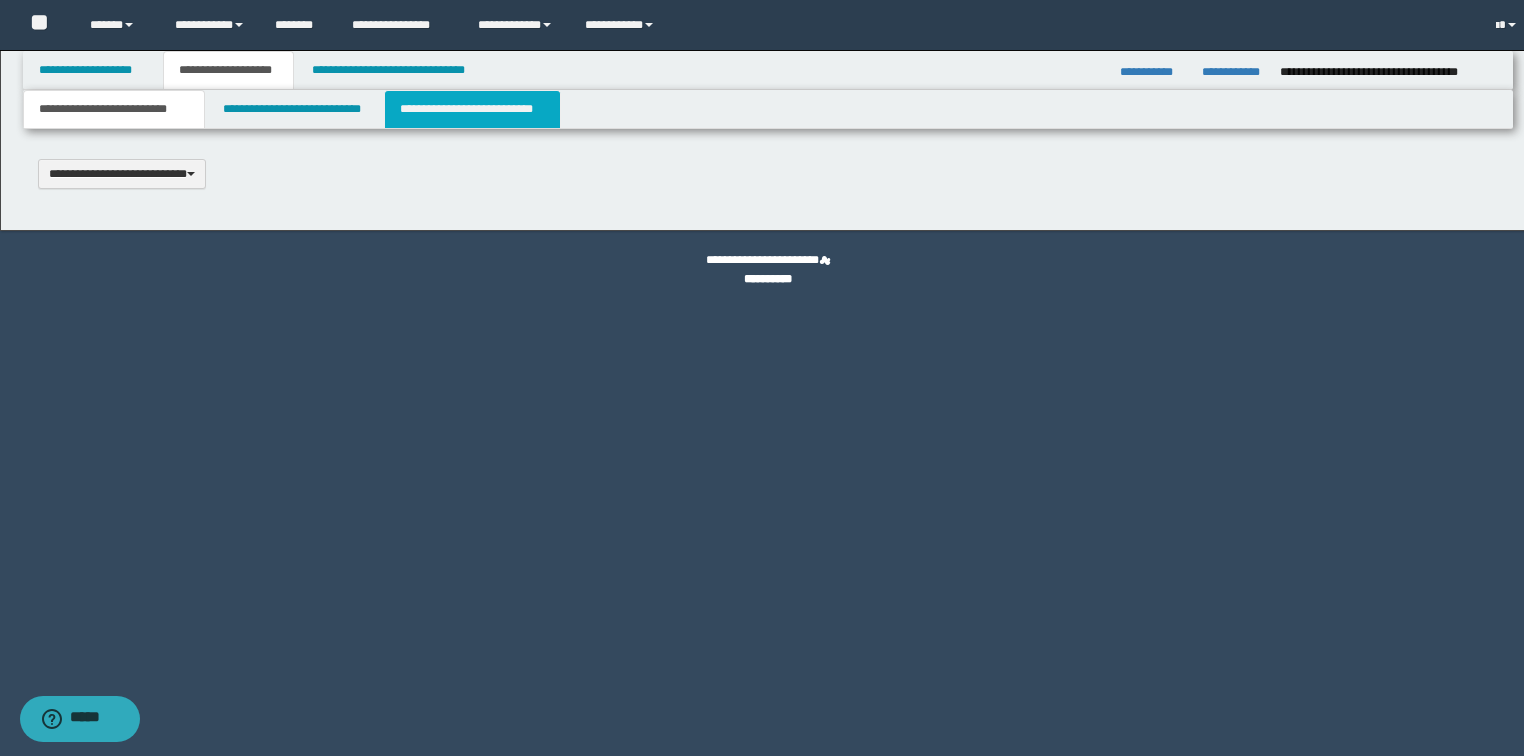 type on "******" 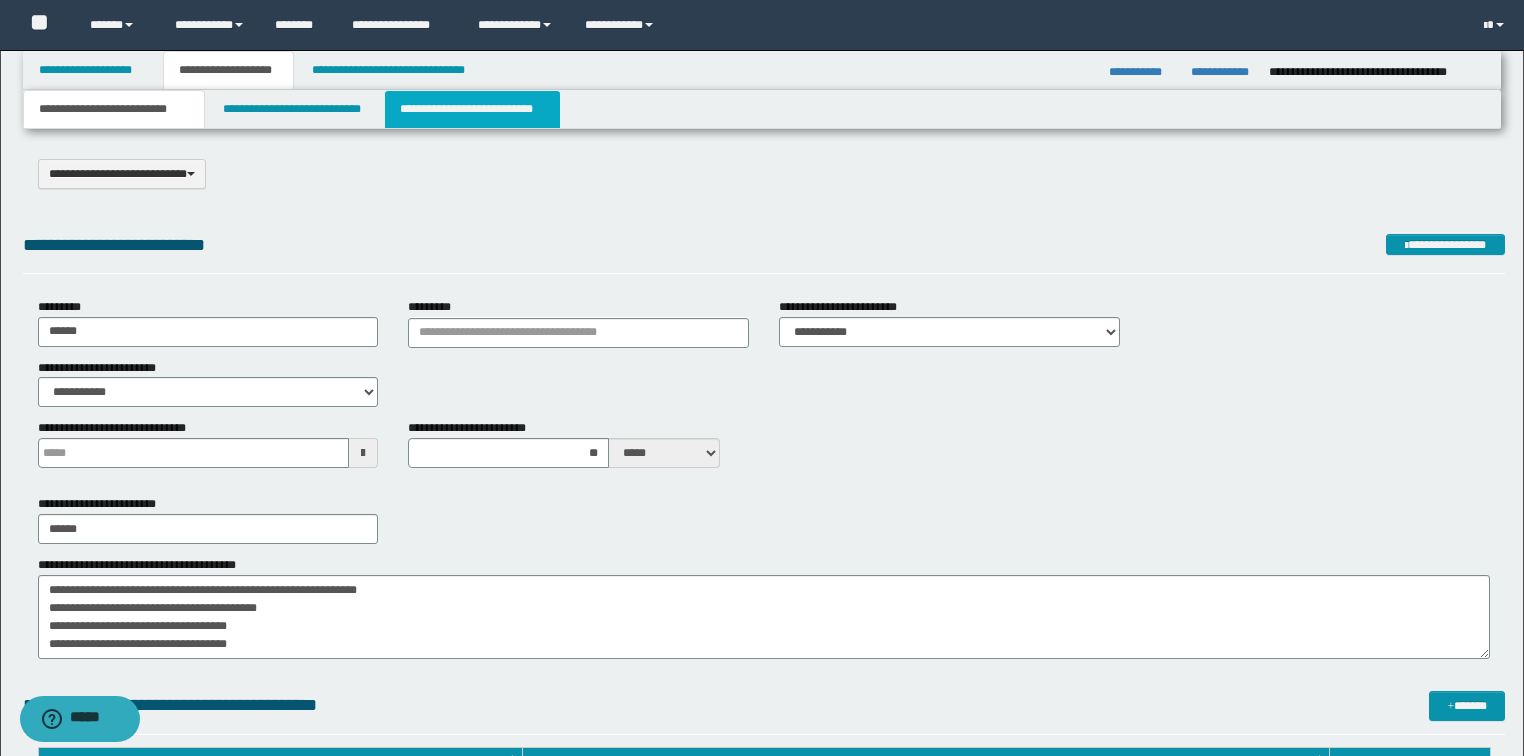 click on "**********" at bounding box center [472, 109] 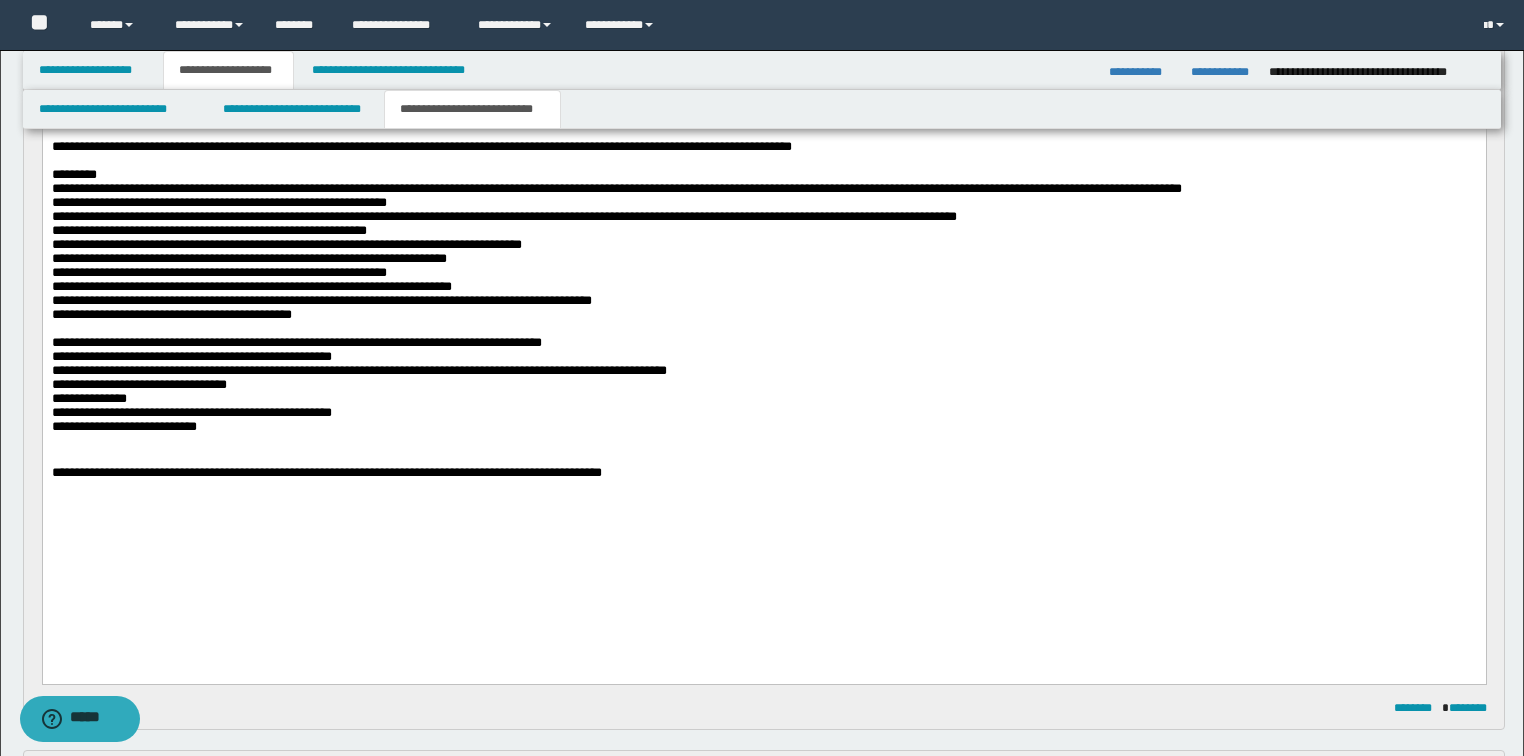 scroll, scrollTop: 320, scrollLeft: 0, axis: vertical 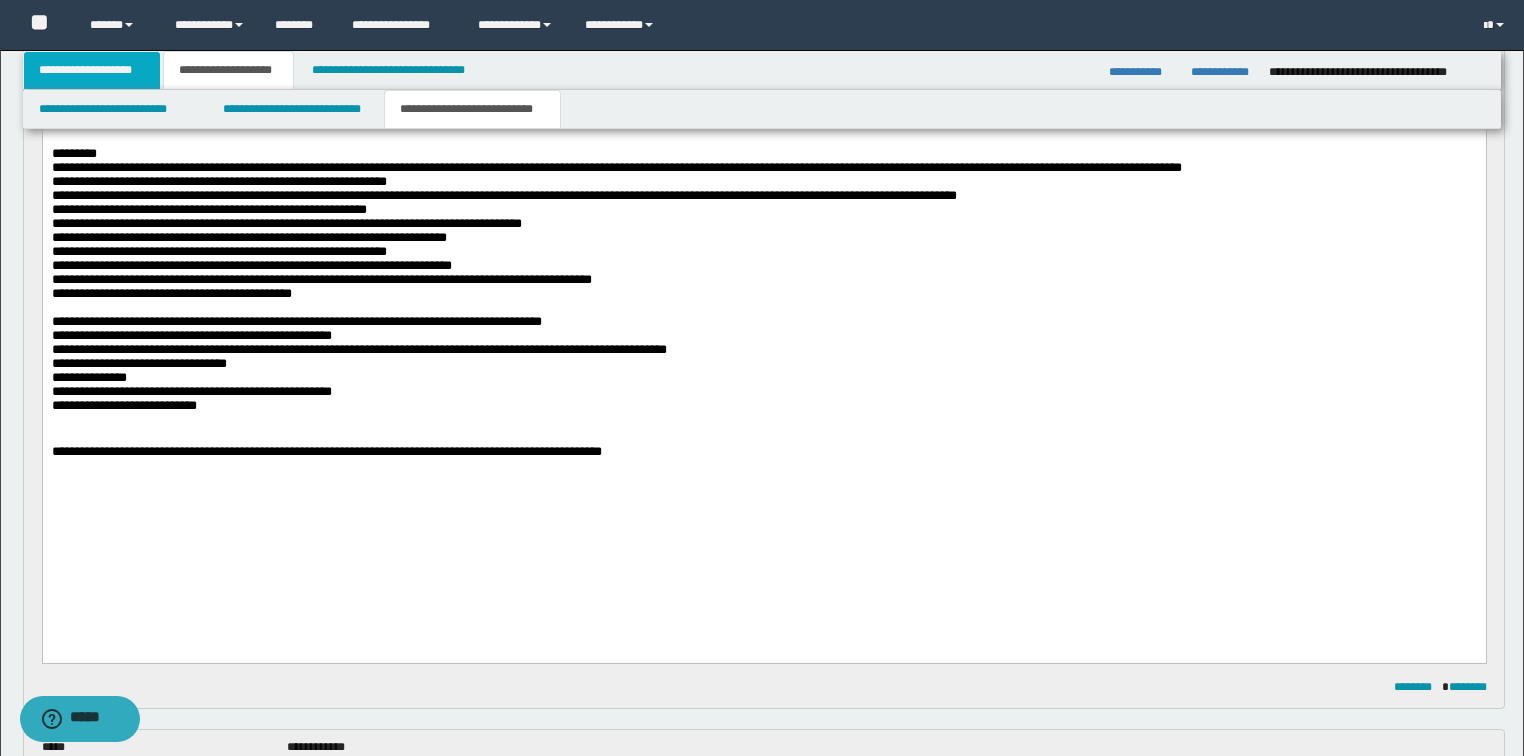 click on "**********" at bounding box center (92, 70) 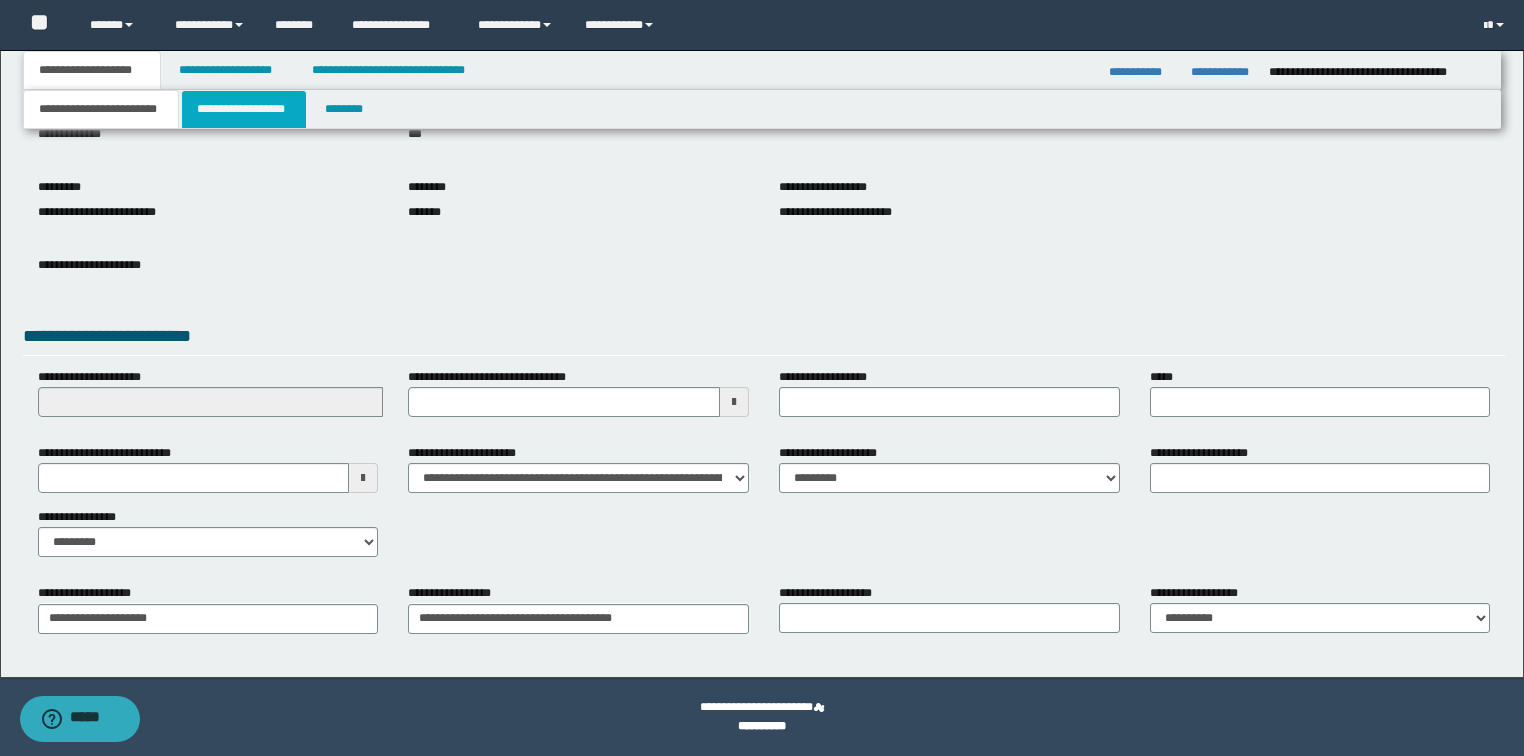 click on "**********" at bounding box center (244, 109) 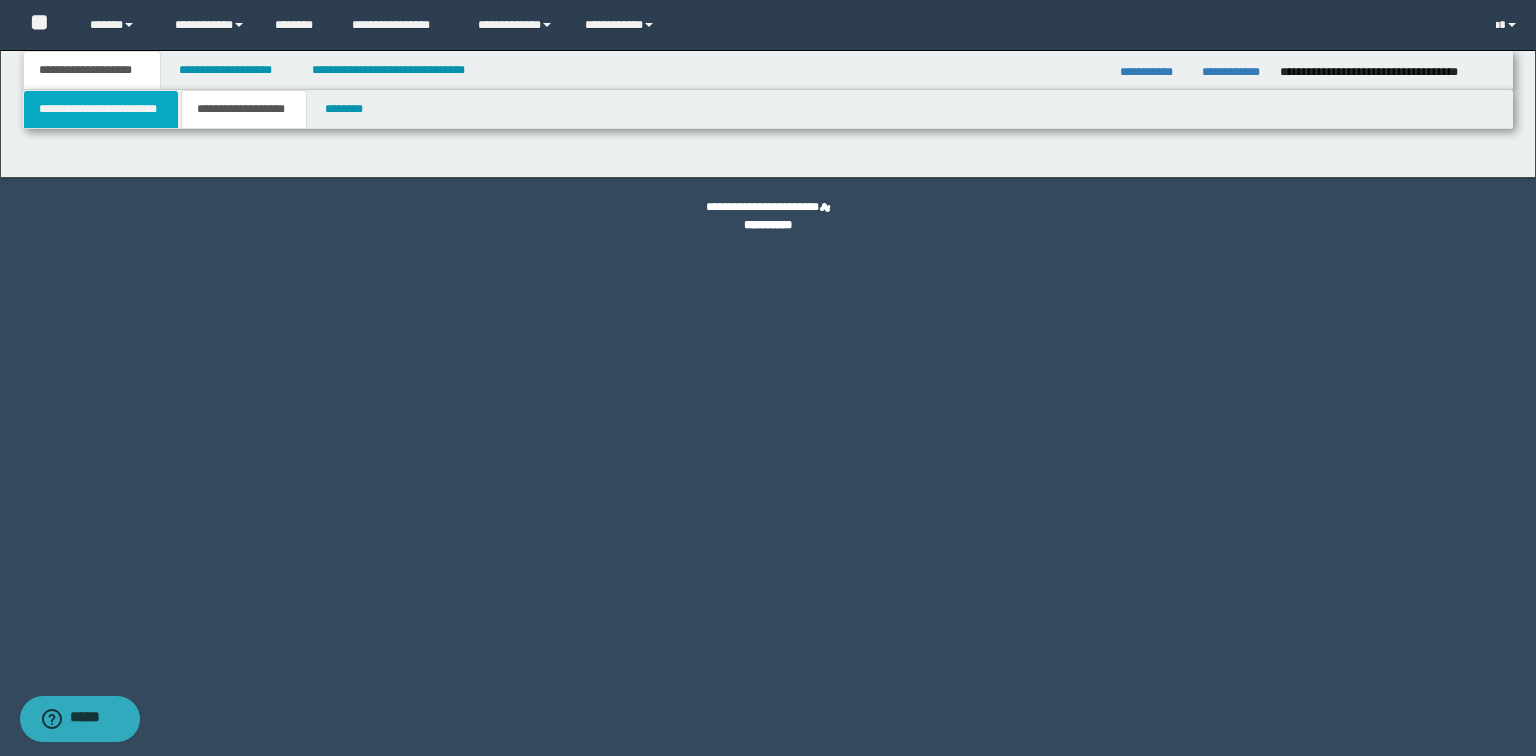 click on "**********" at bounding box center (101, 109) 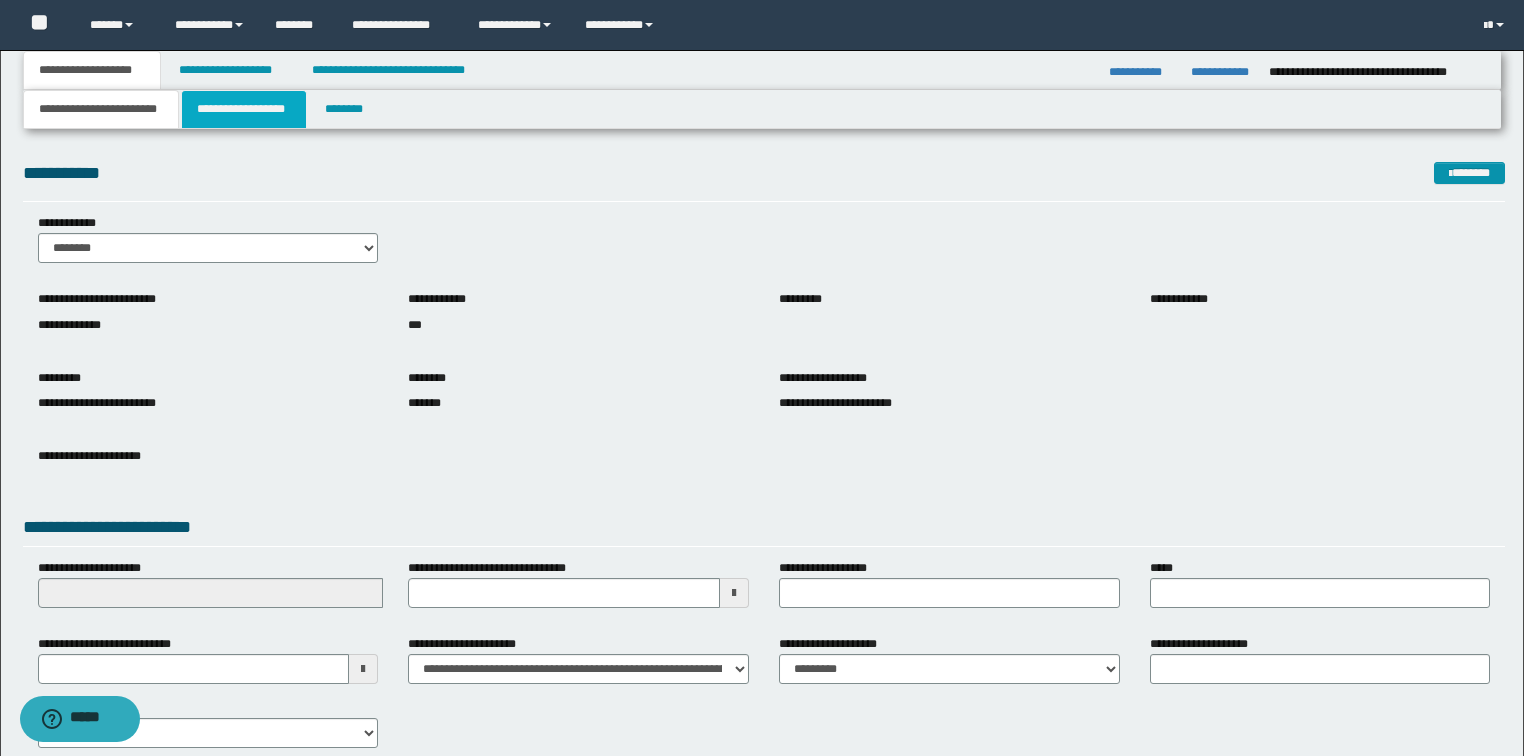 click on "**********" at bounding box center [244, 109] 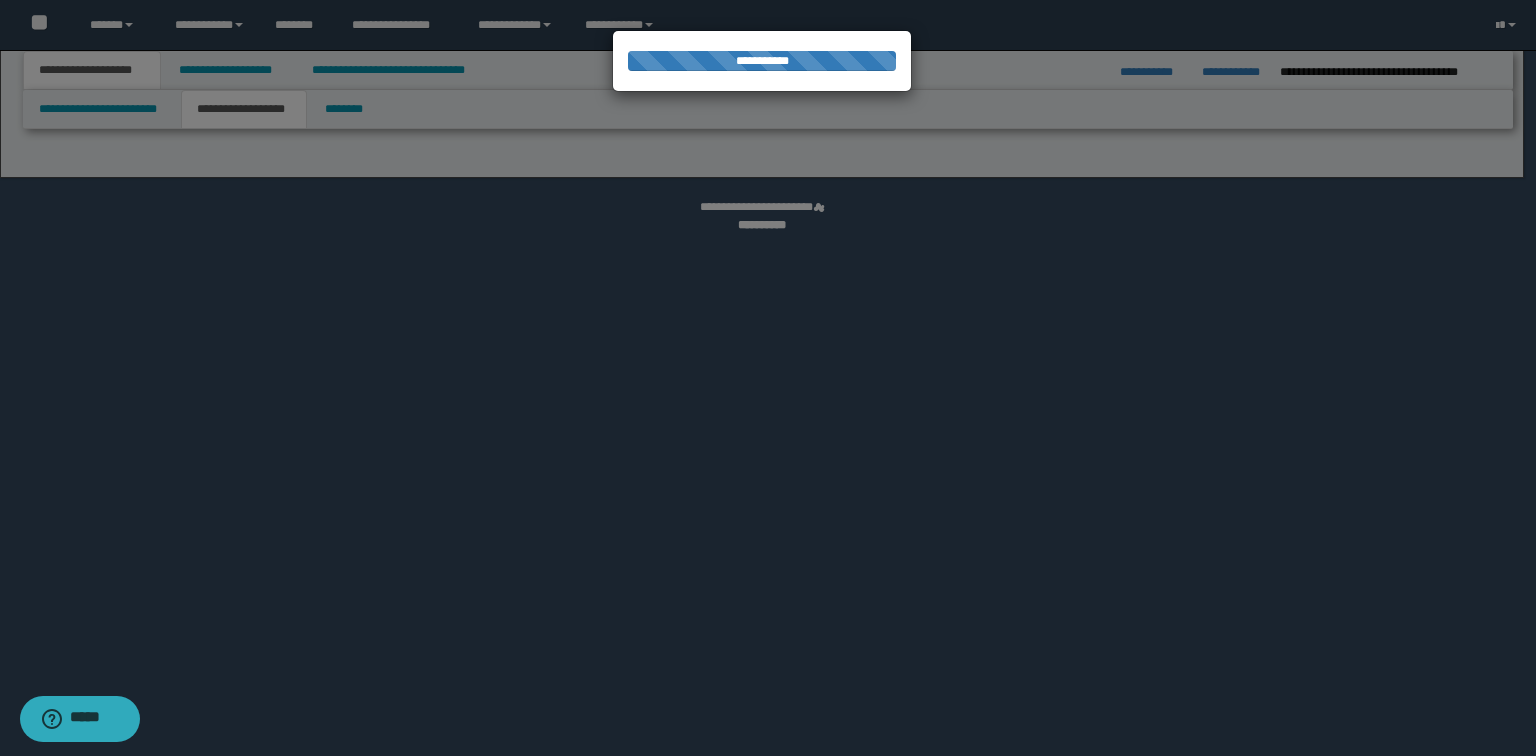 type on "********" 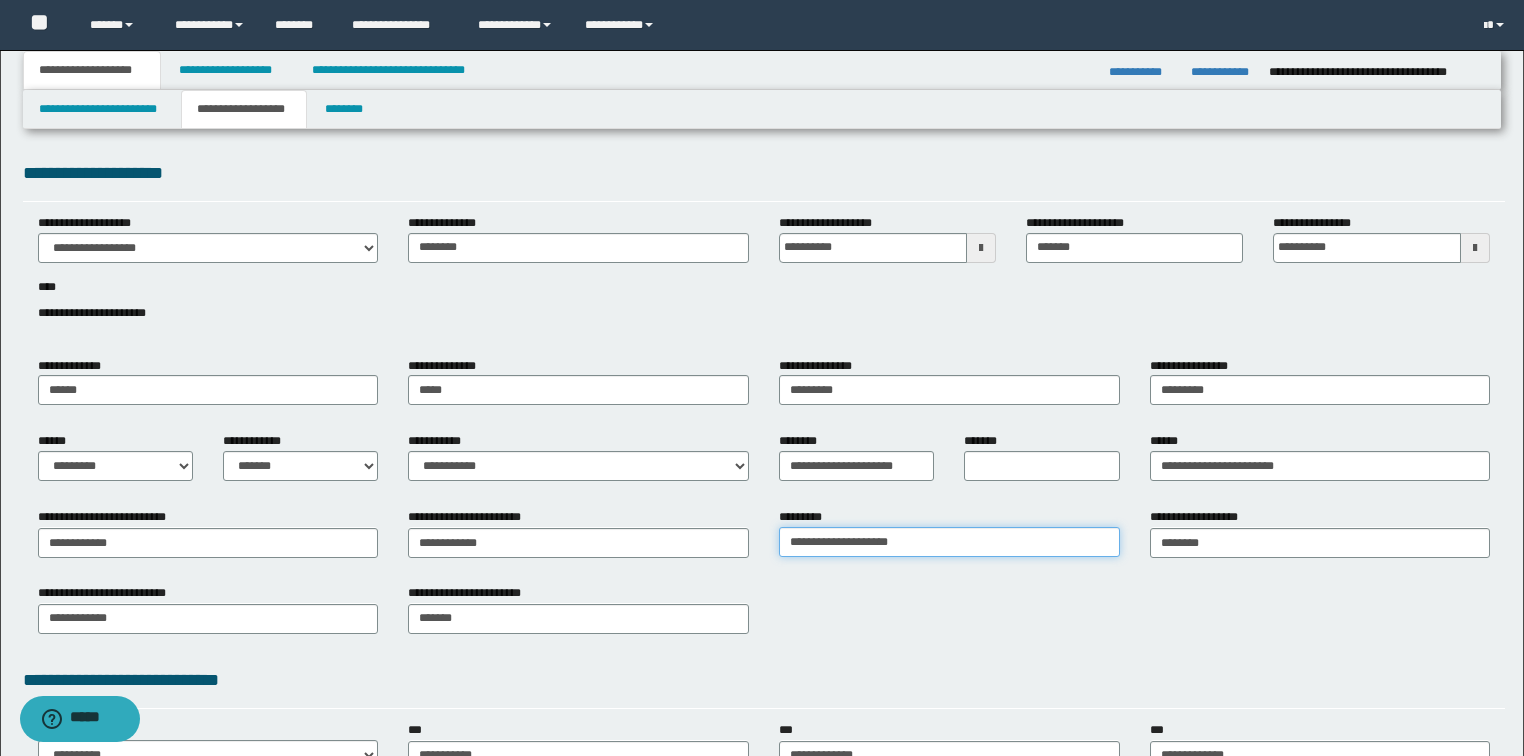 drag, startPoint x: 970, startPoint y: 550, endPoint x: 320, endPoint y: 572, distance: 650.3722 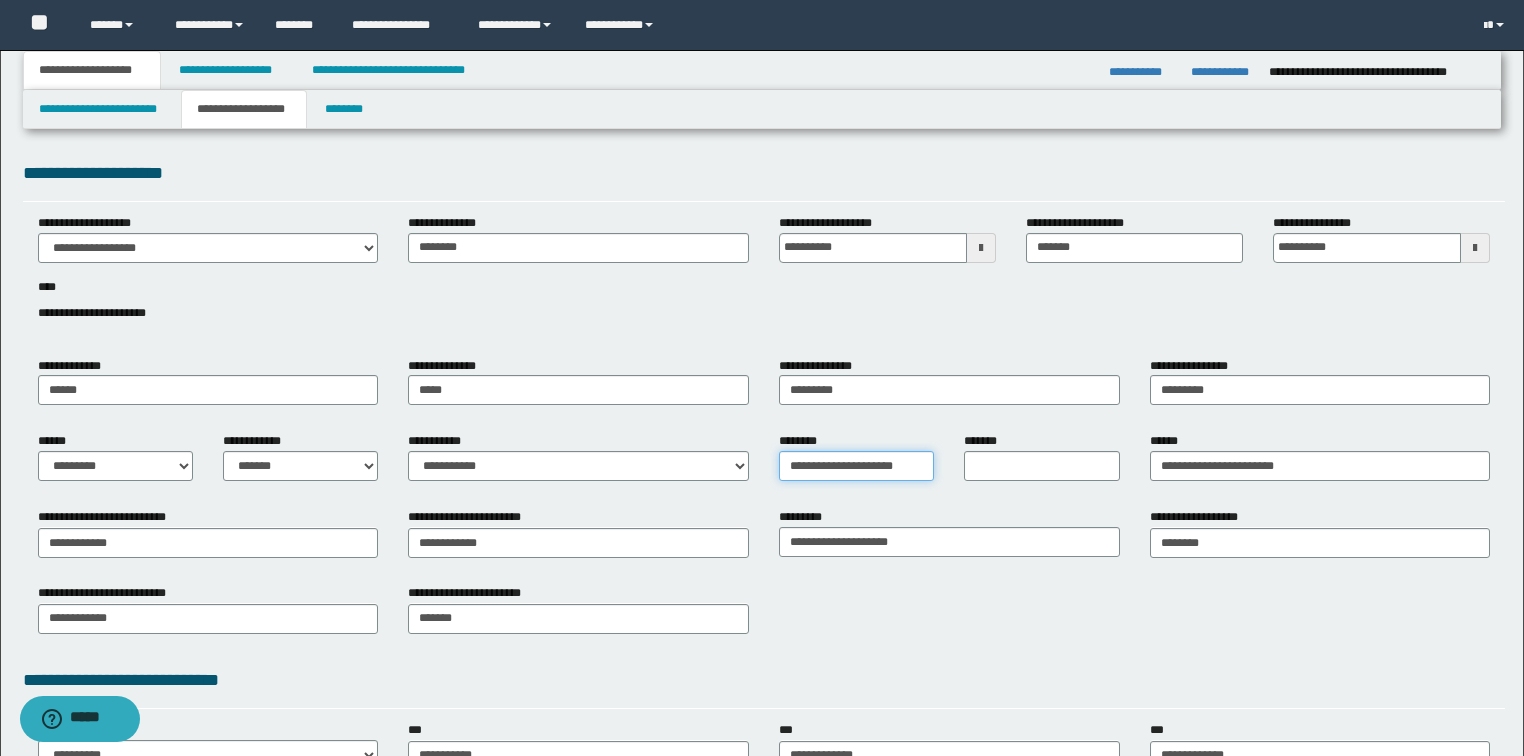 click on "**********" at bounding box center [856, 466] 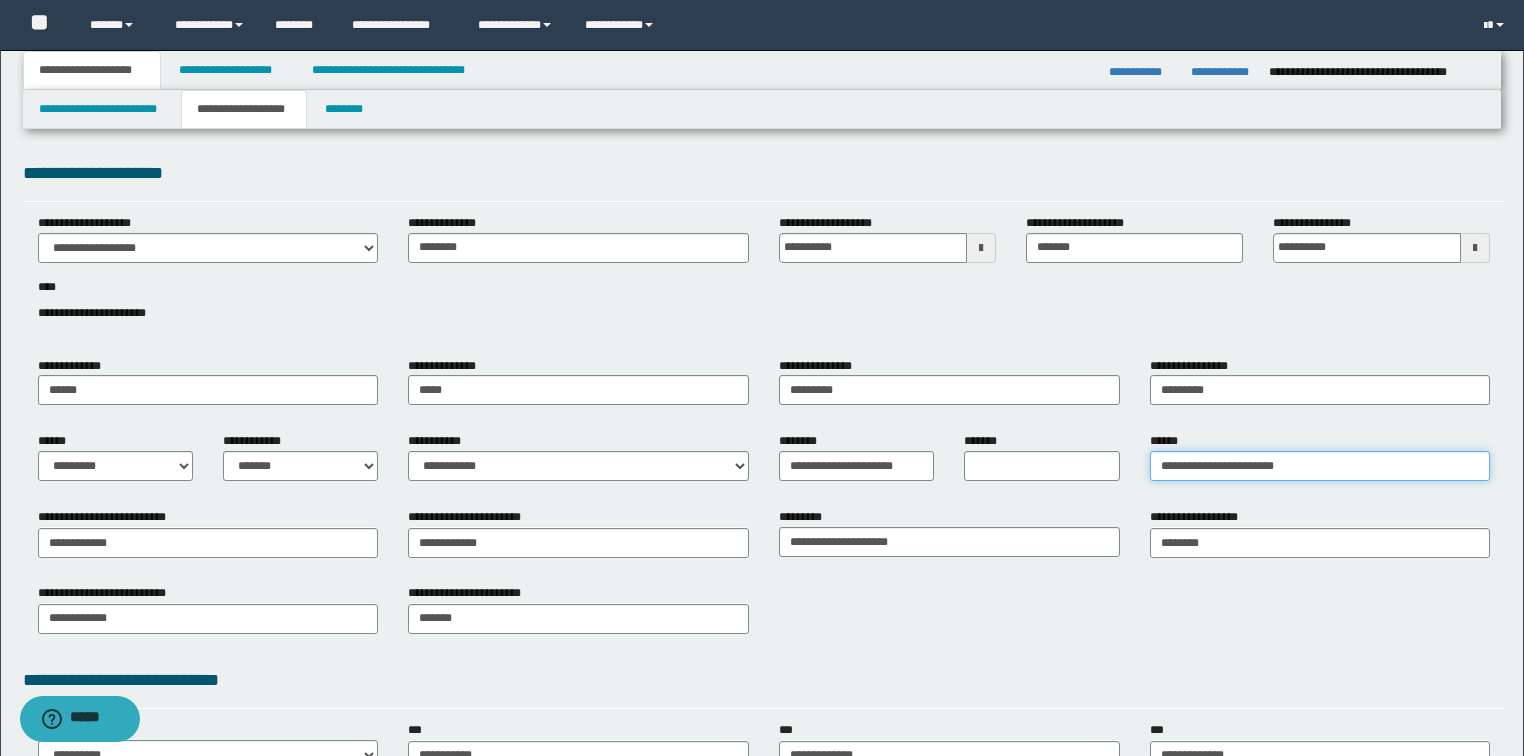 drag, startPoint x: 1380, startPoint y: 461, endPoint x: 456, endPoint y: 466, distance: 924.01355 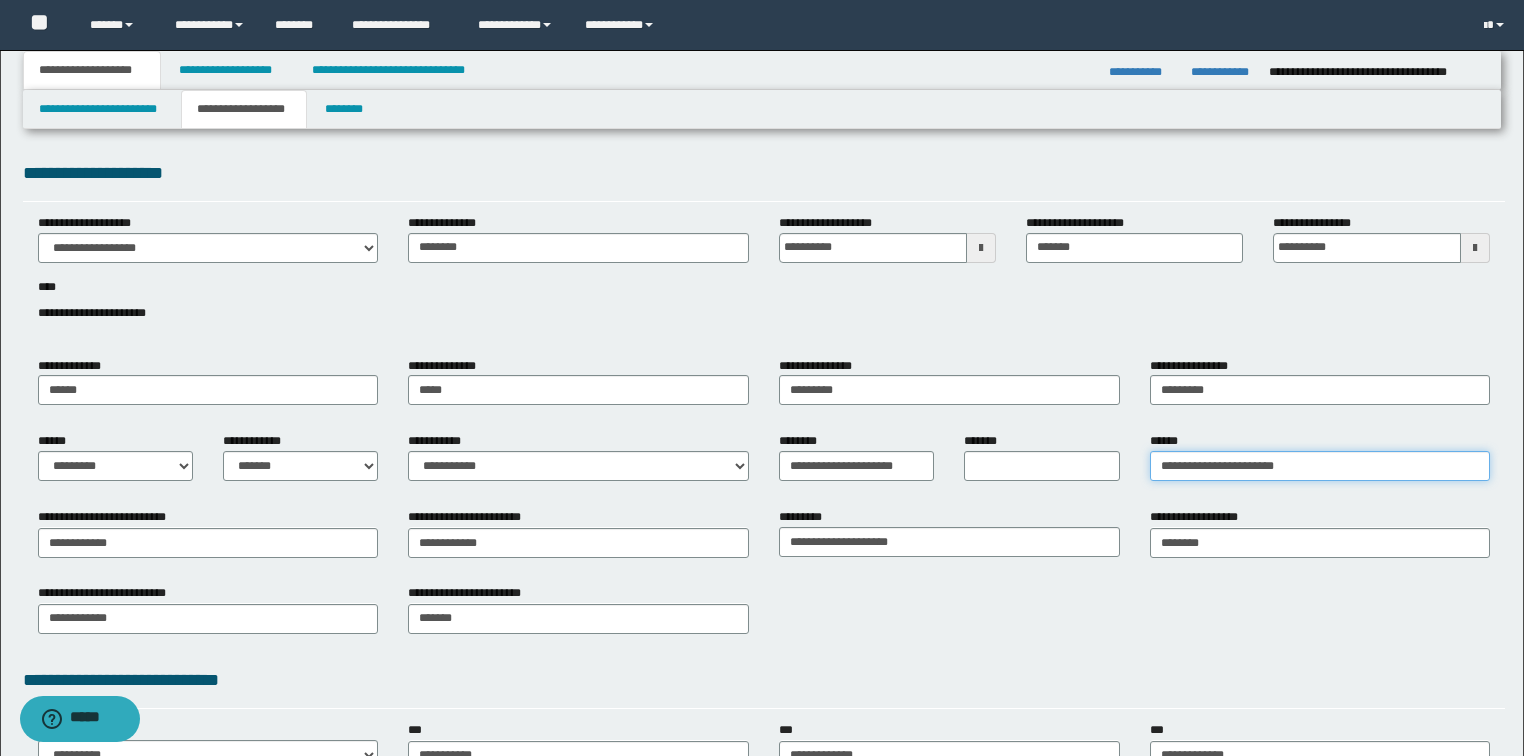 scroll, scrollTop: 240, scrollLeft: 0, axis: vertical 